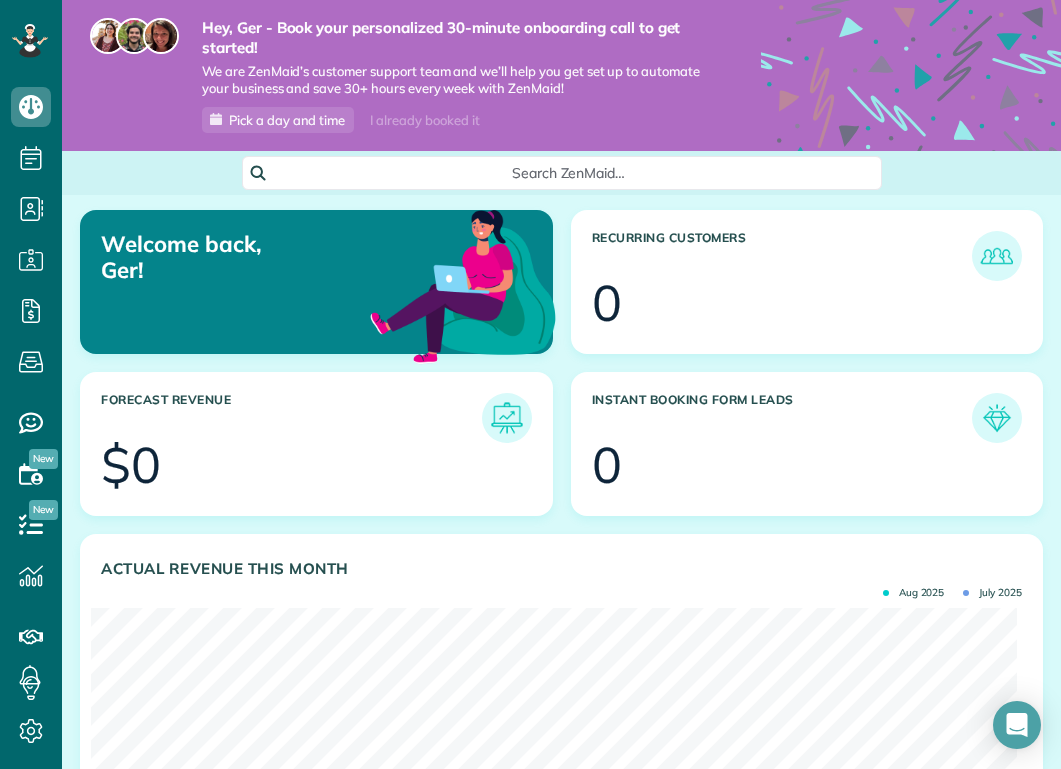 scroll, scrollTop: 0, scrollLeft: 0, axis: both 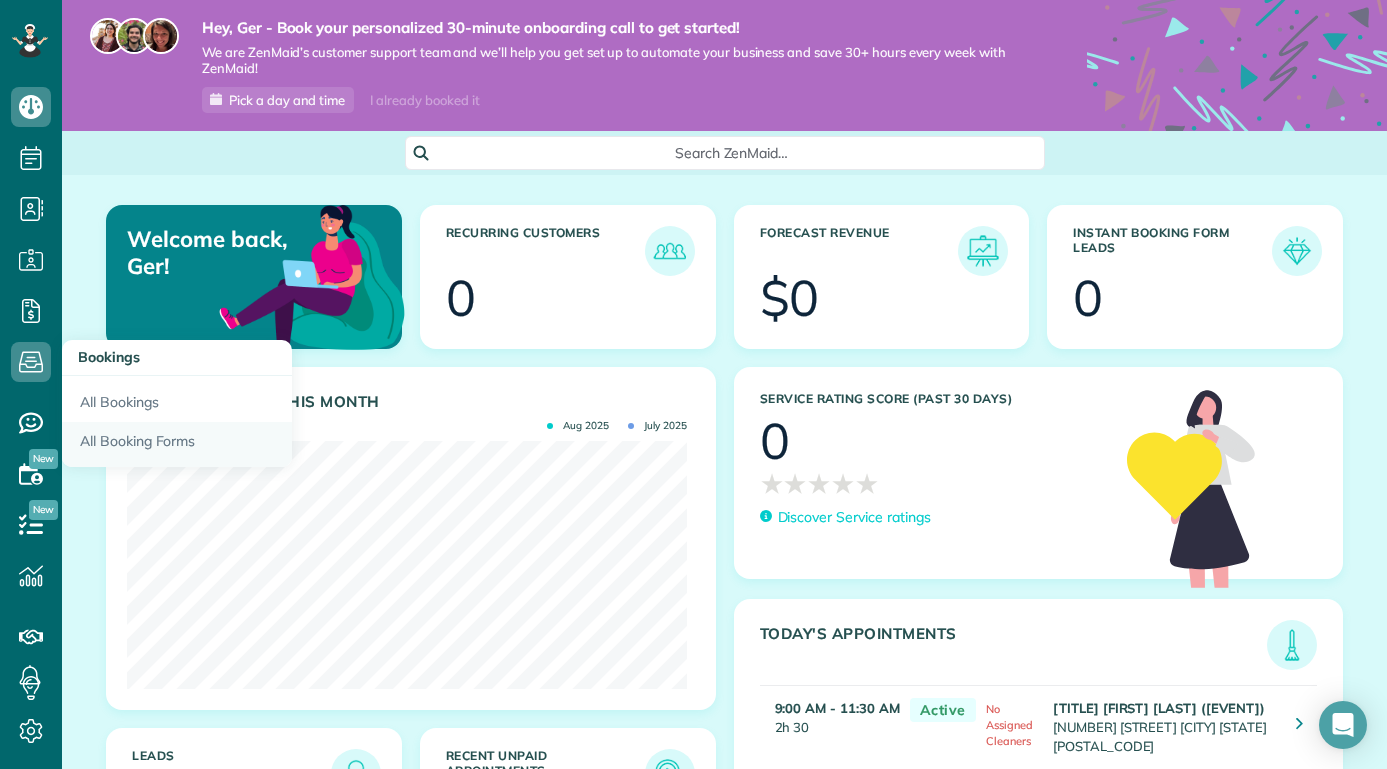 click on "All Booking Forms" at bounding box center (177, 445) 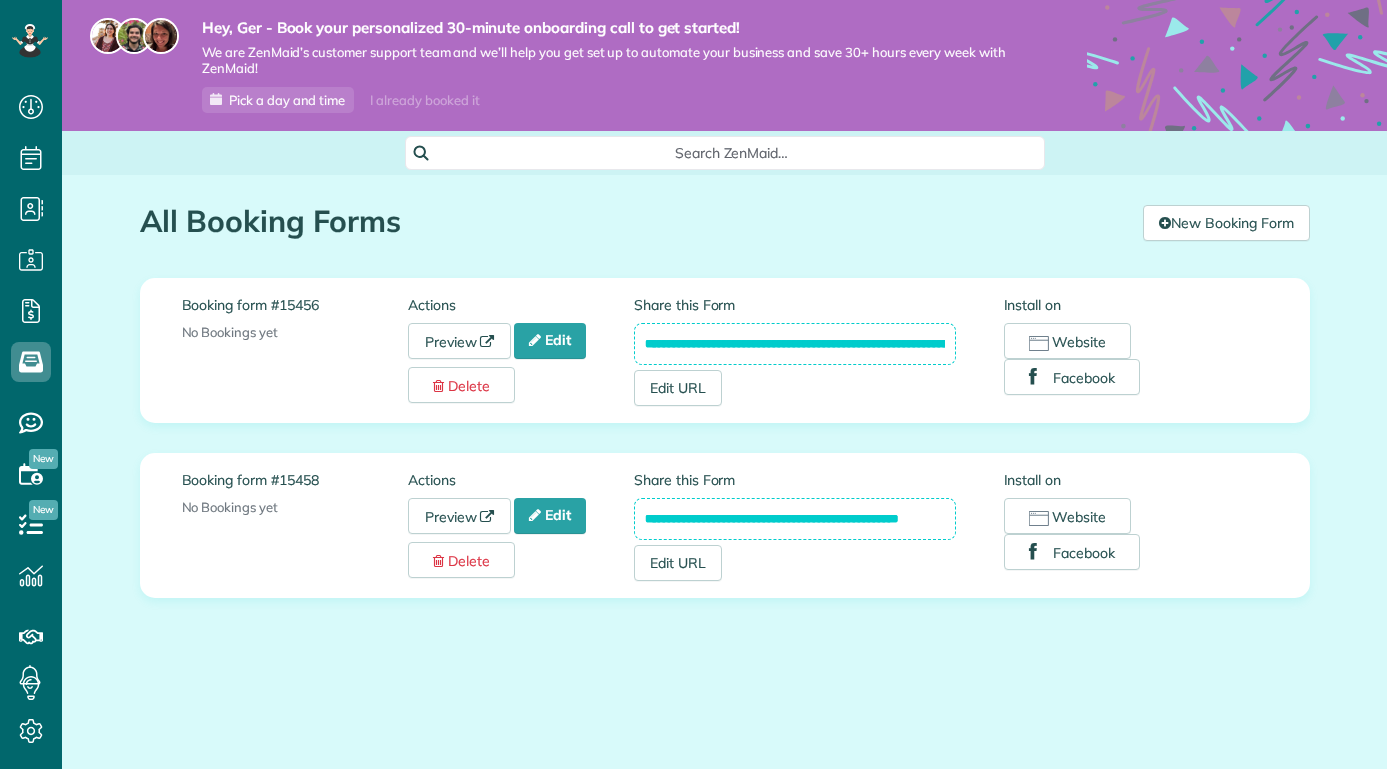 scroll, scrollTop: 0, scrollLeft: 0, axis: both 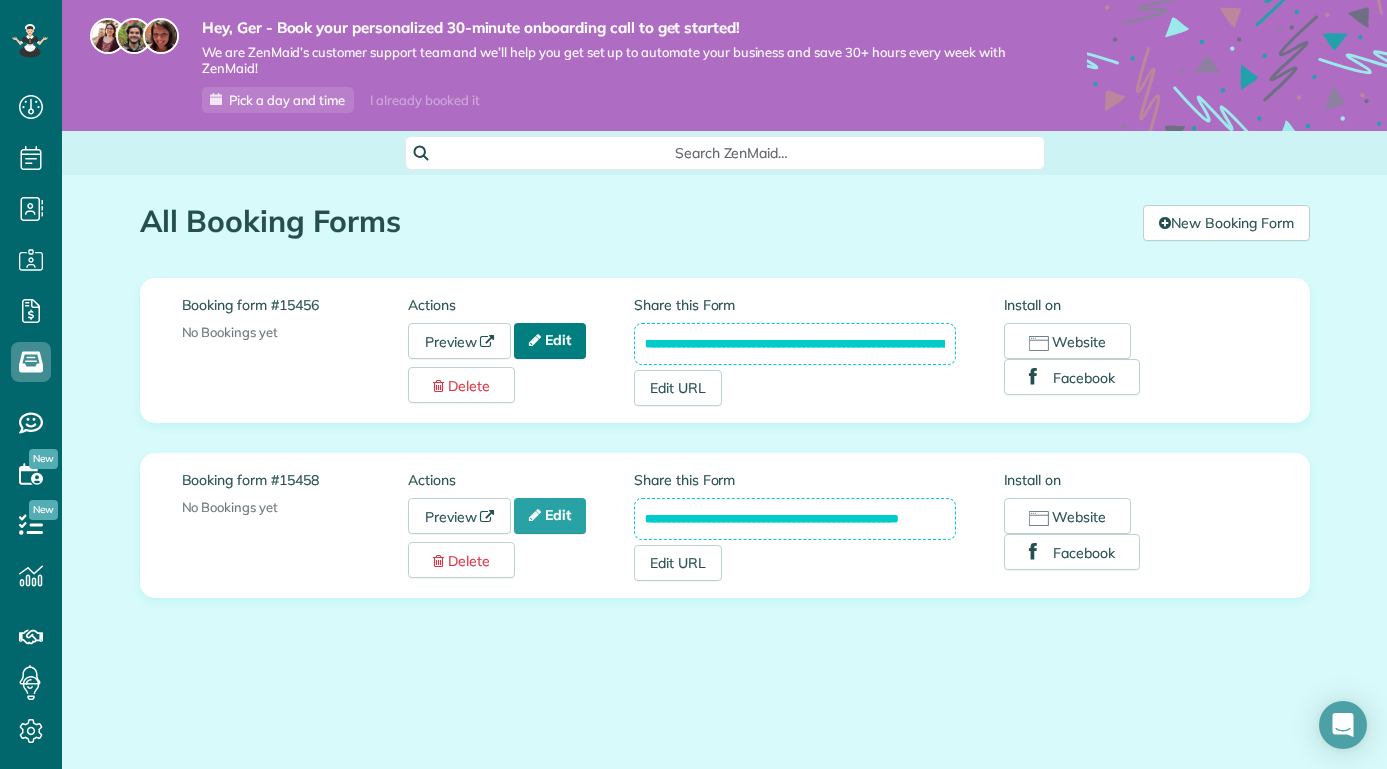 click on "Edit" at bounding box center [550, 341] 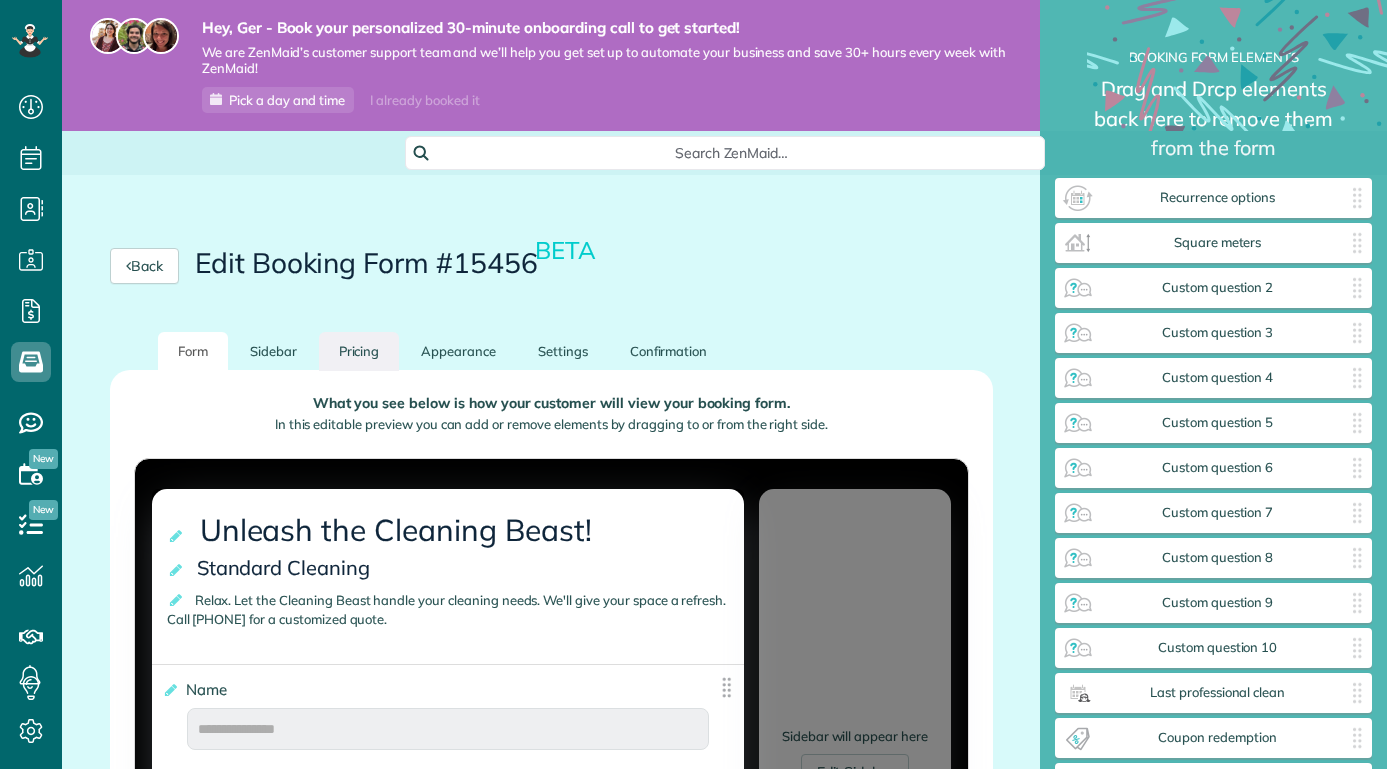scroll, scrollTop: 0, scrollLeft: 0, axis: both 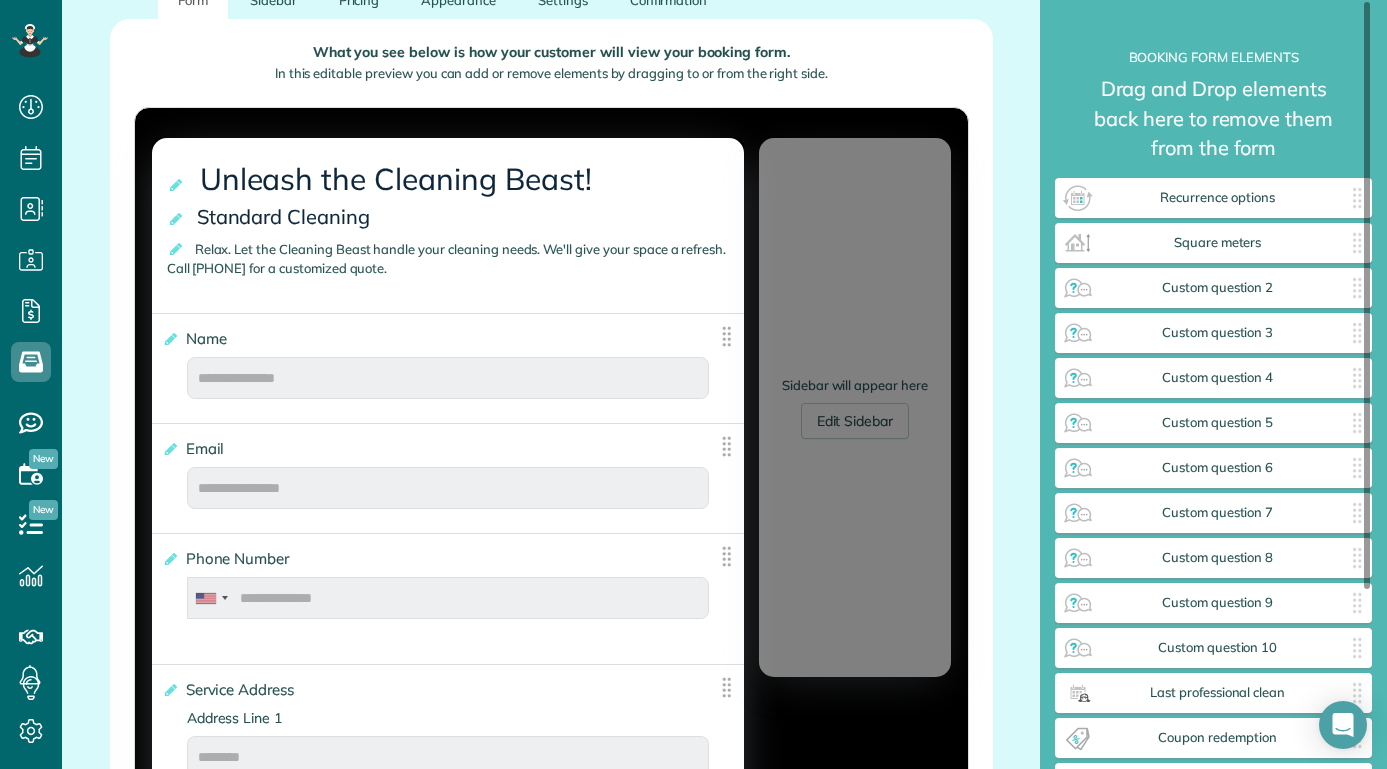 click on "Sidebar will appear here
Edit Sidebar" at bounding box center (855, 407) 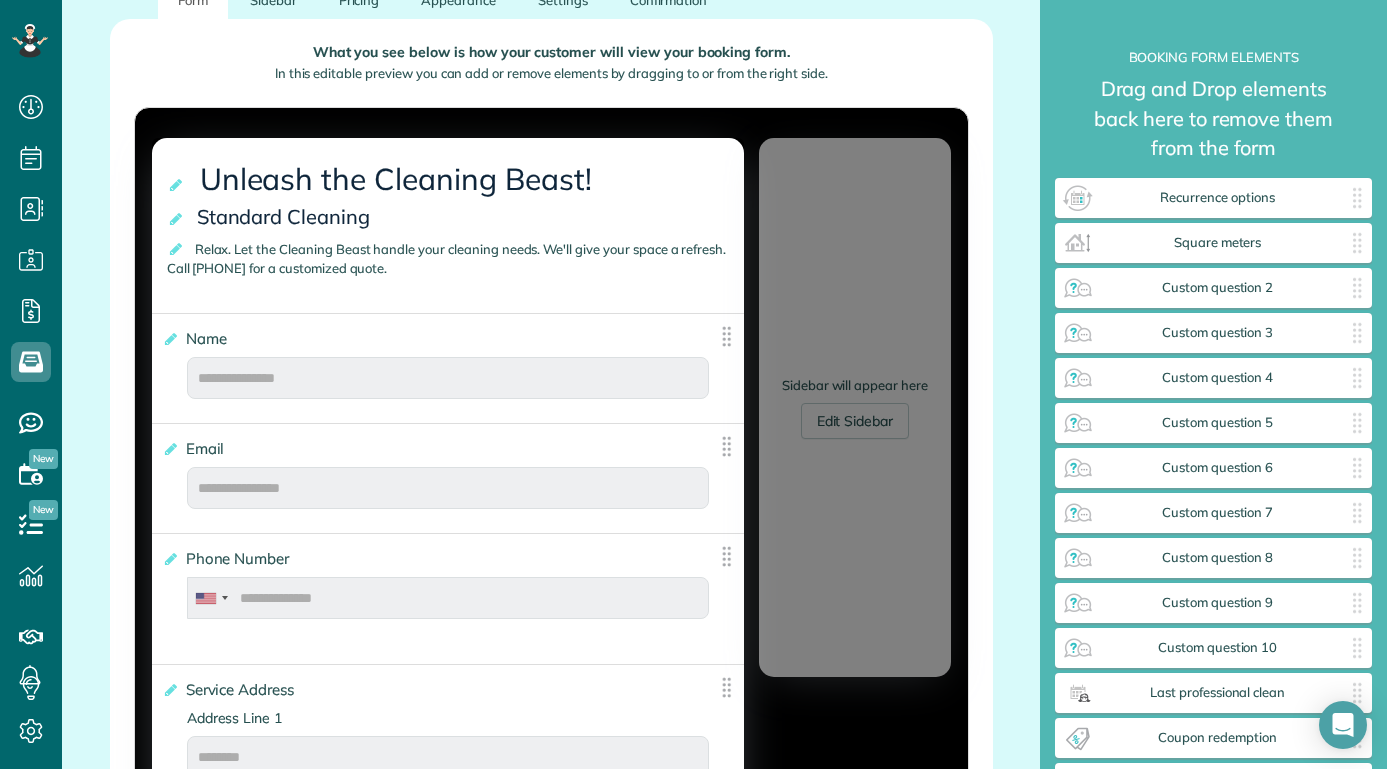 scroll, scrollTop: 0, scrollLeft: 0, axis: both 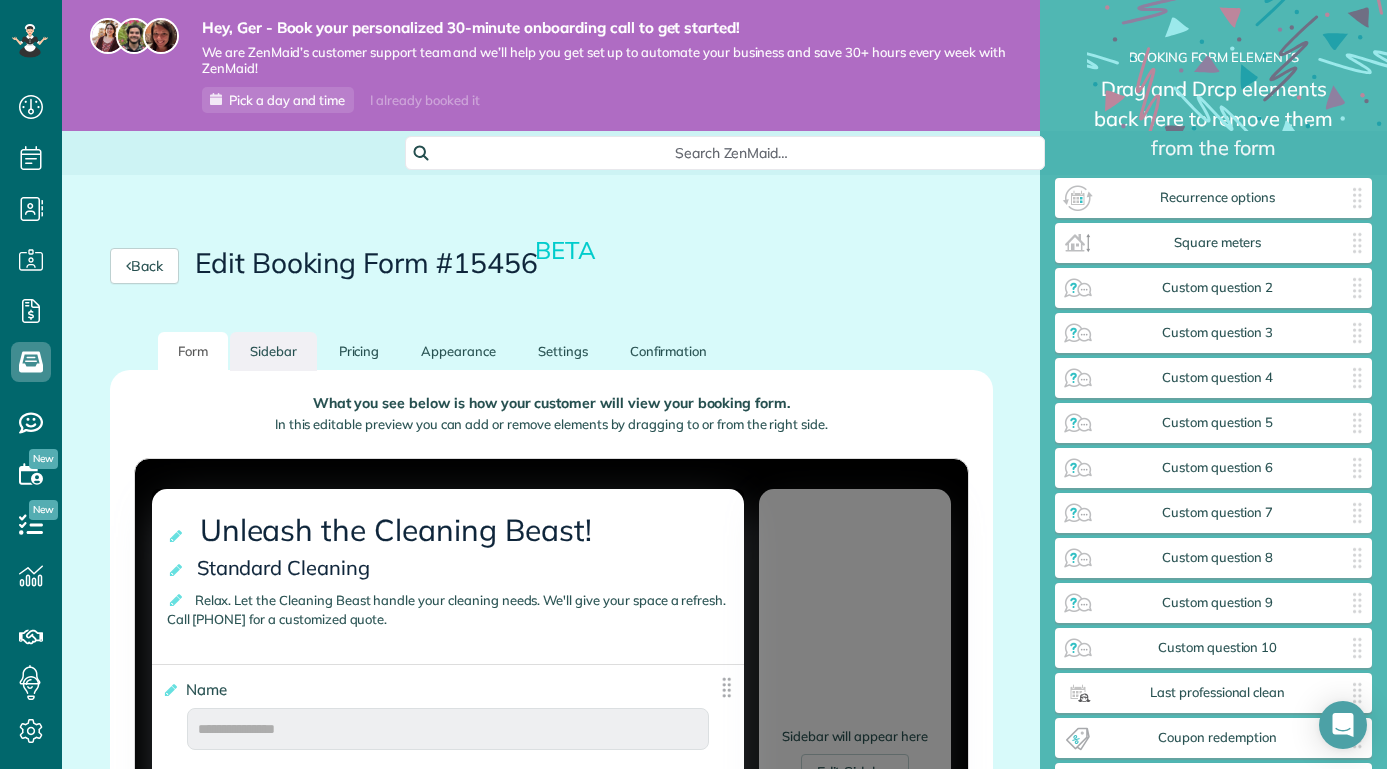 drag, startPoint x: 270, startPoint y: 346, endPoint x: 285, endPoint y: 344, distance: 15.132746 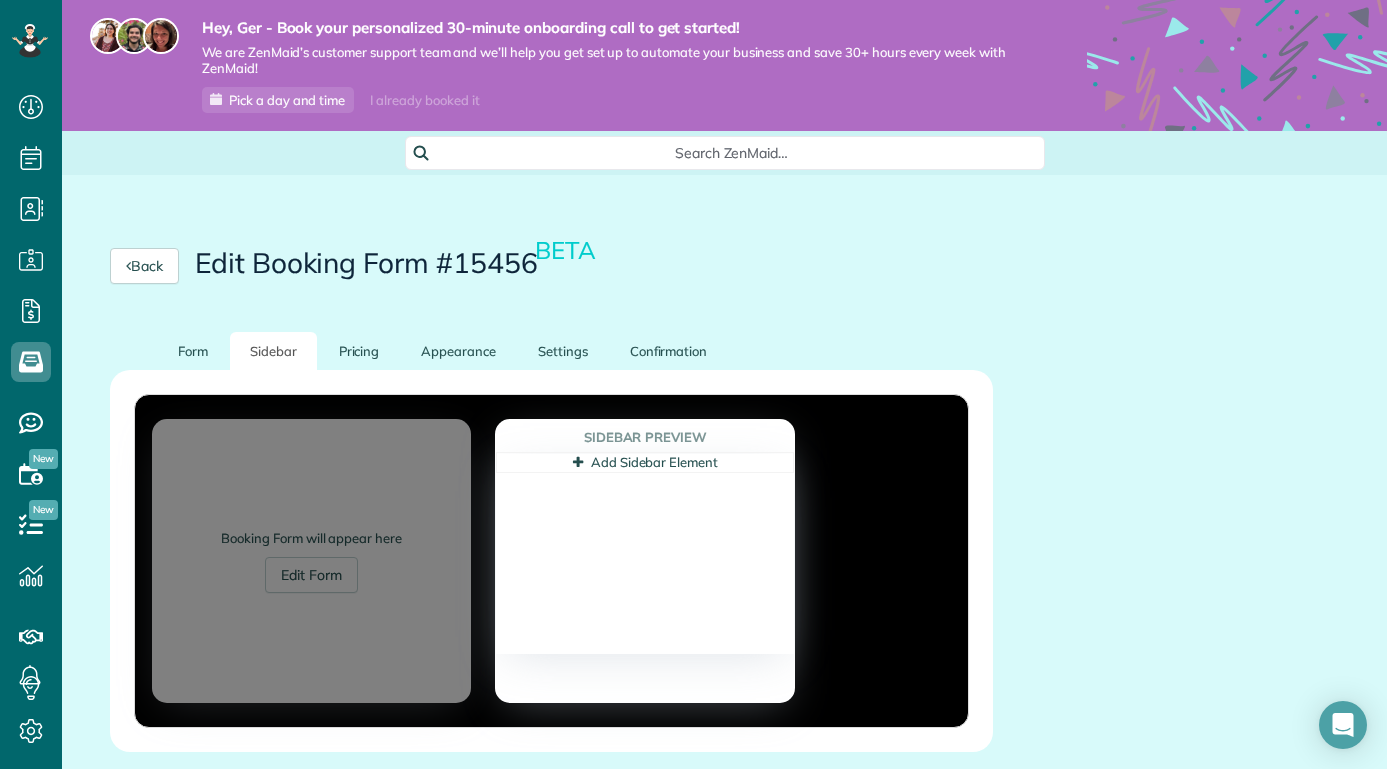 scroll, scrollTop: 228, scrollLeft: 0, axis: vertical 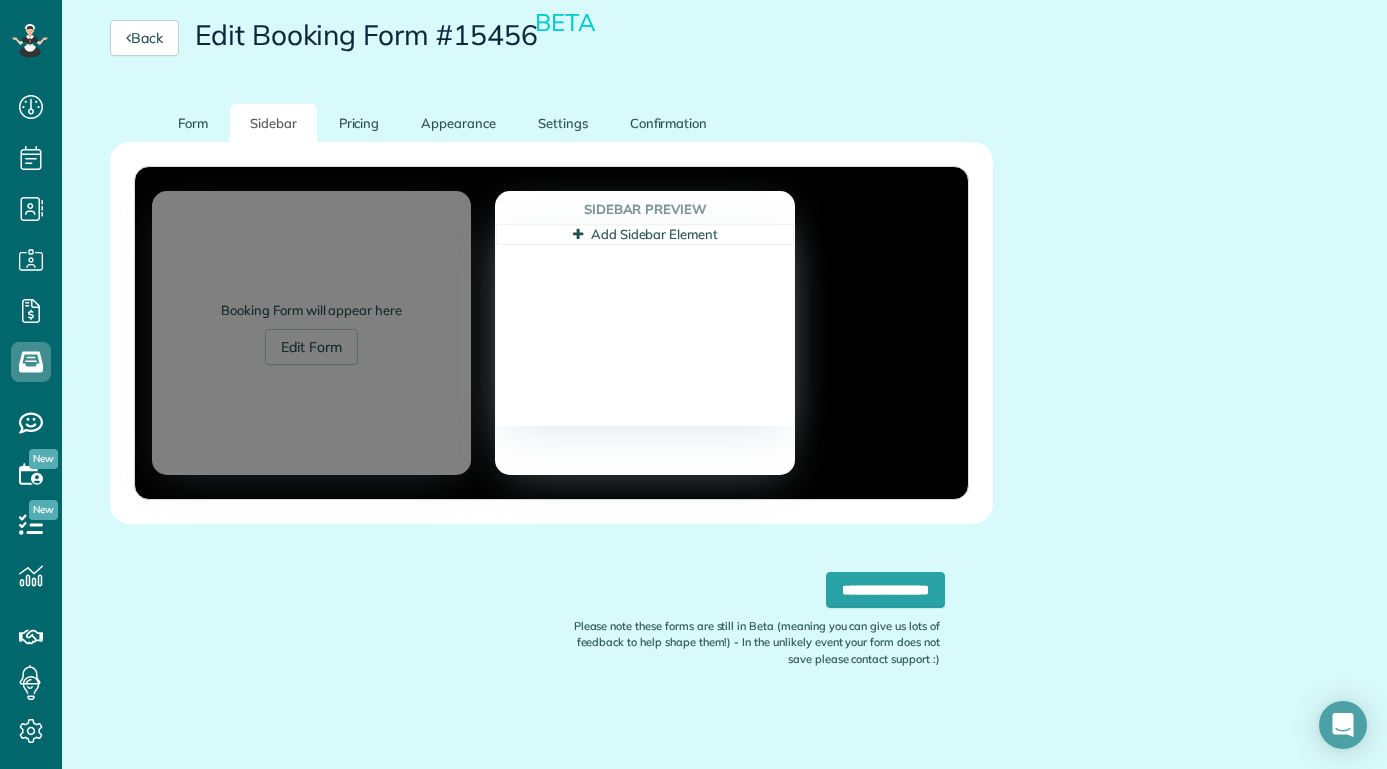 click on "Add Sidebar Element" at bounding box center [645, 234] 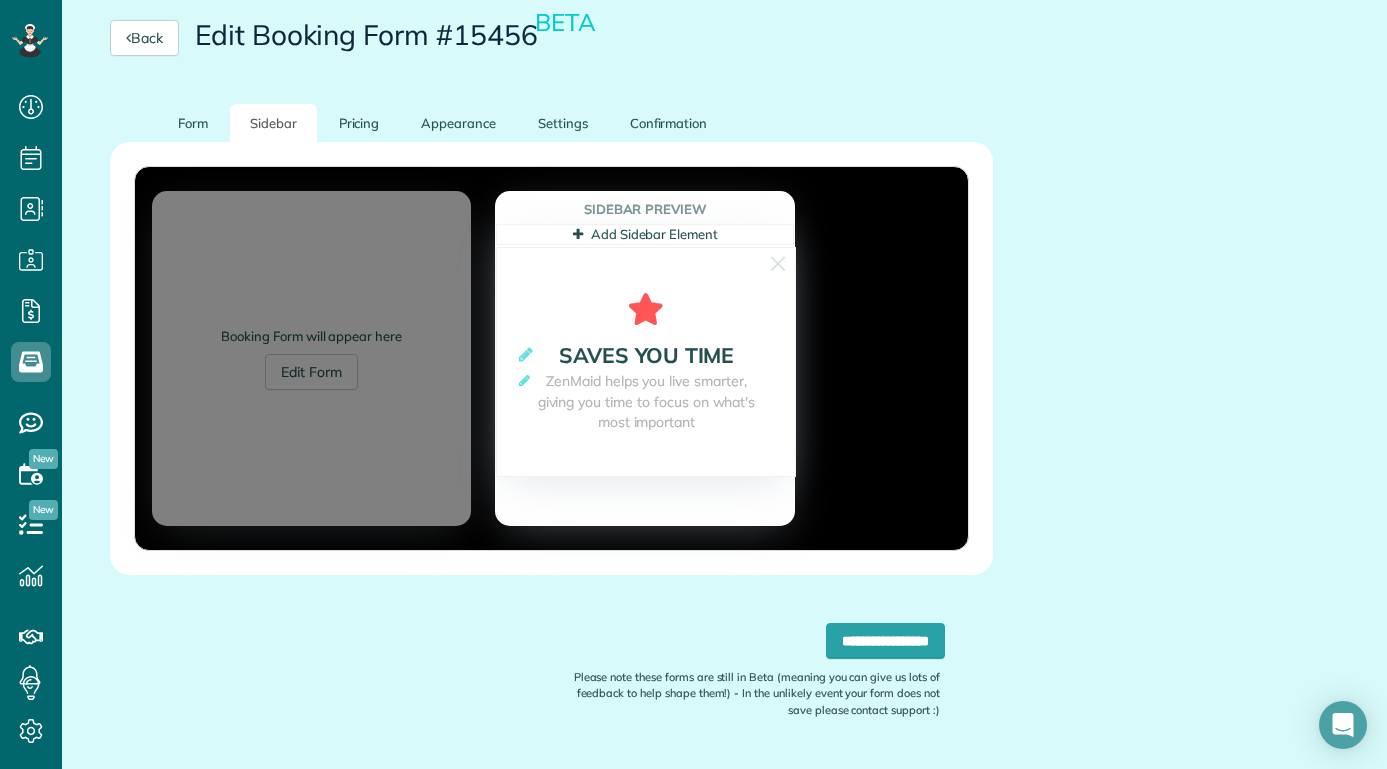 click on "**********" at bounding box center (646, 362) 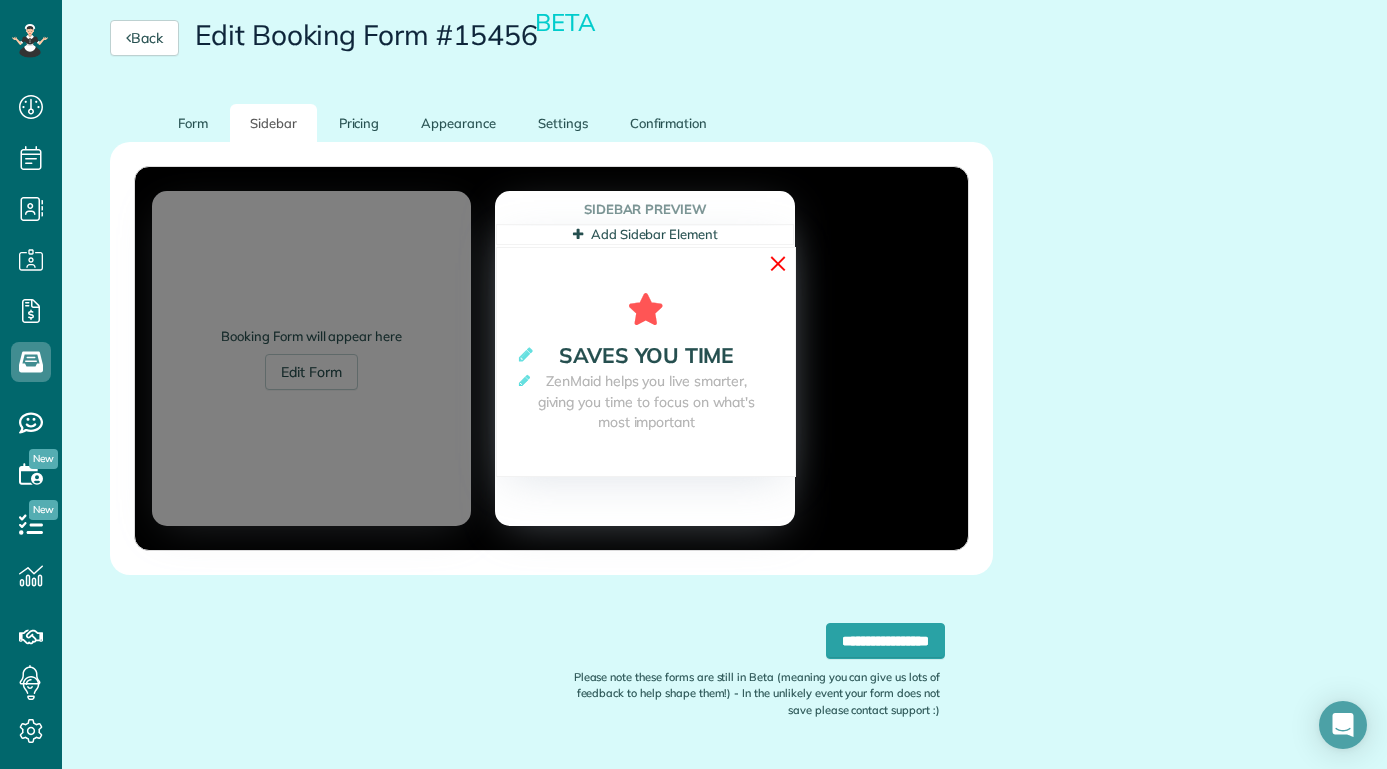 click on "✕" at bounding box center [778, 263] 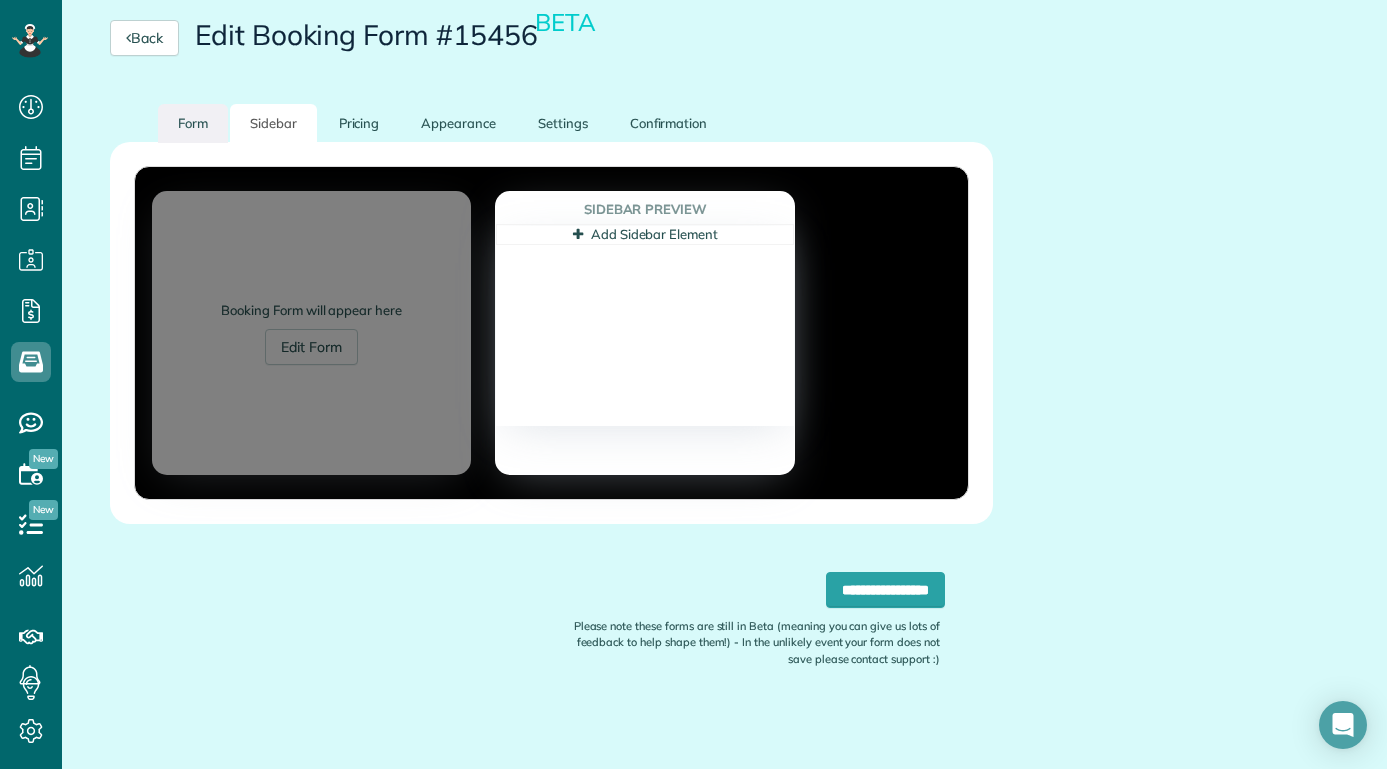 click on "Form" at bounding box center (193, 123) 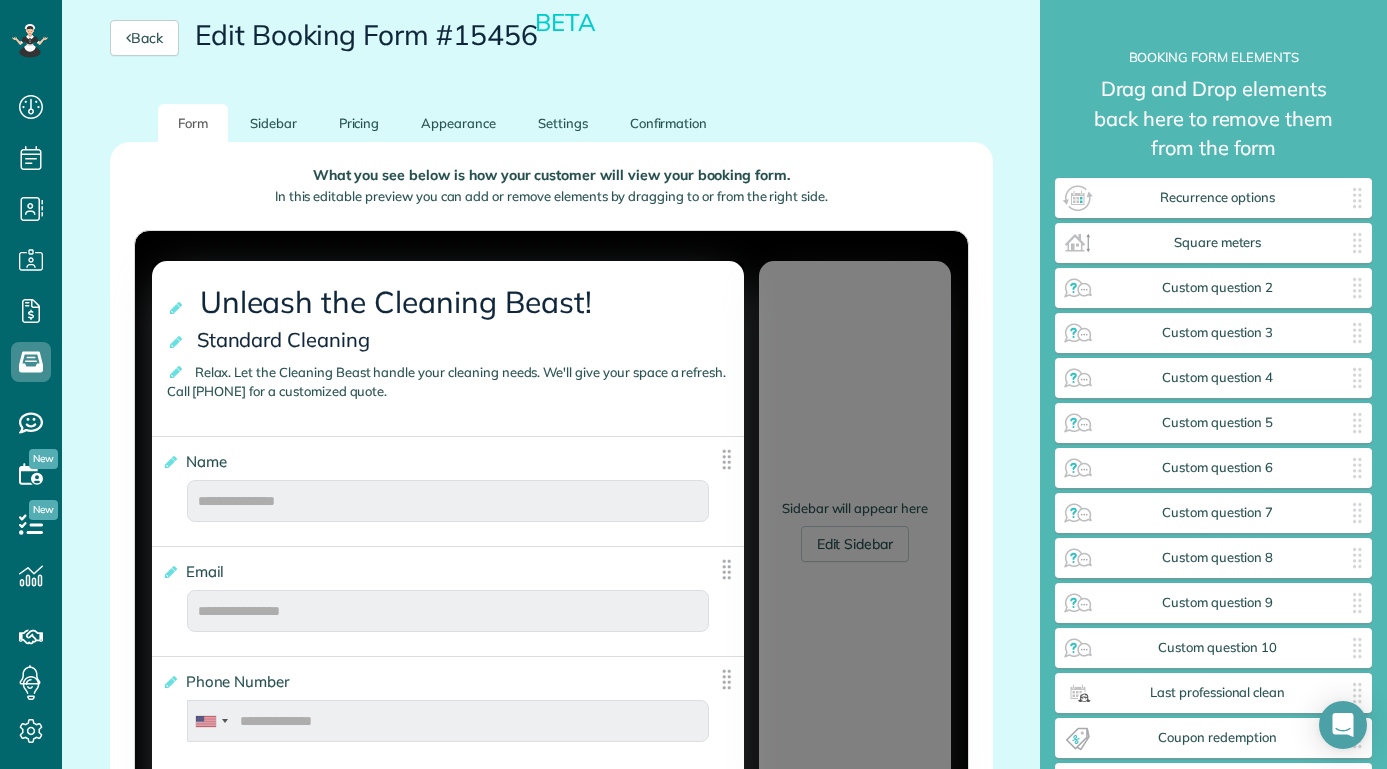 scroll, scrollTop: 404, scrollLeft: 0, axis: vertical 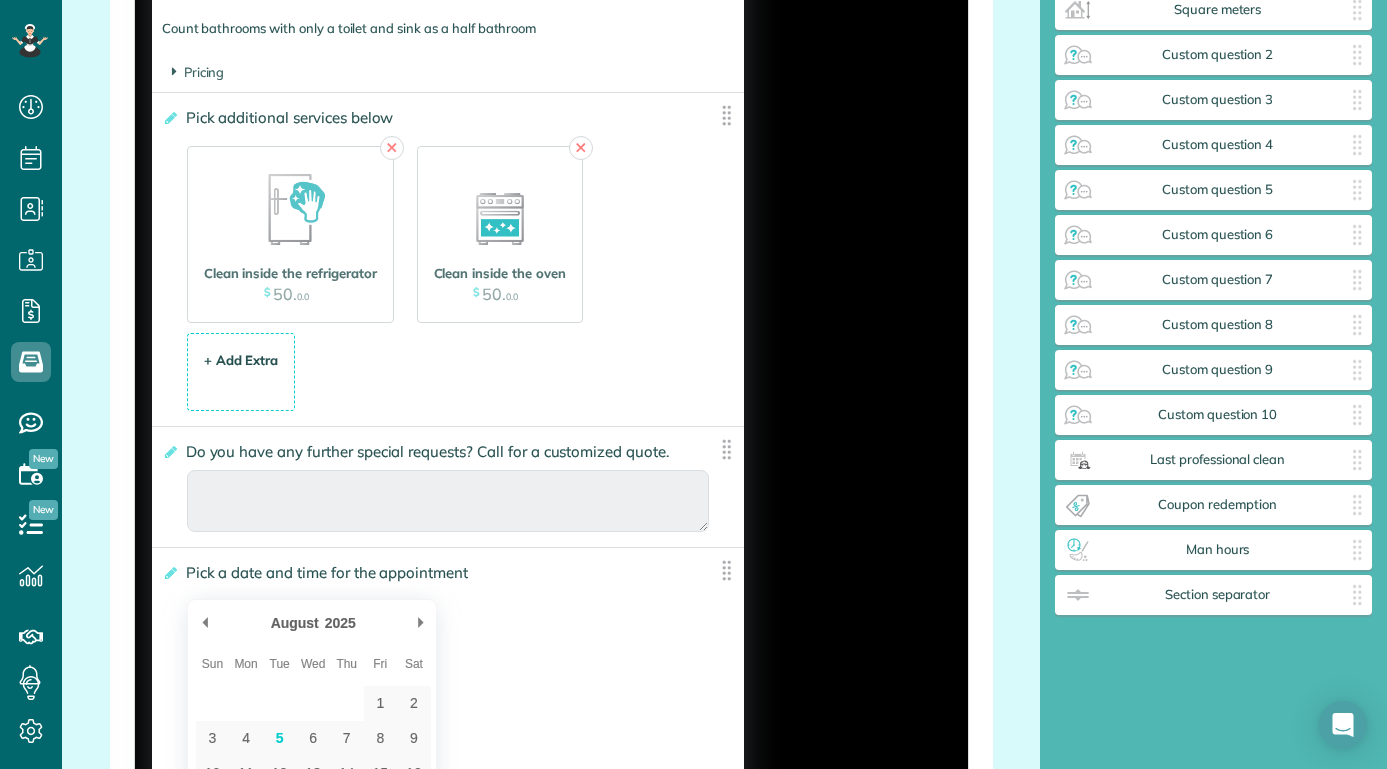 click on "+ Add Extra
$ 34 . 99" at bounding box center [241, 373] 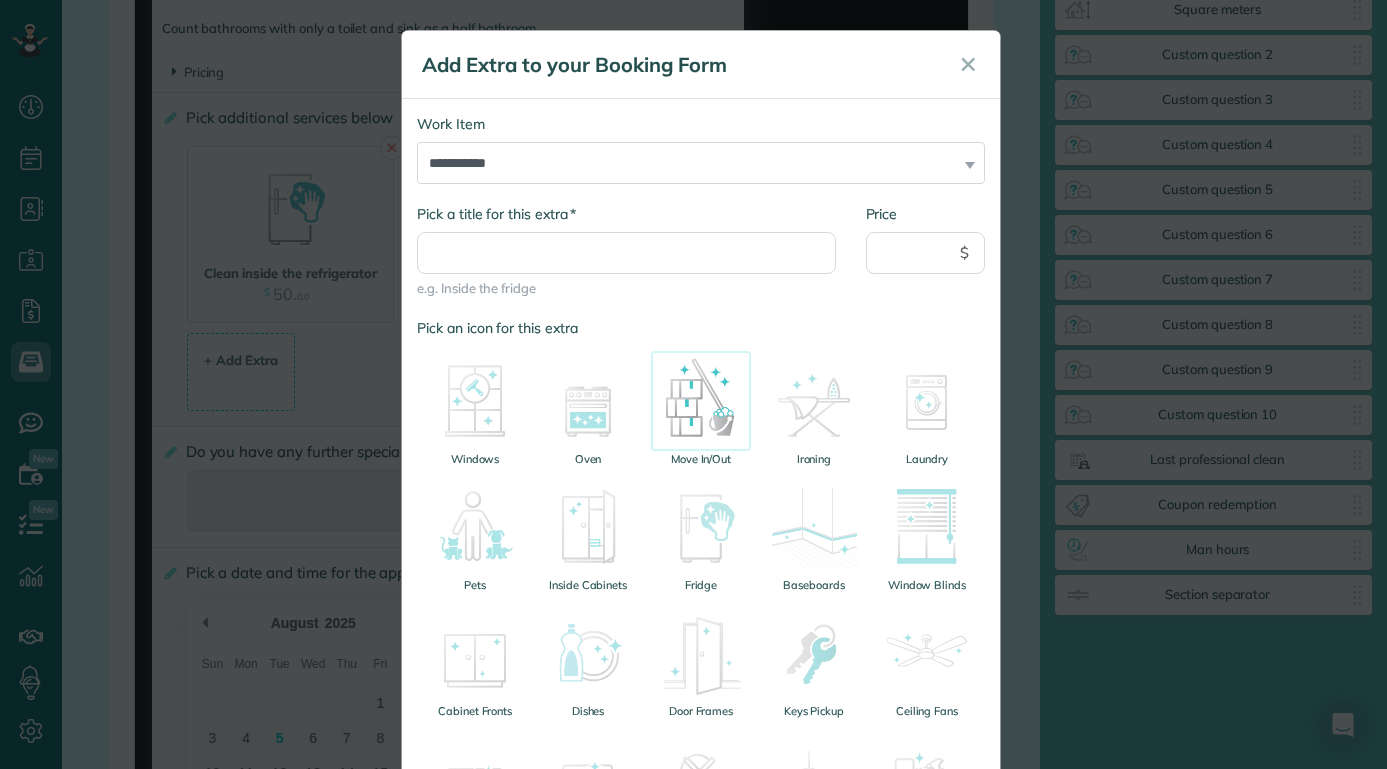 scroll, scrollTop: 176, scrollLeft: 0, axis: vertical 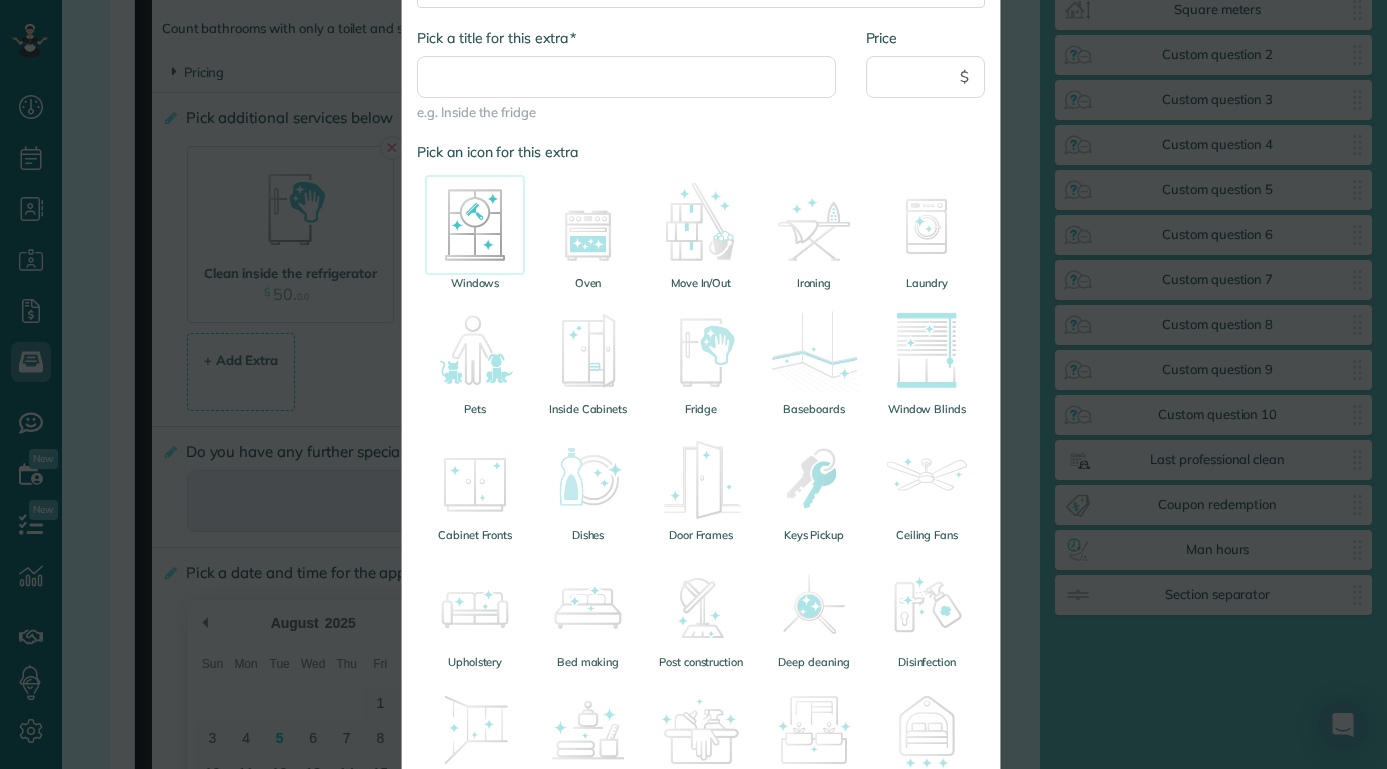 click at bounding box center (475, 225) 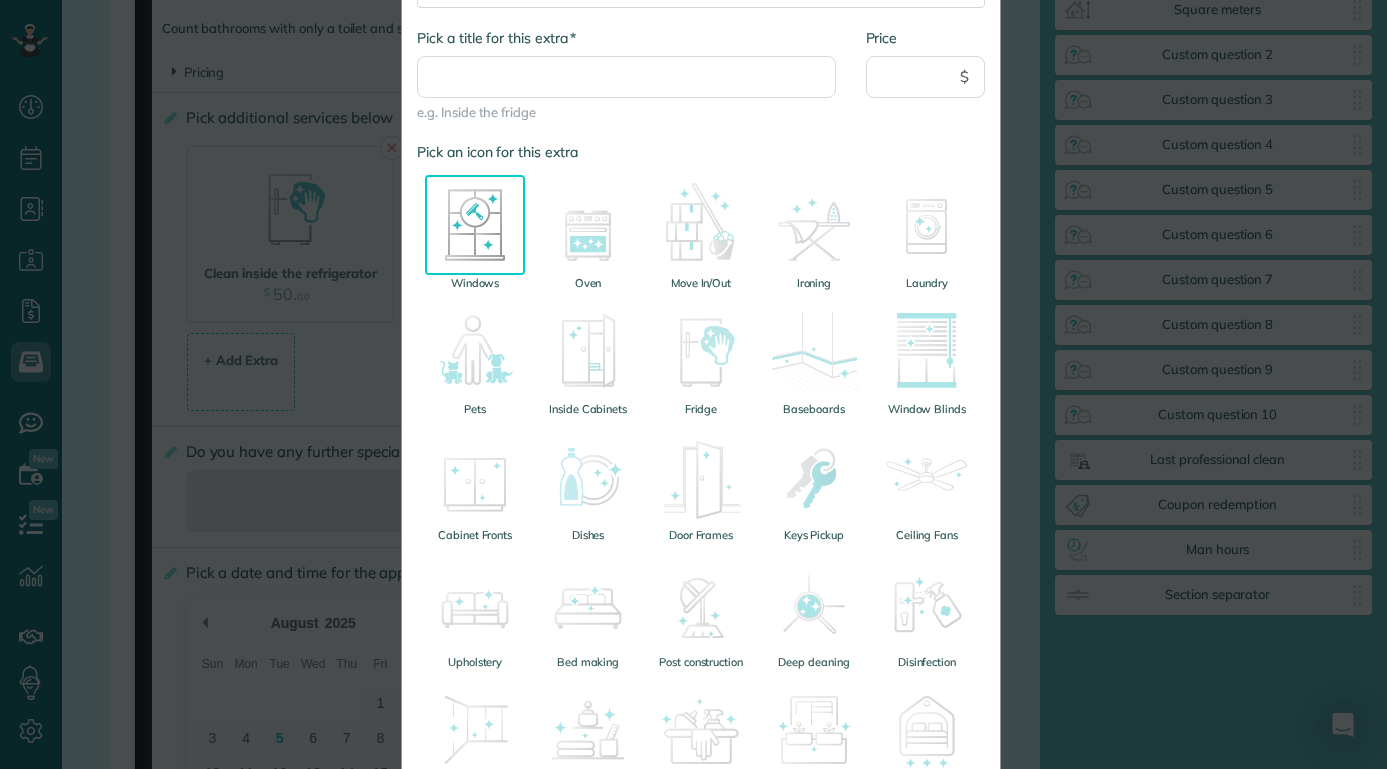scroll, scrollTop: 10, scrollLeft: 0, axis: vertical 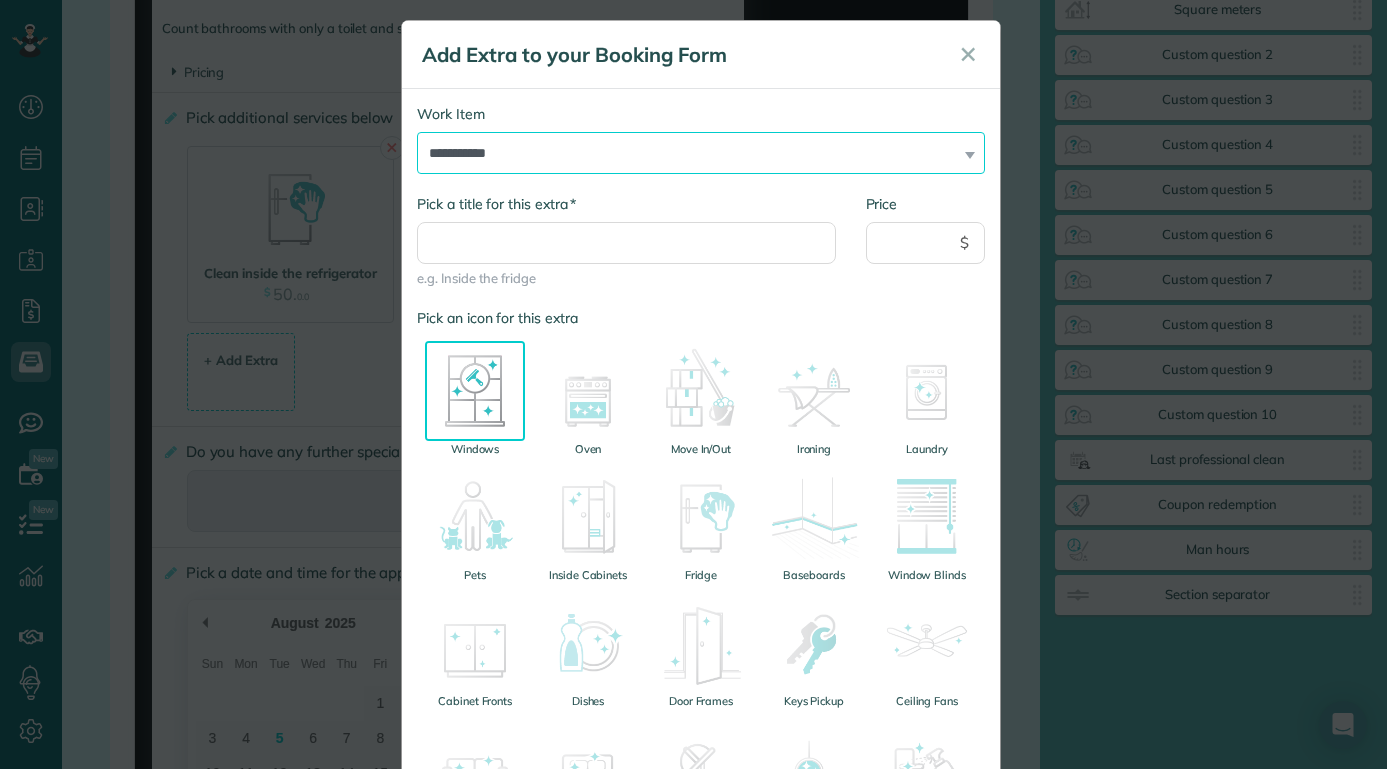 select on "******" 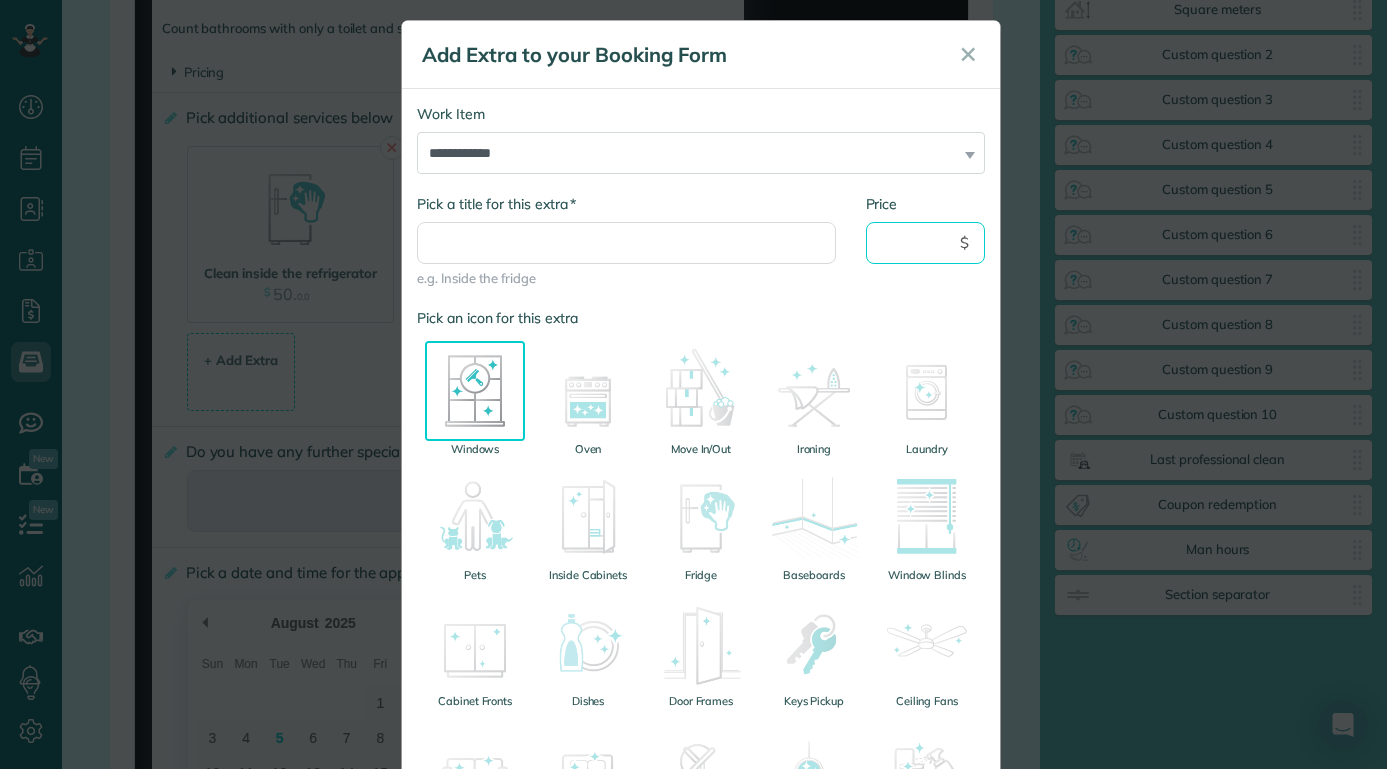 drag, startPoint x: 944, startPoint y: 239, endPoint x: 960, endPoint y: 241, distance: 16.124516 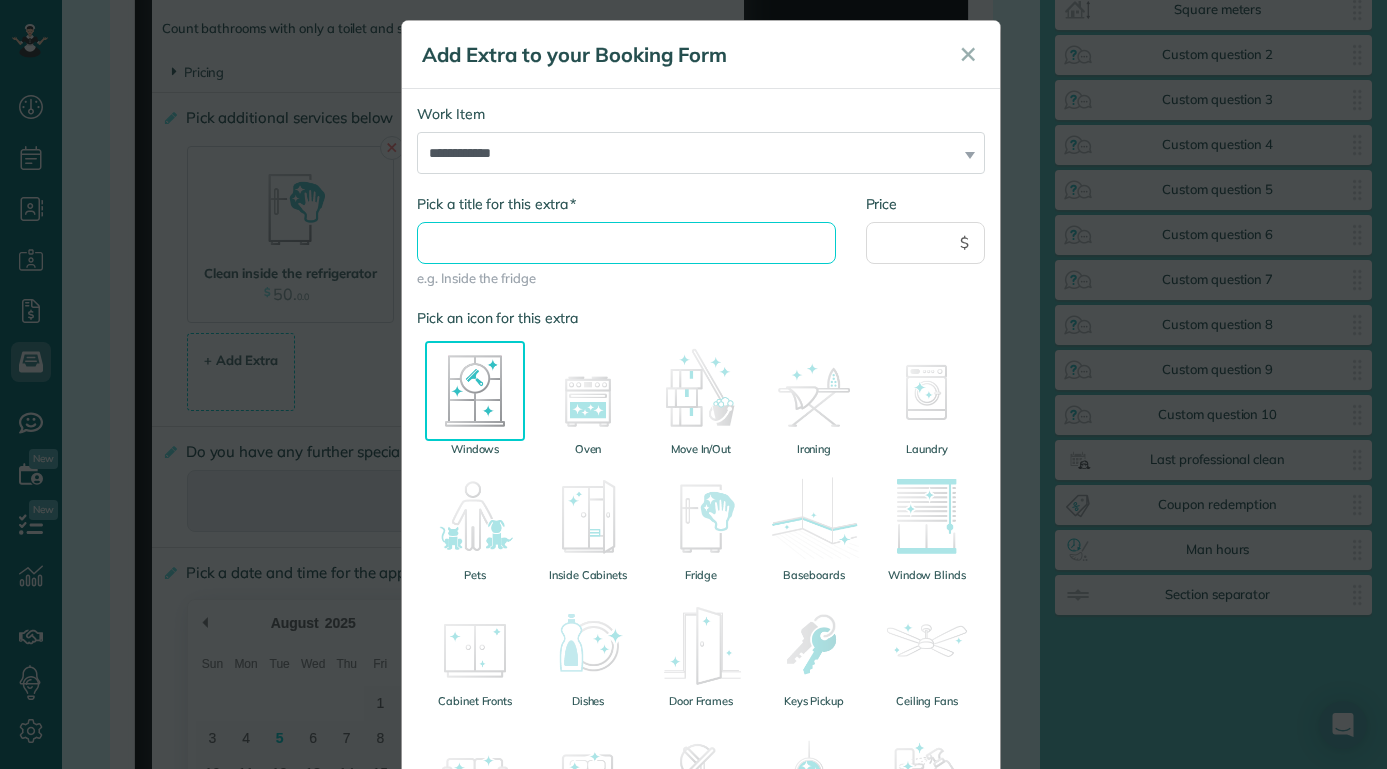 click on "*  Pick a title for this extra" at bounding box center (626, 243) 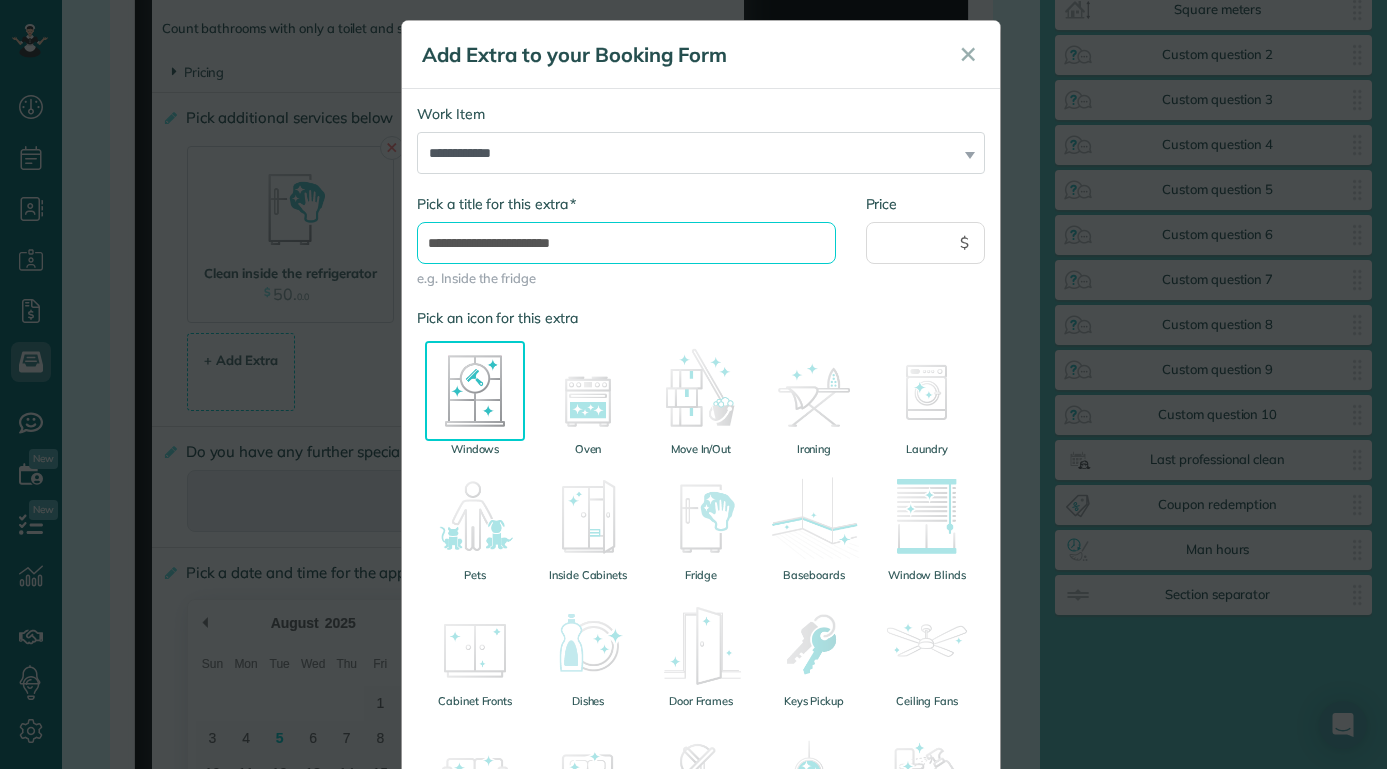 type on "**********" 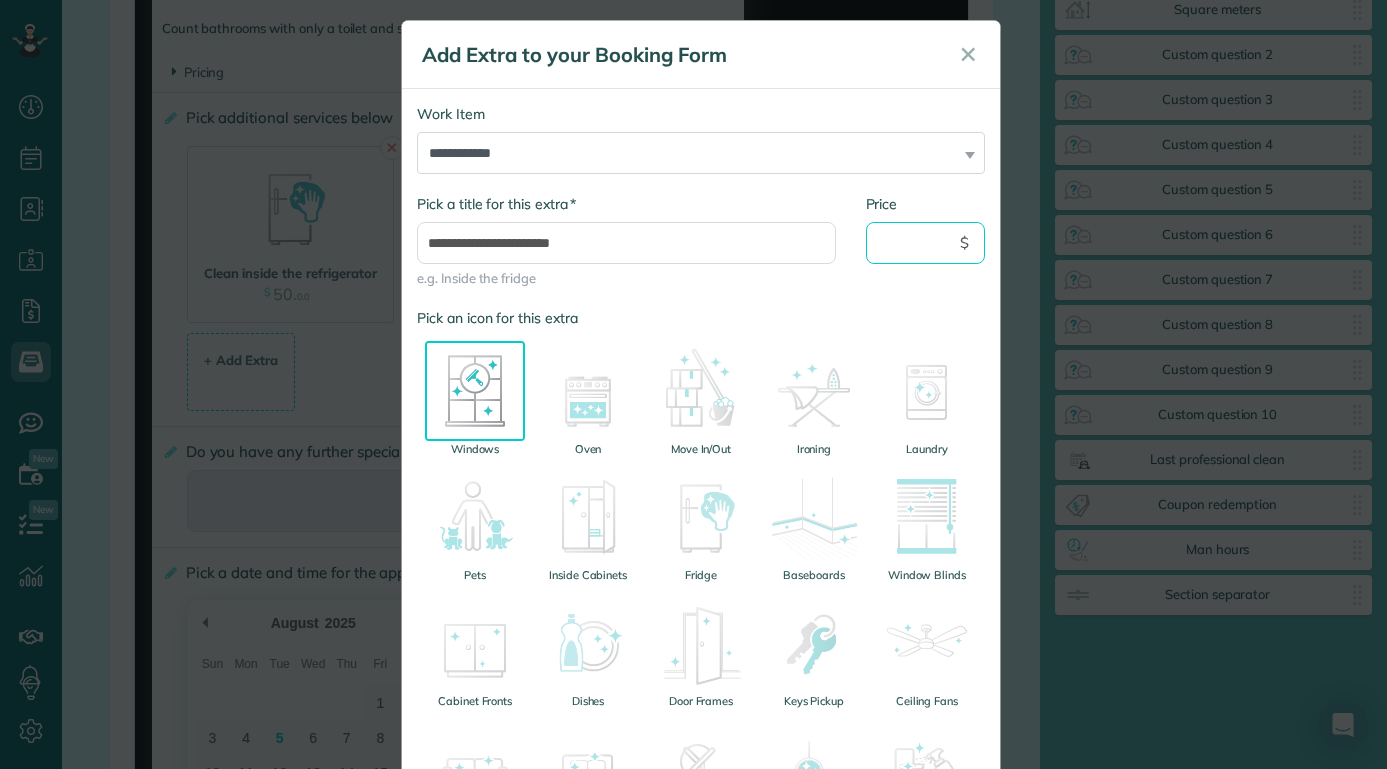 click on "Price" at bounding box center (926, 243) 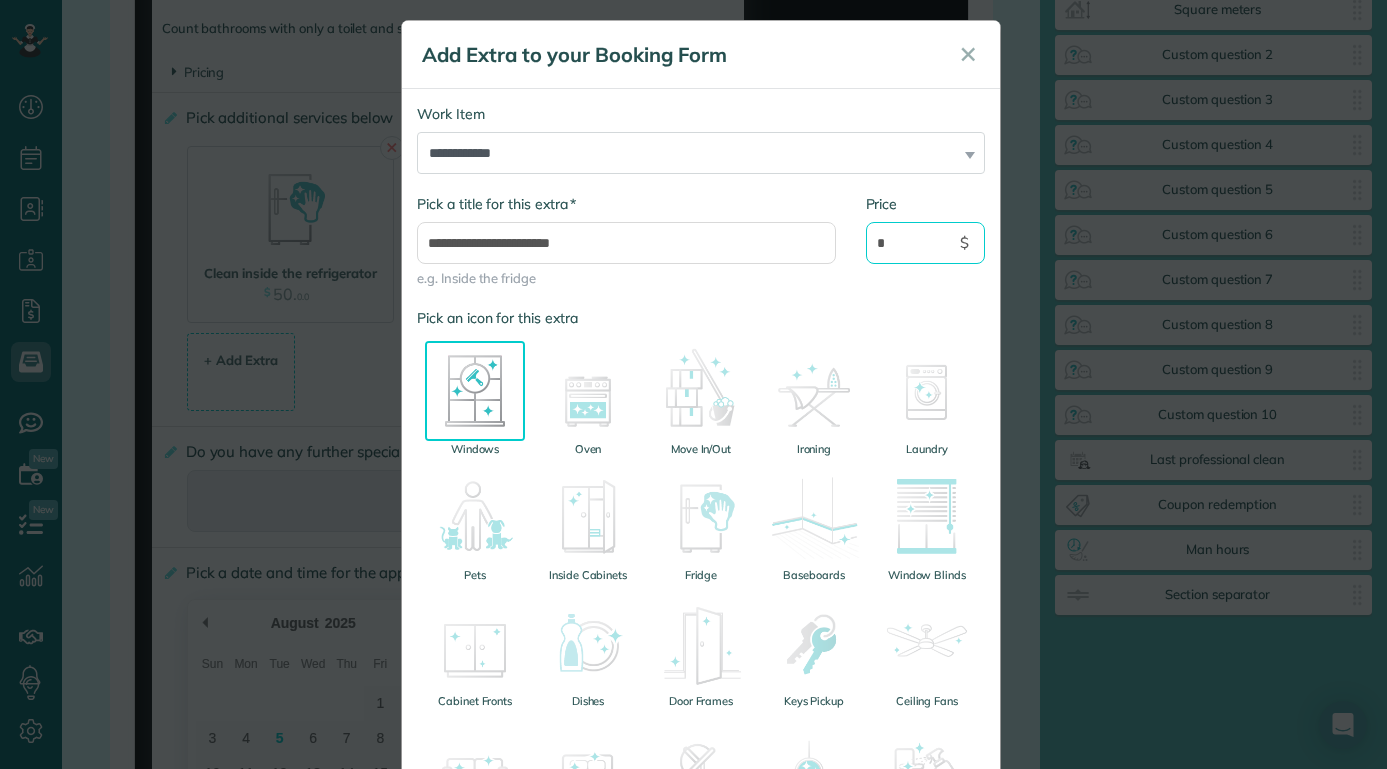 click on "*" at bounding box center (926, 243) 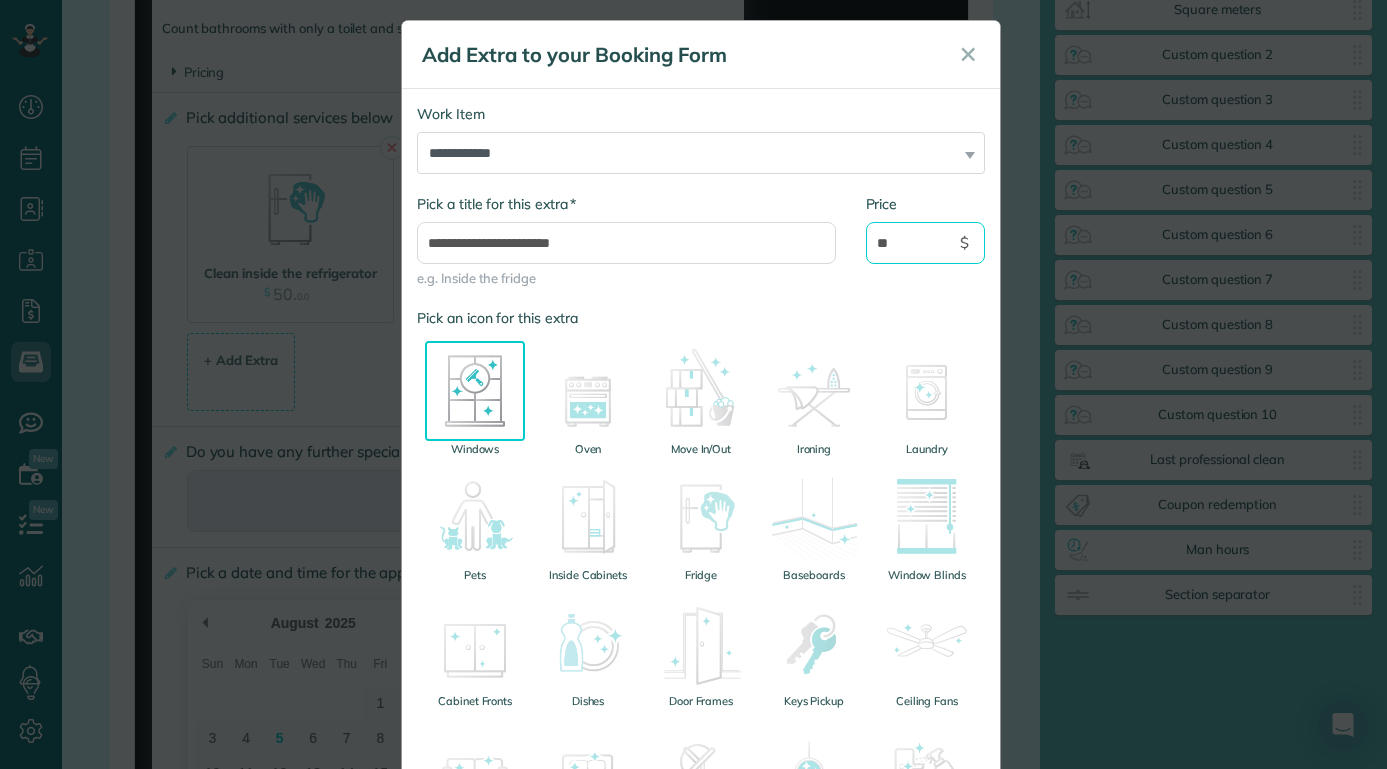 type on "*" 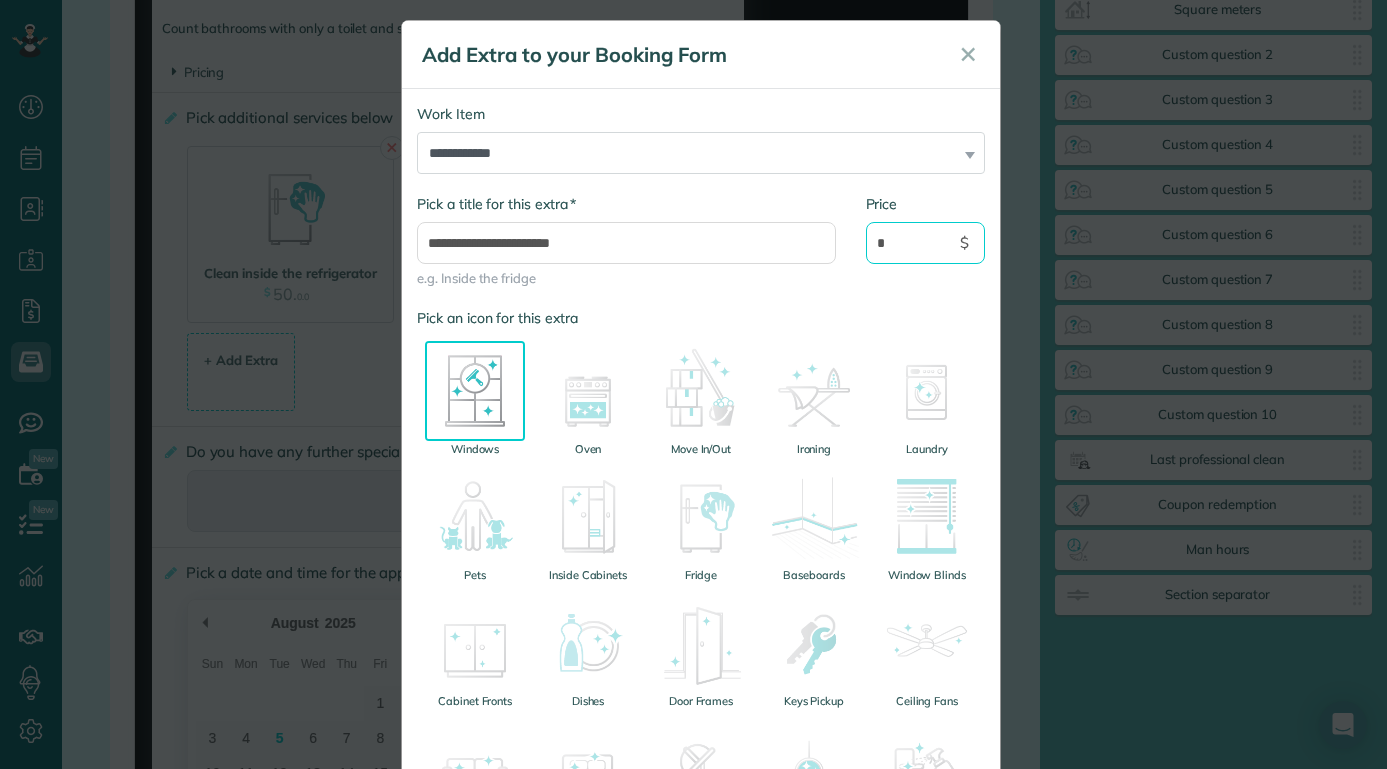 type on "*" 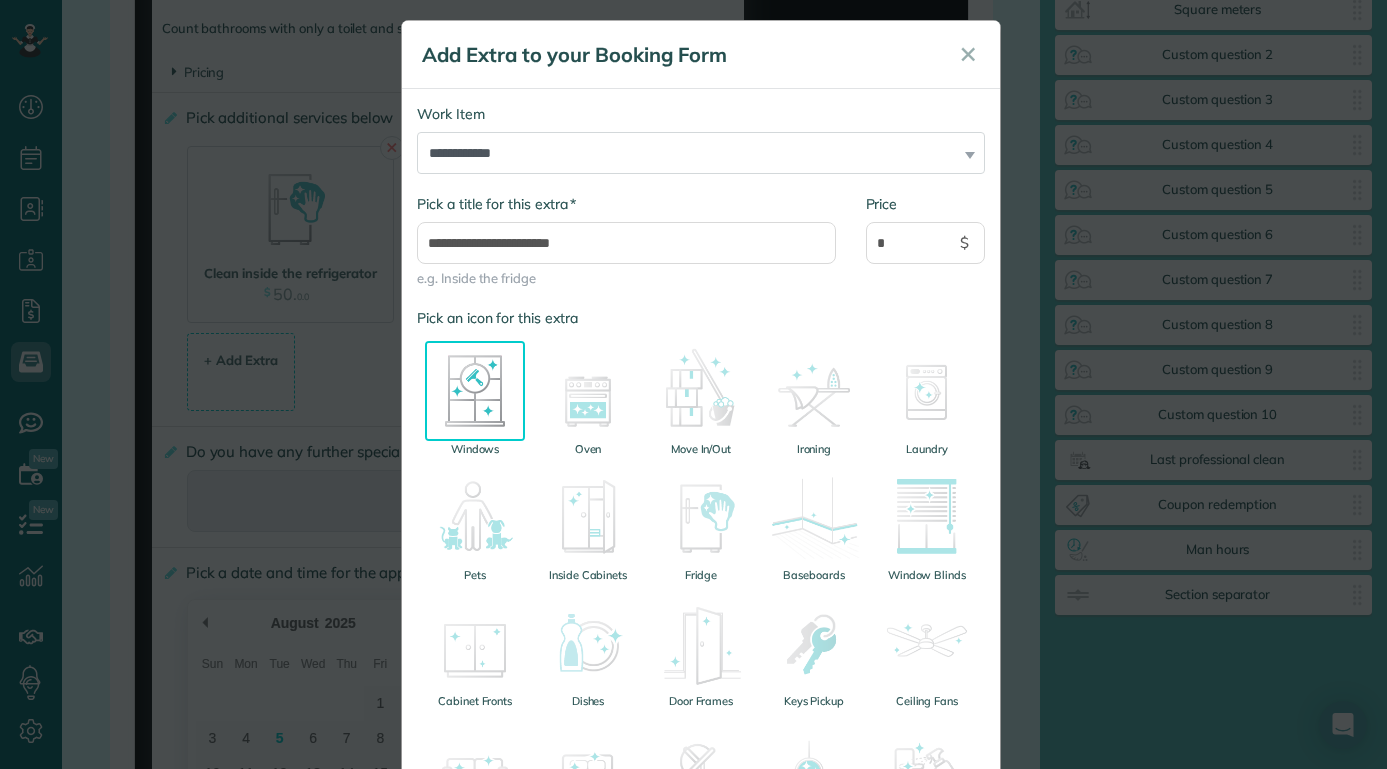 click on "**********" at bounding box center [701, 251] 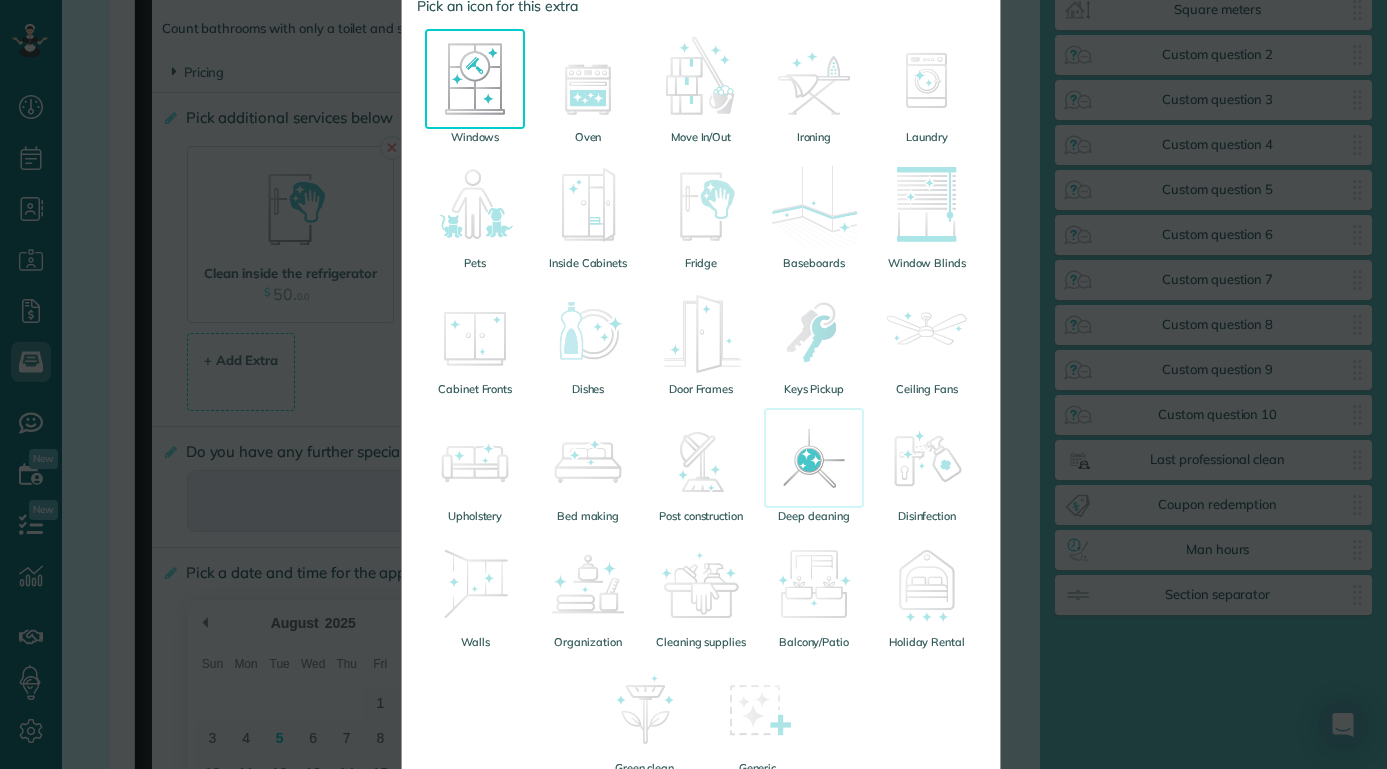 scroll, scrollTop: 487, scrollLeft: 0, axis: vertical 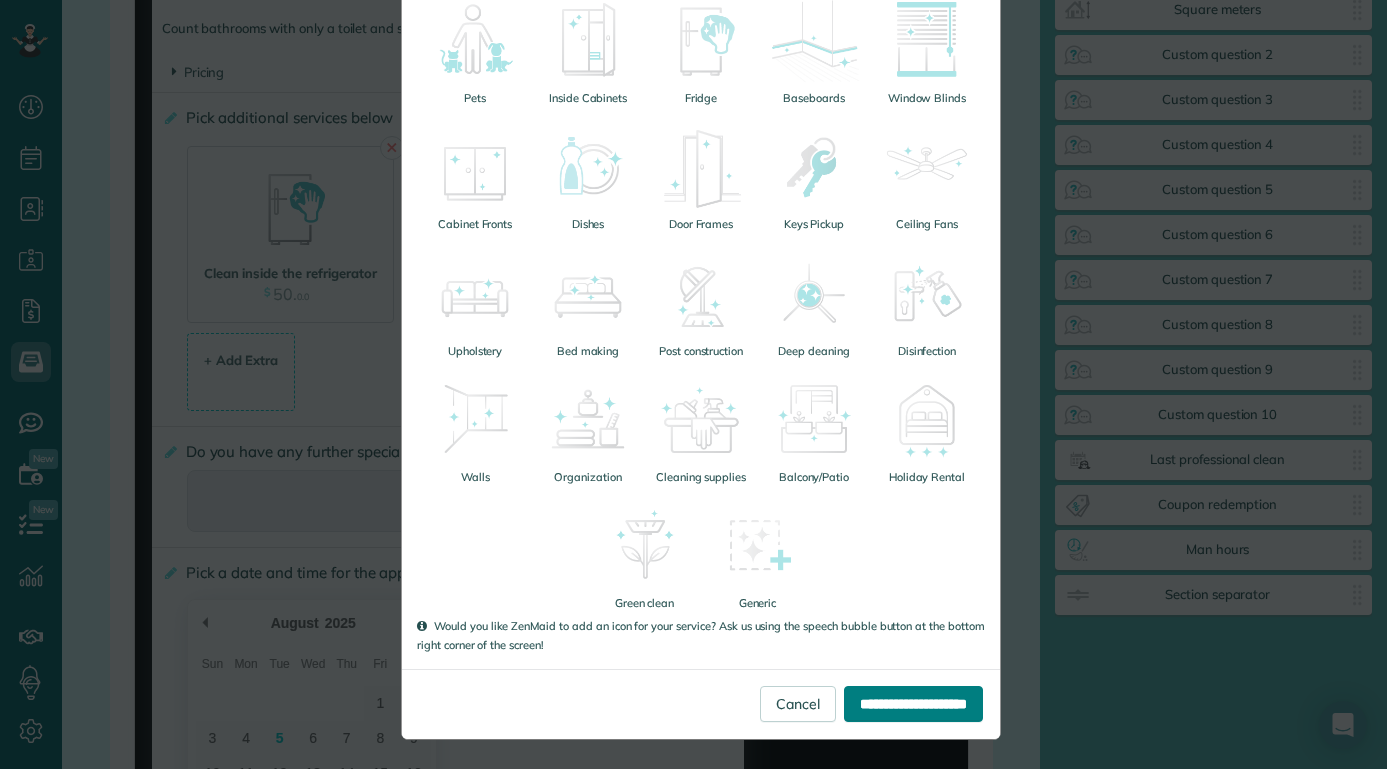 click on "**********" at bounding box center [913, 704] 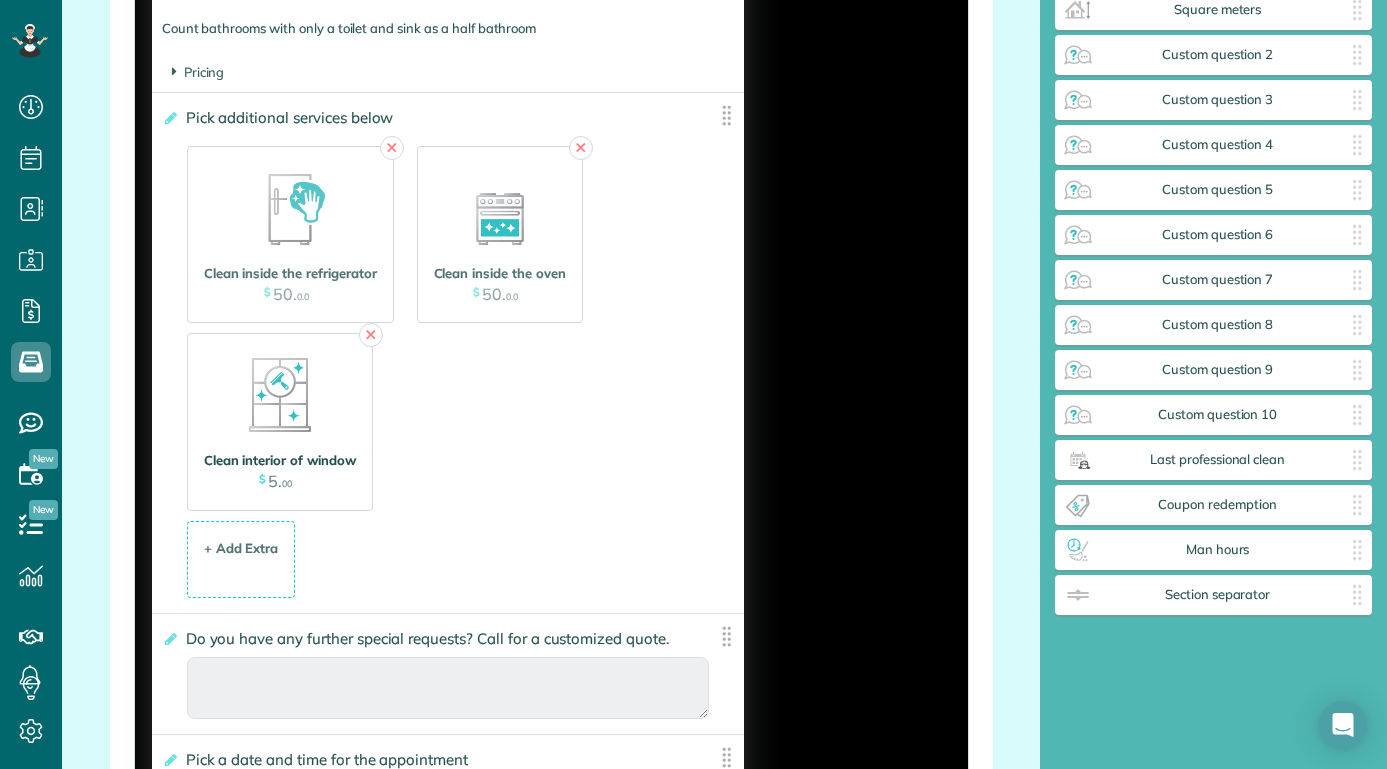 click at bounding box center [280, 395] 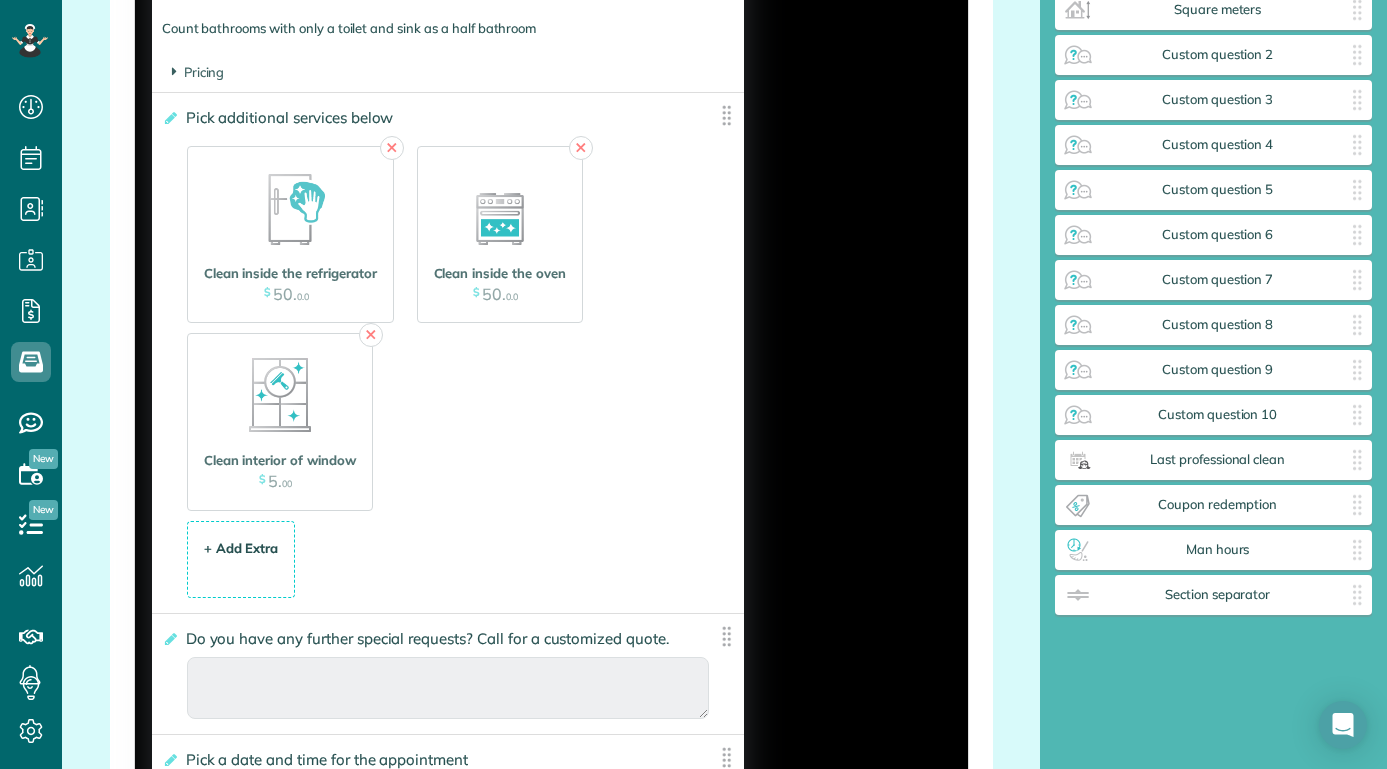 click on "+ Add Extra
$ 34 . 99" at bounding box center [241, 561] 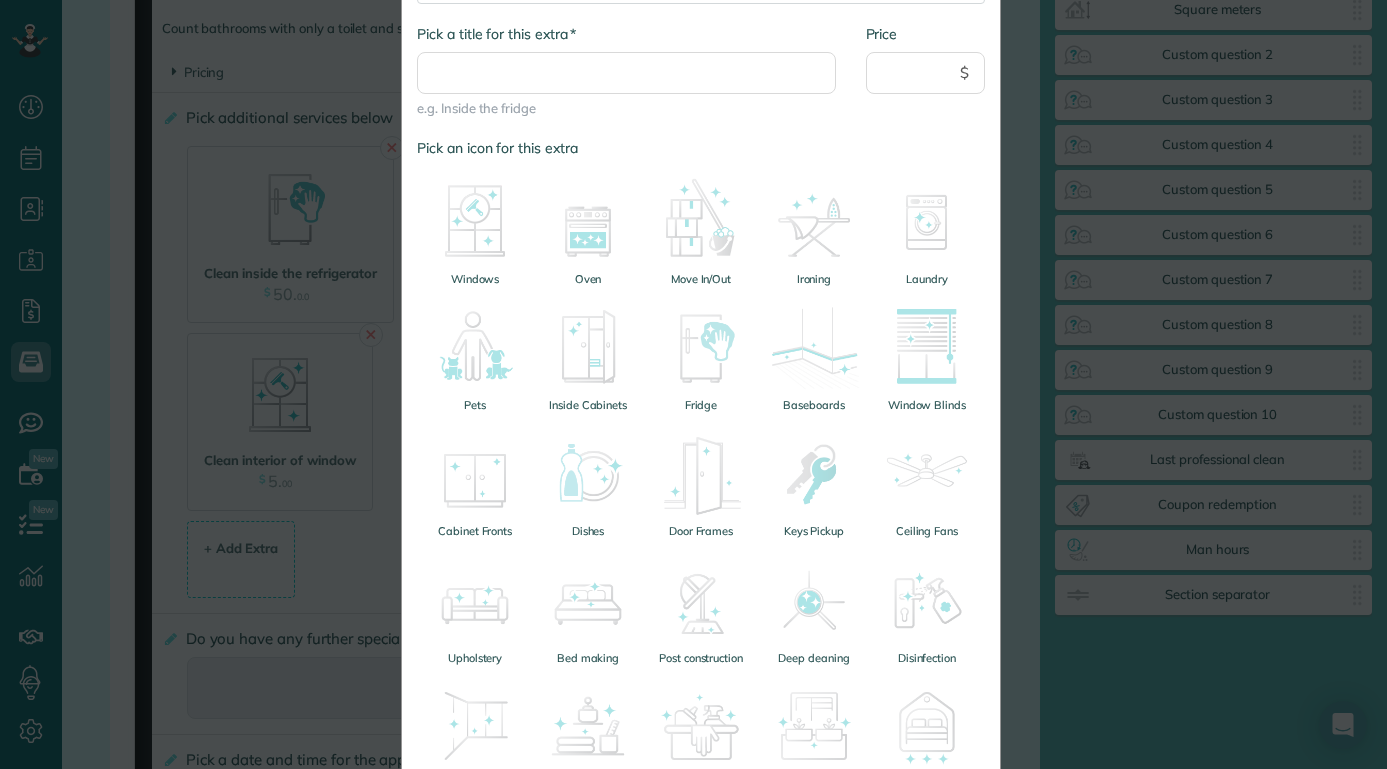 scroll, scrollTop: 0, scrollLeft: 0, axis: both 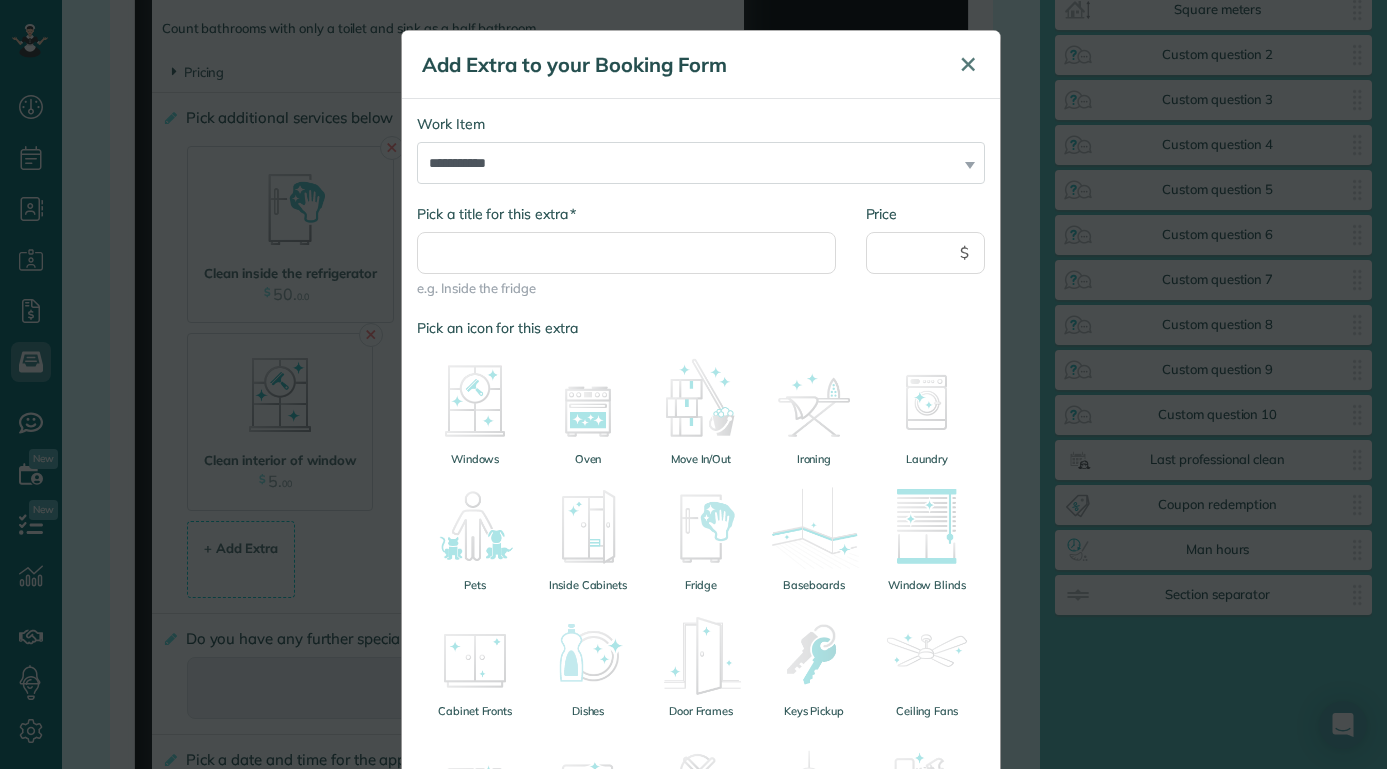 click on "✕" at bounding box center (968, 64) 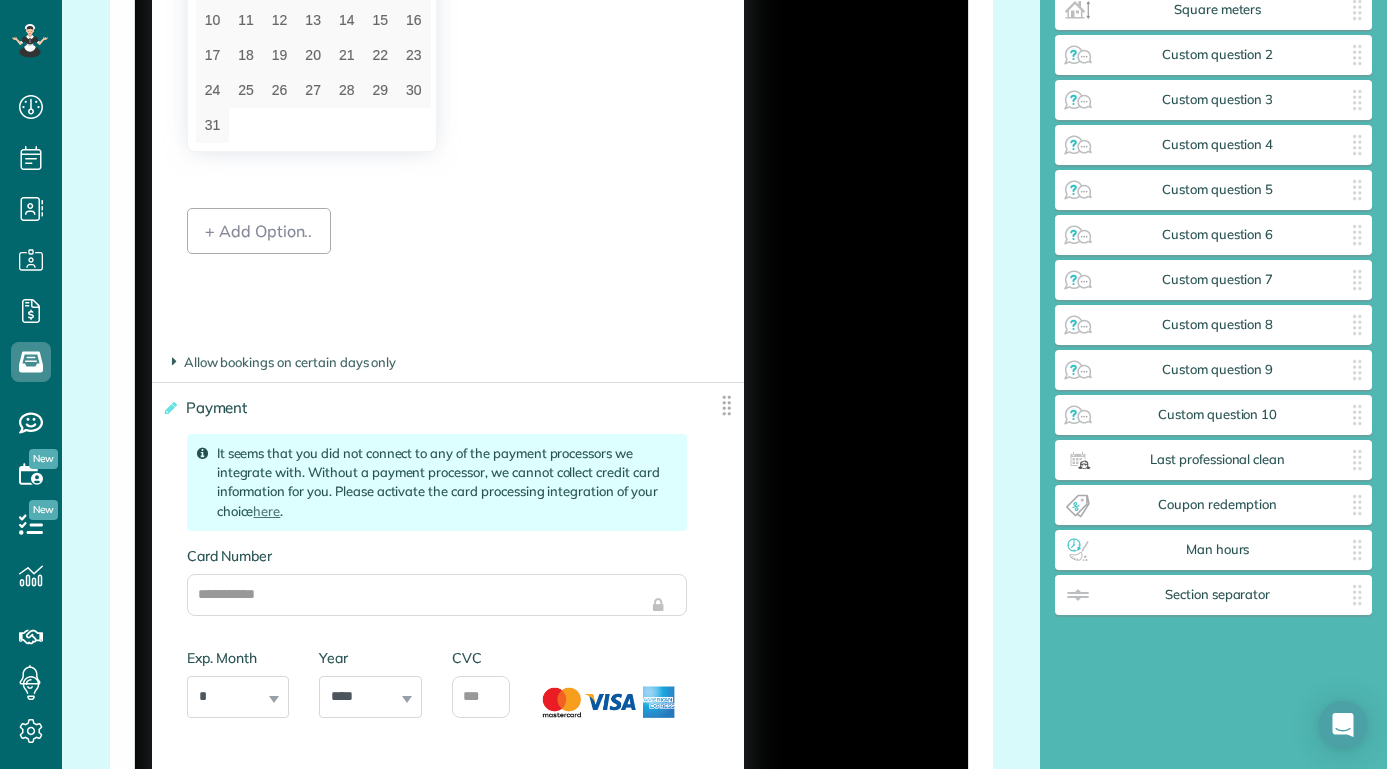 scroll, scrollTop: 3352, scrollLeft: 0, axis: vertical 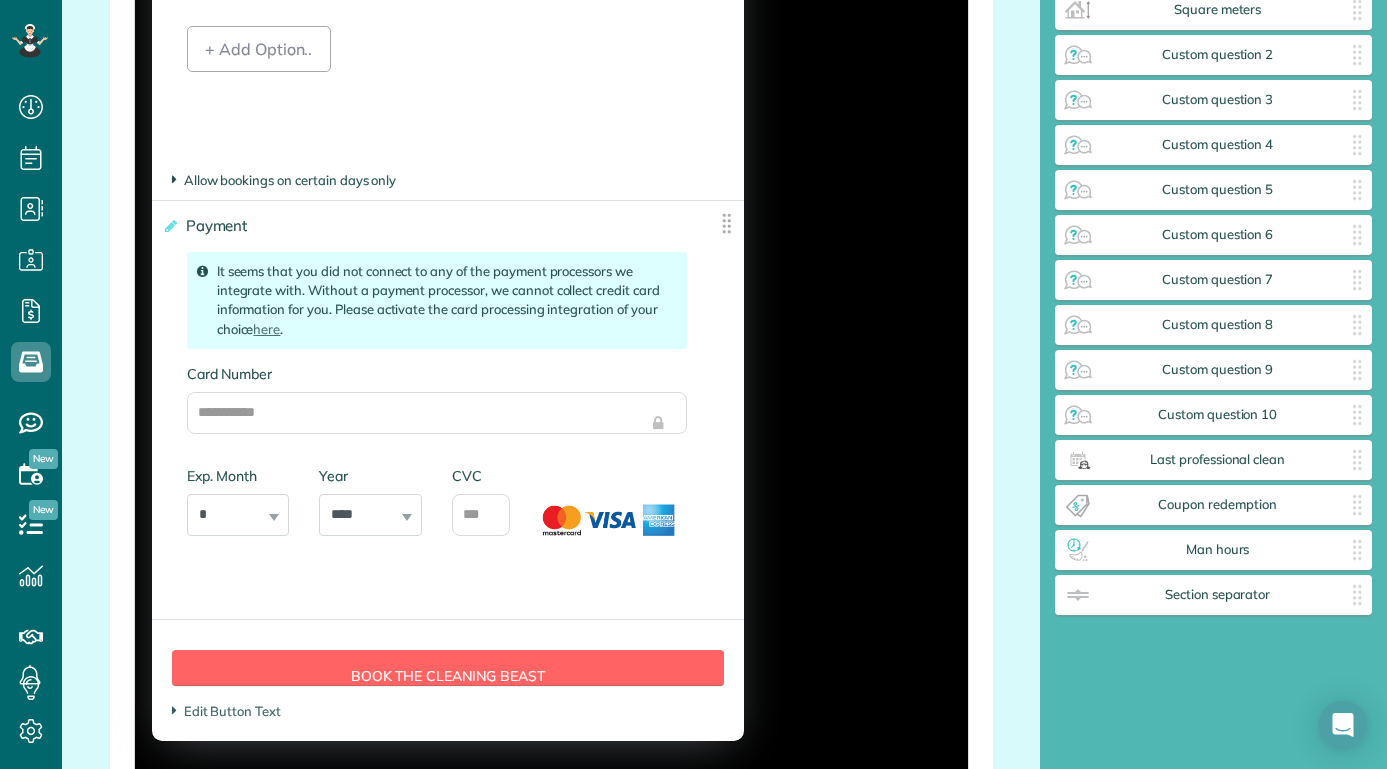 click on "Allow bookings on certain days only" at bounding box center [284, 180] 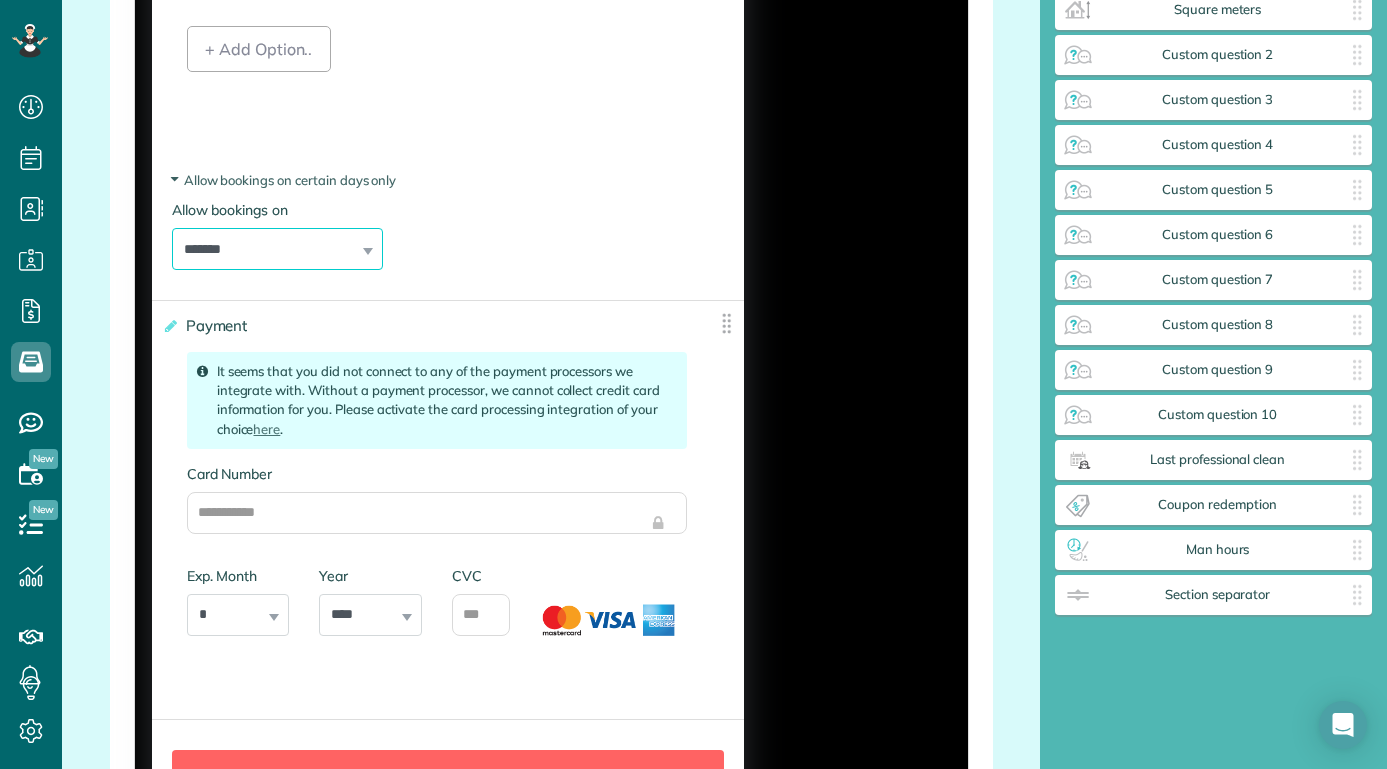 click on "**********" at bounding box center (278, 235) 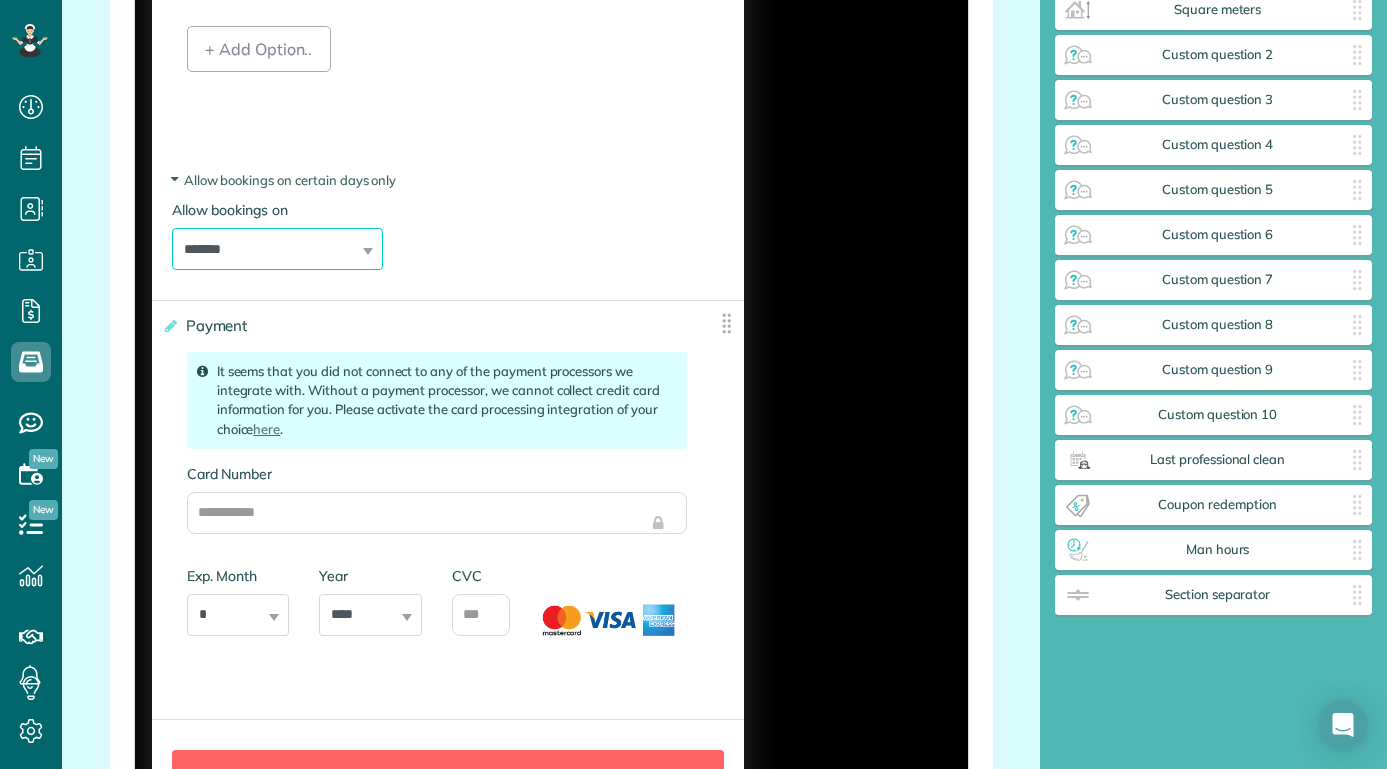 scroll, scrollTop: 3741, scrollLeft: 0, axis: vertical 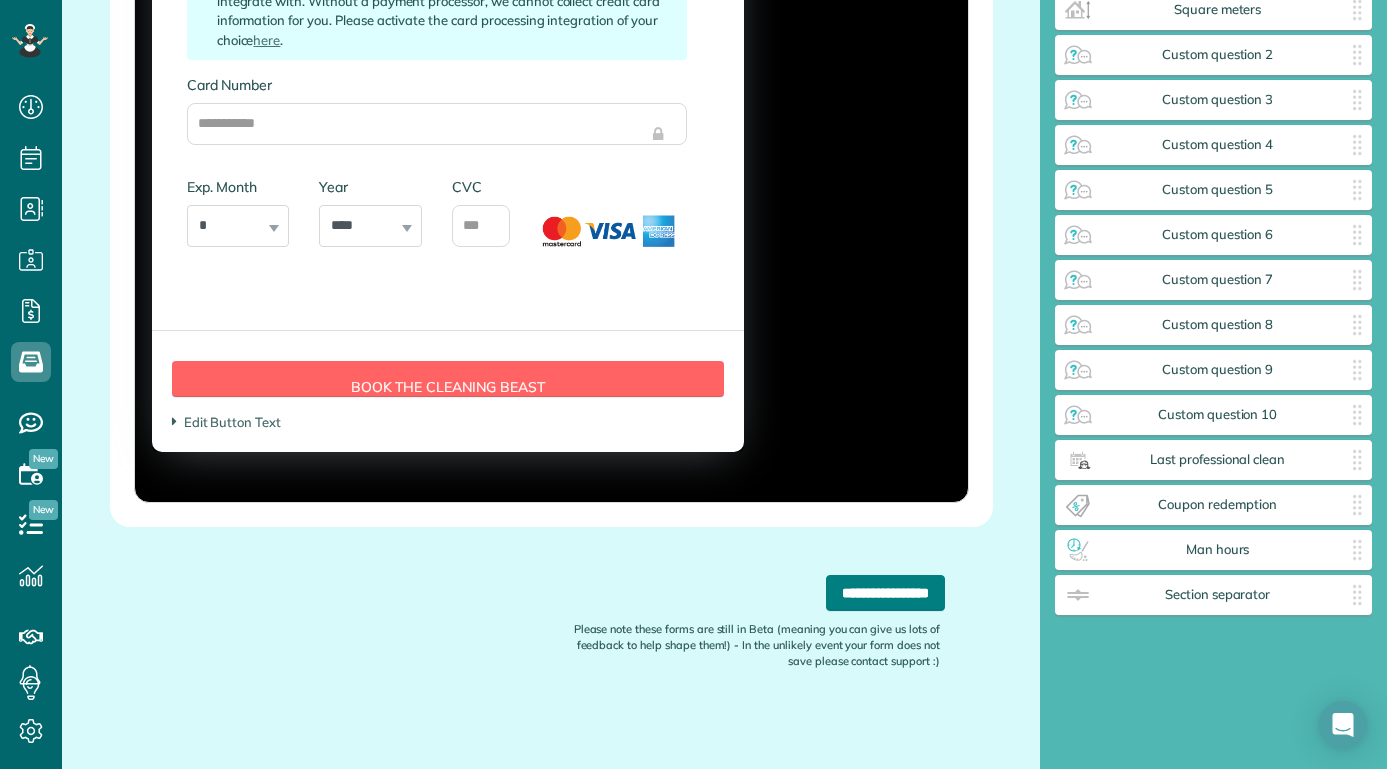 click on "**********" at bounding box center (885, 593) 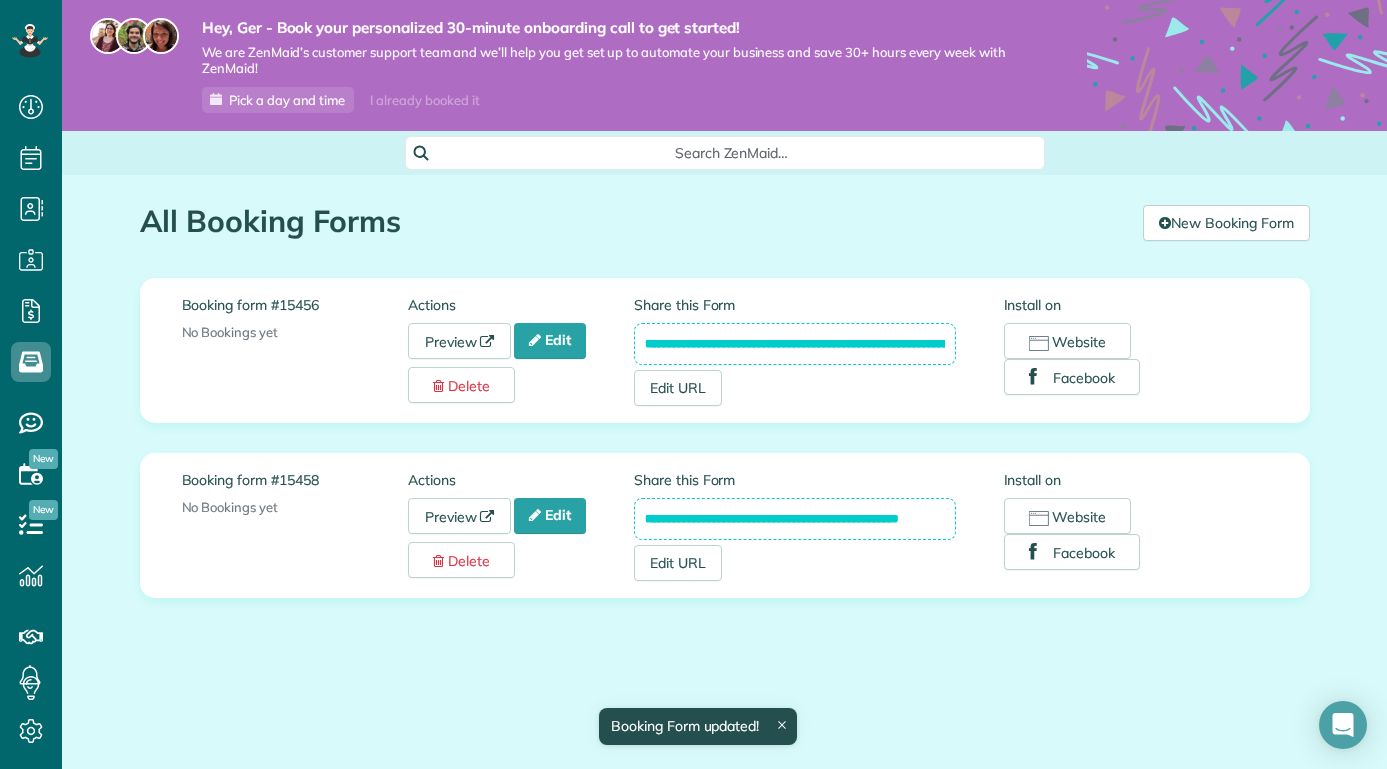 scroll, scrollTop: 0, scrollLeft: 0, axis: both 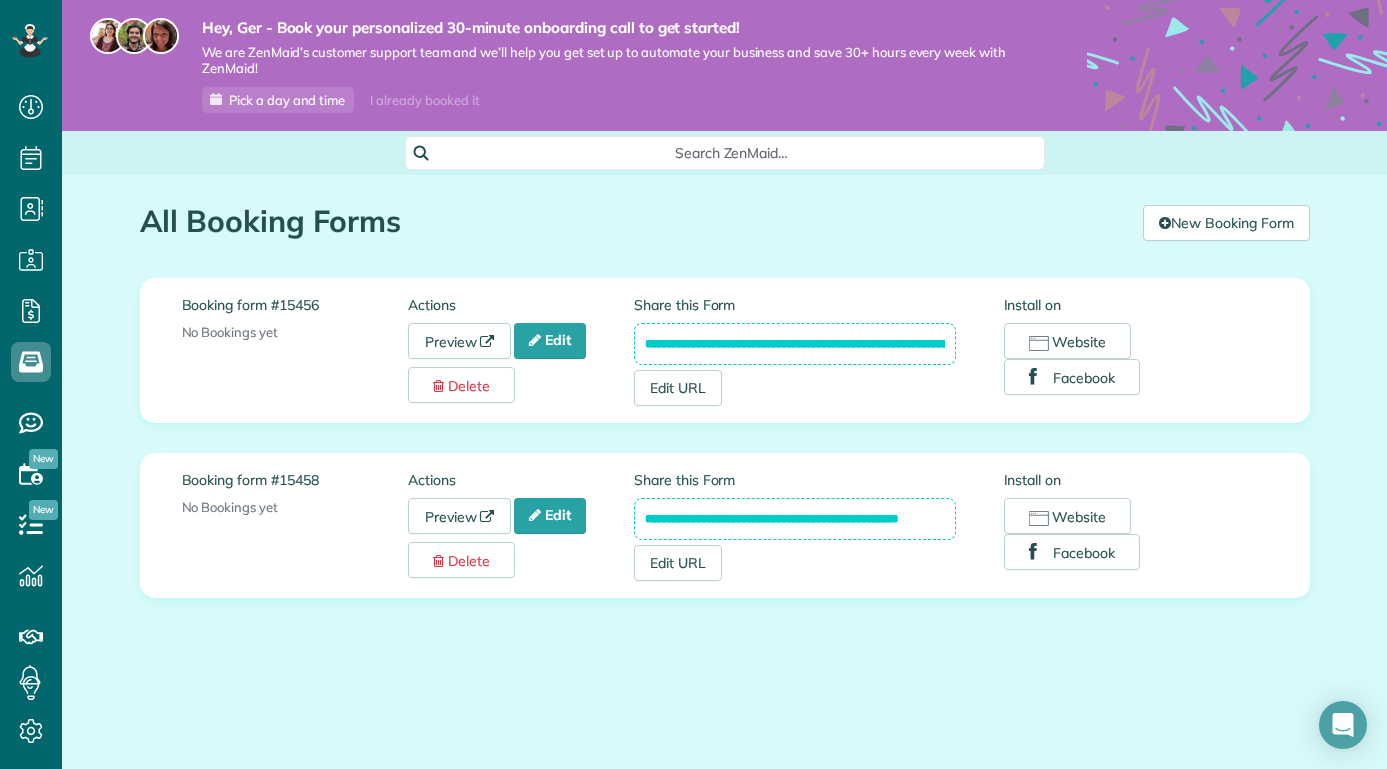 click on "Pick a day and time" at bounding box center (287, 100) 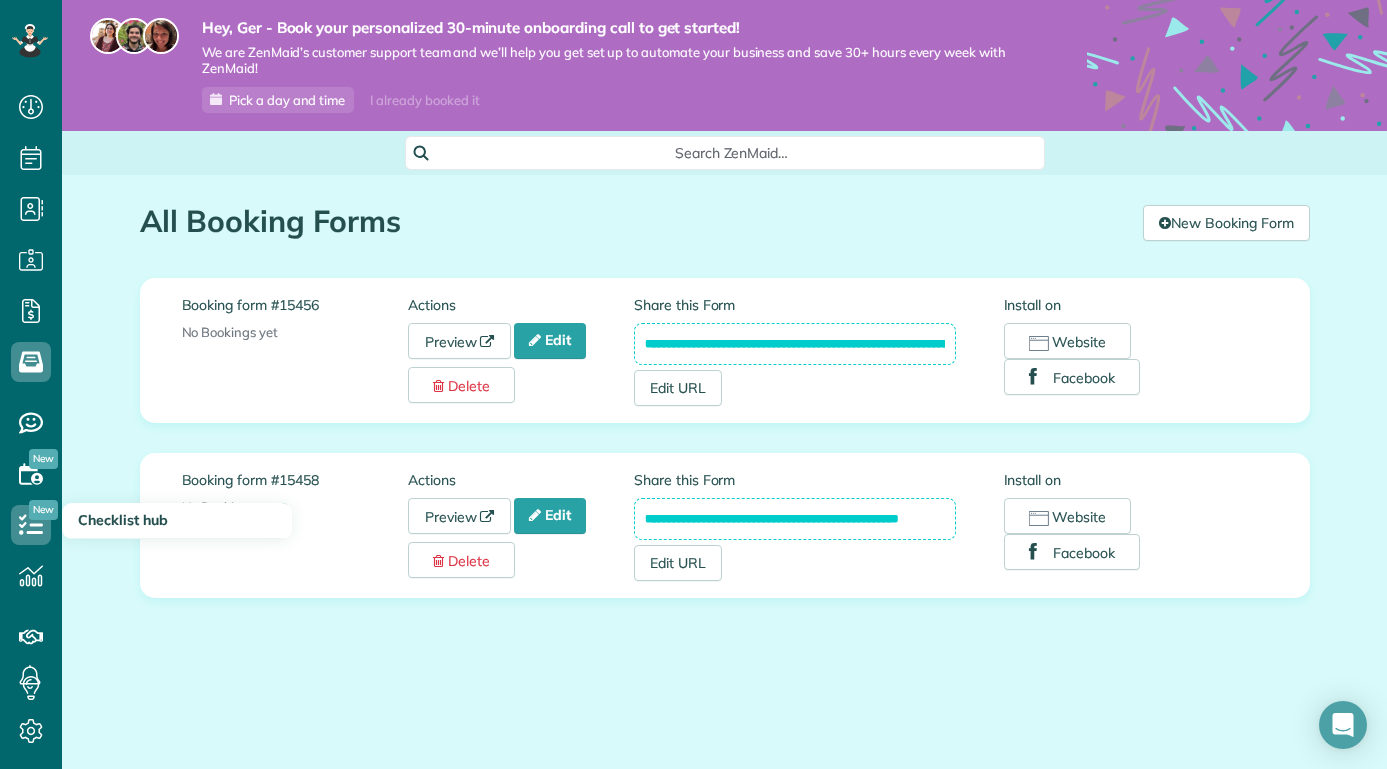 click 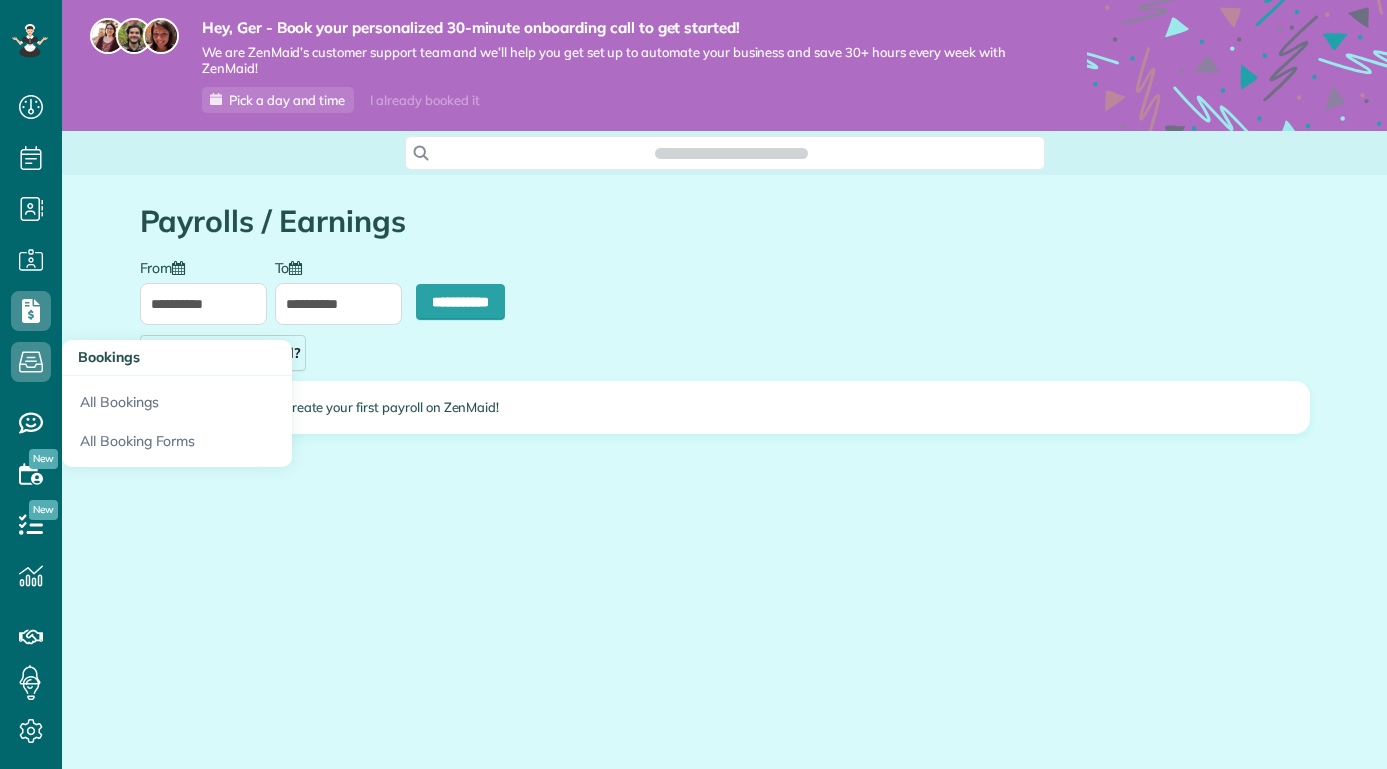 scroll, scrollTop: 0, scrollLeft: 0, axis: both 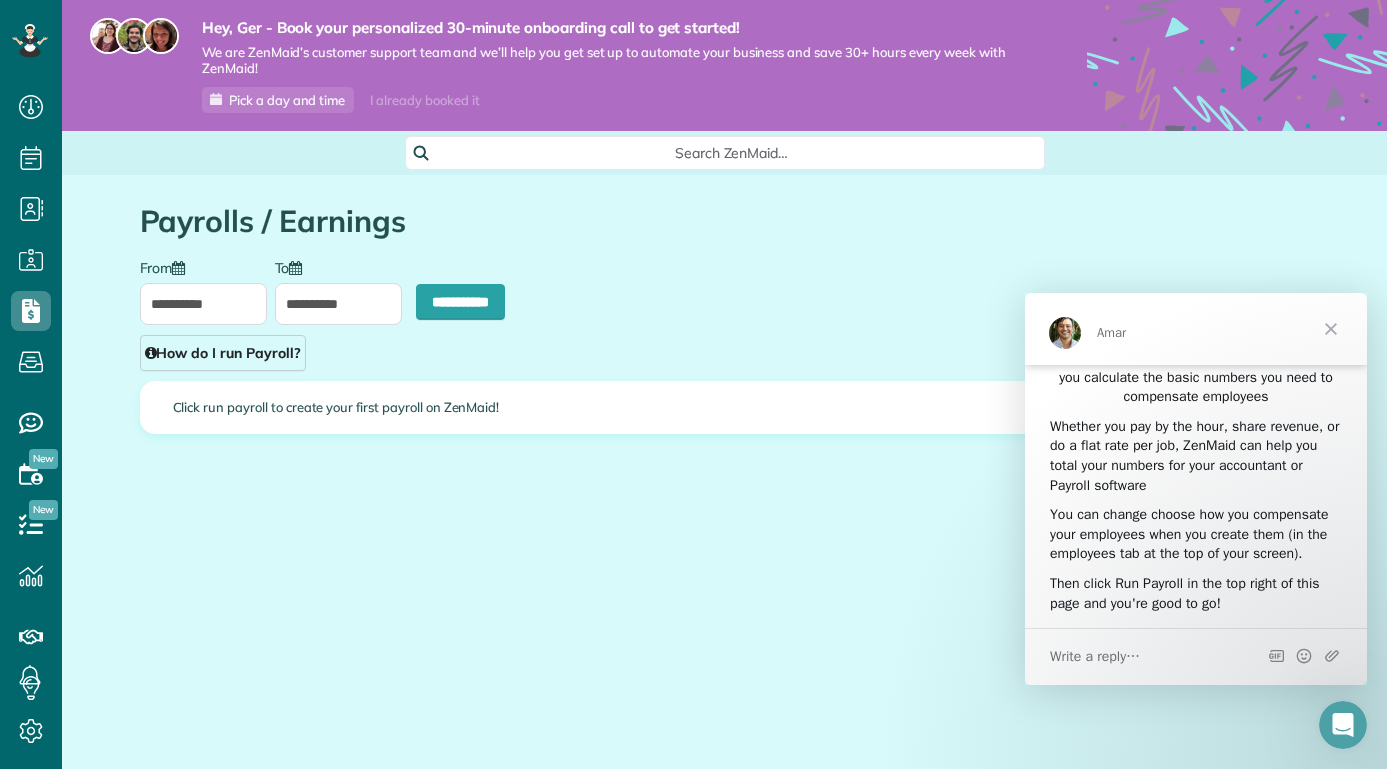 click on "You can change choose how you compensate your employees when you create them (in the employees tab at the top of your screen)." at bounding box center [1196, 534] 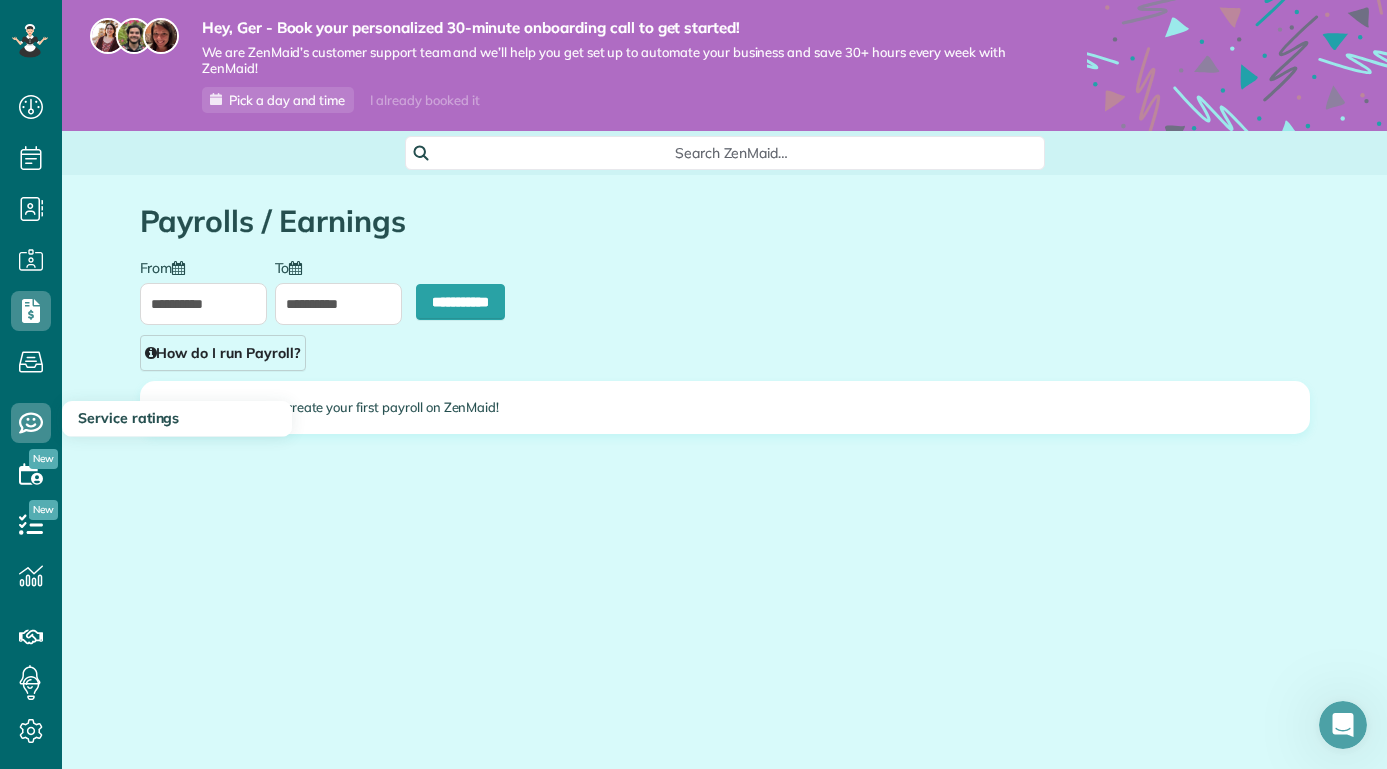 click 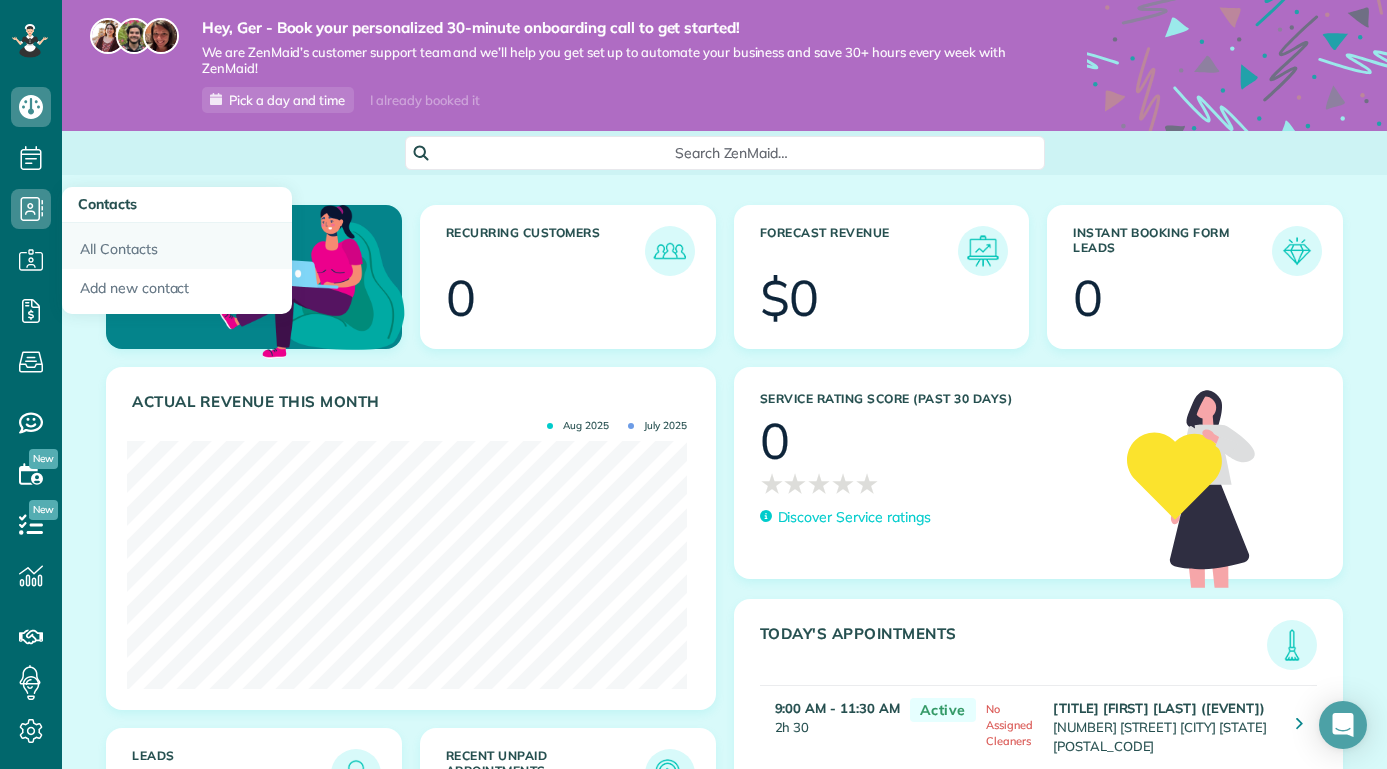 scroll, scrollTop: 0, scrollLeft: 0, axis: both 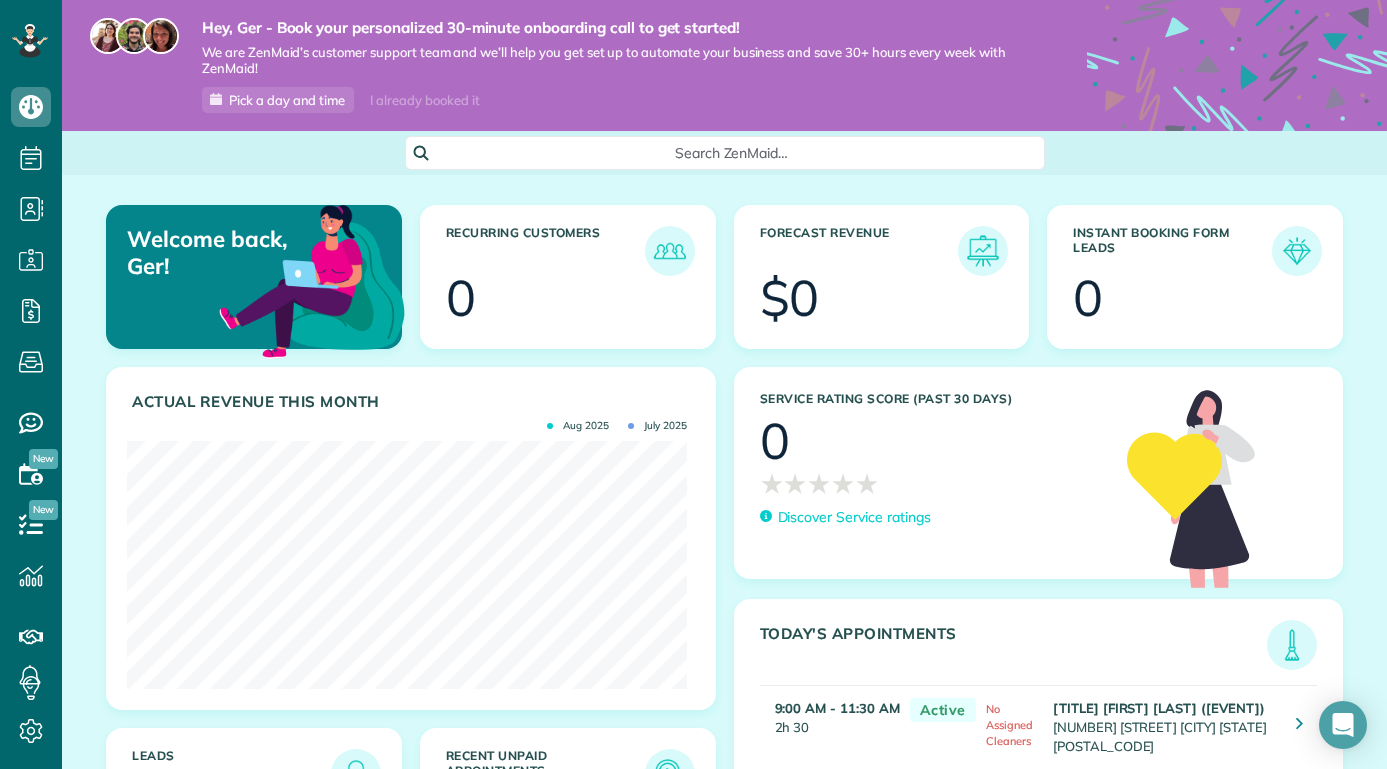click 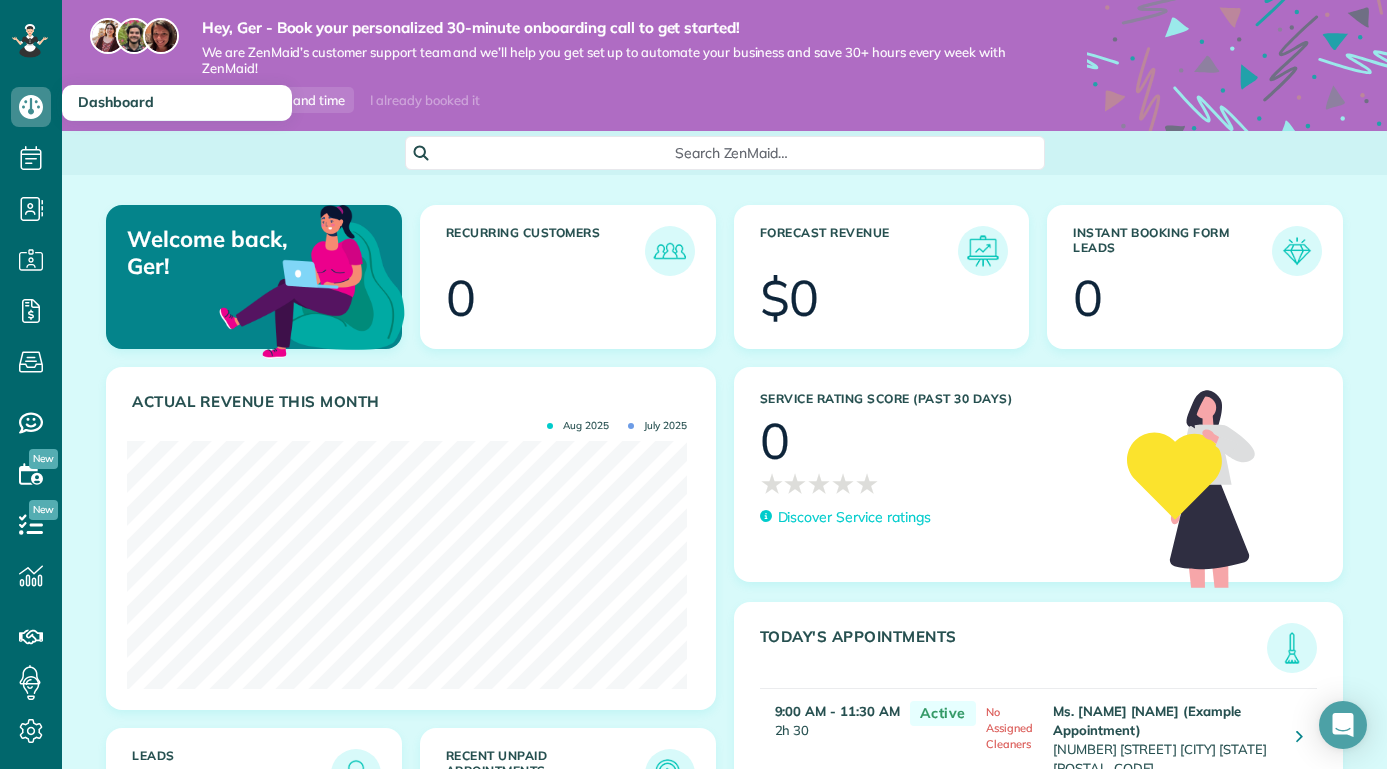 scroll, scrollTop: 0, scrollLeft: 0, axis: both 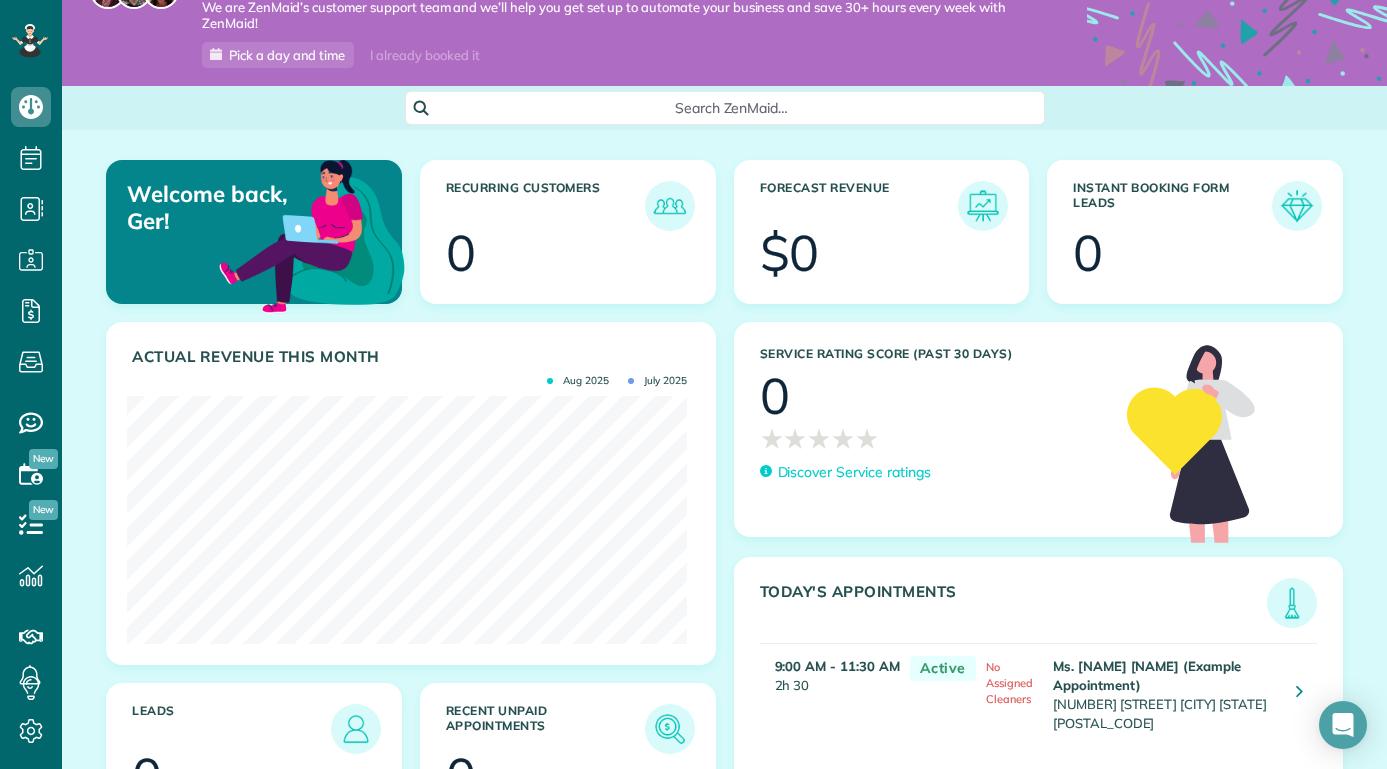 click at bounding box center [1297, 206] 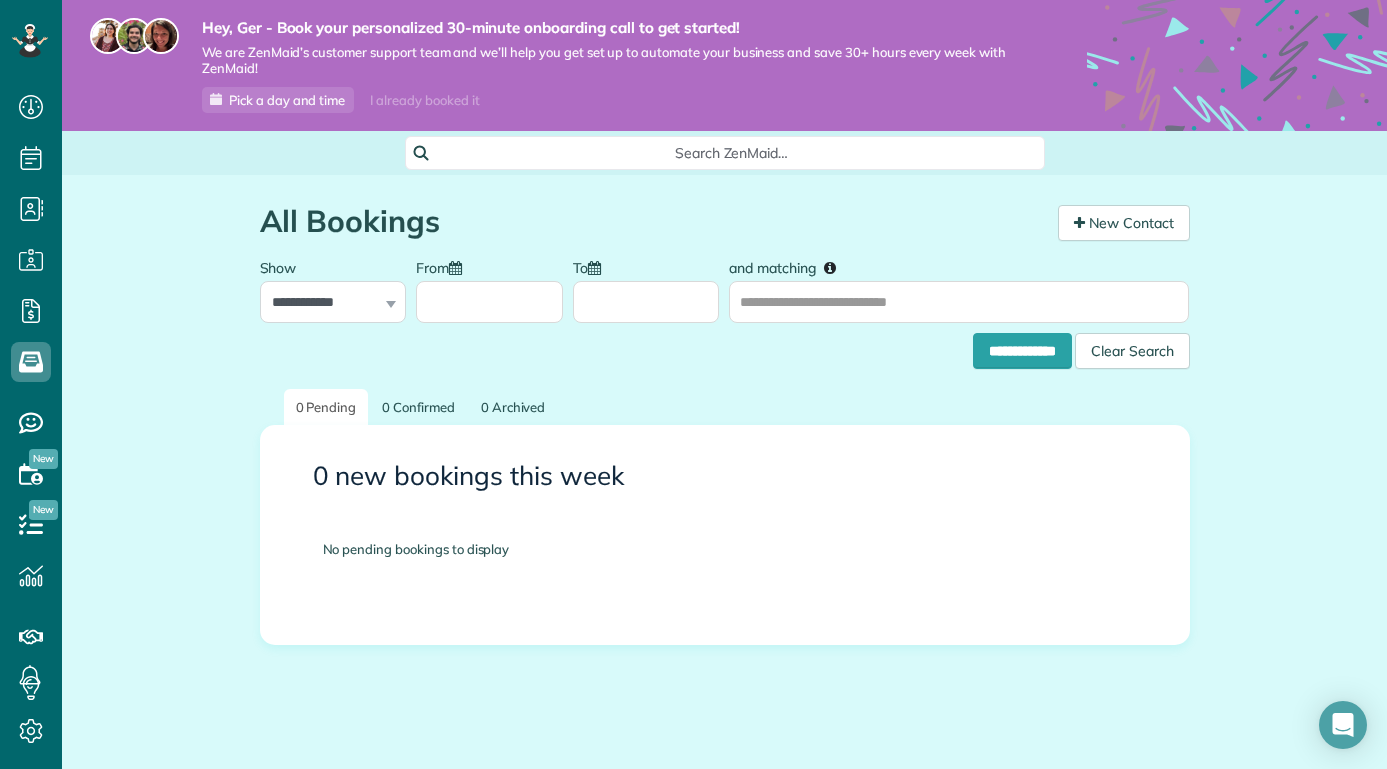 scroll, scrollTop: 0, scrollLeft: 0, axis: both 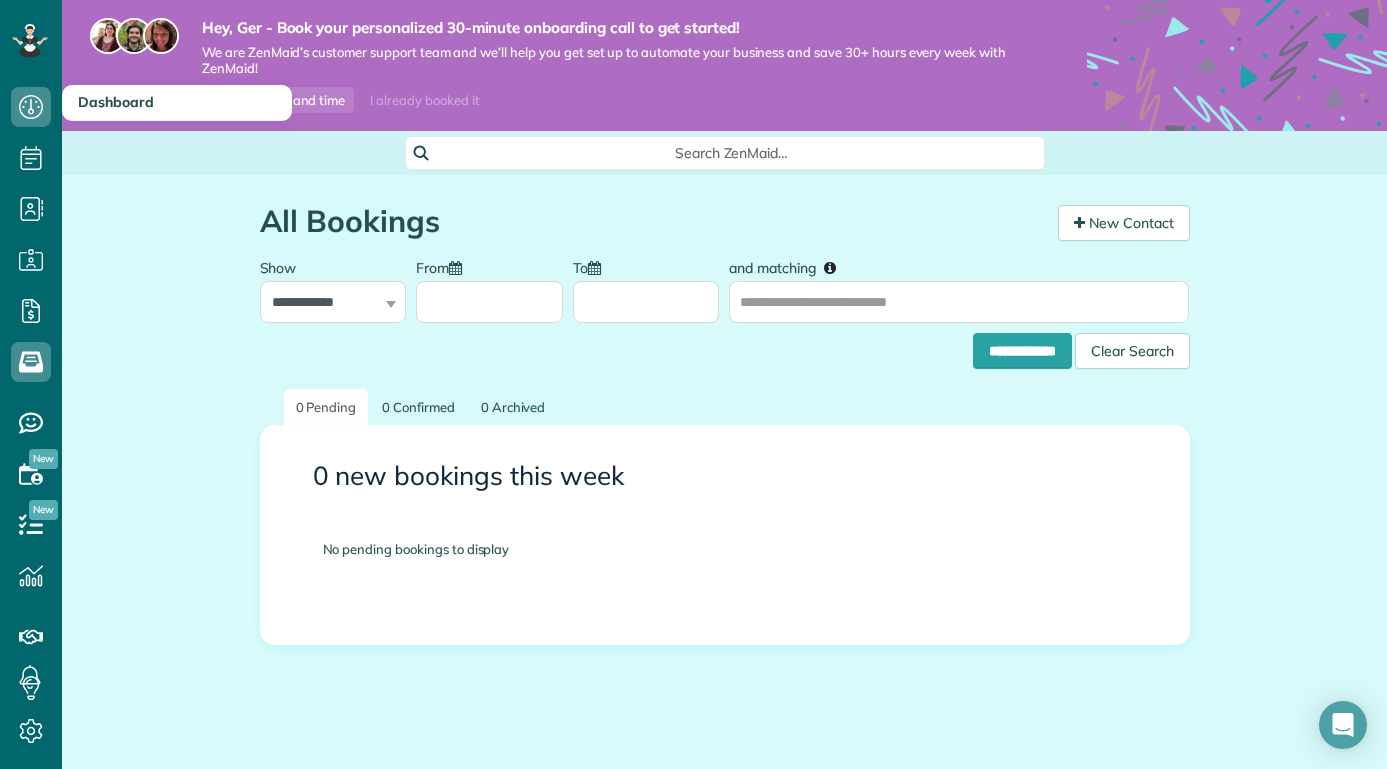 click 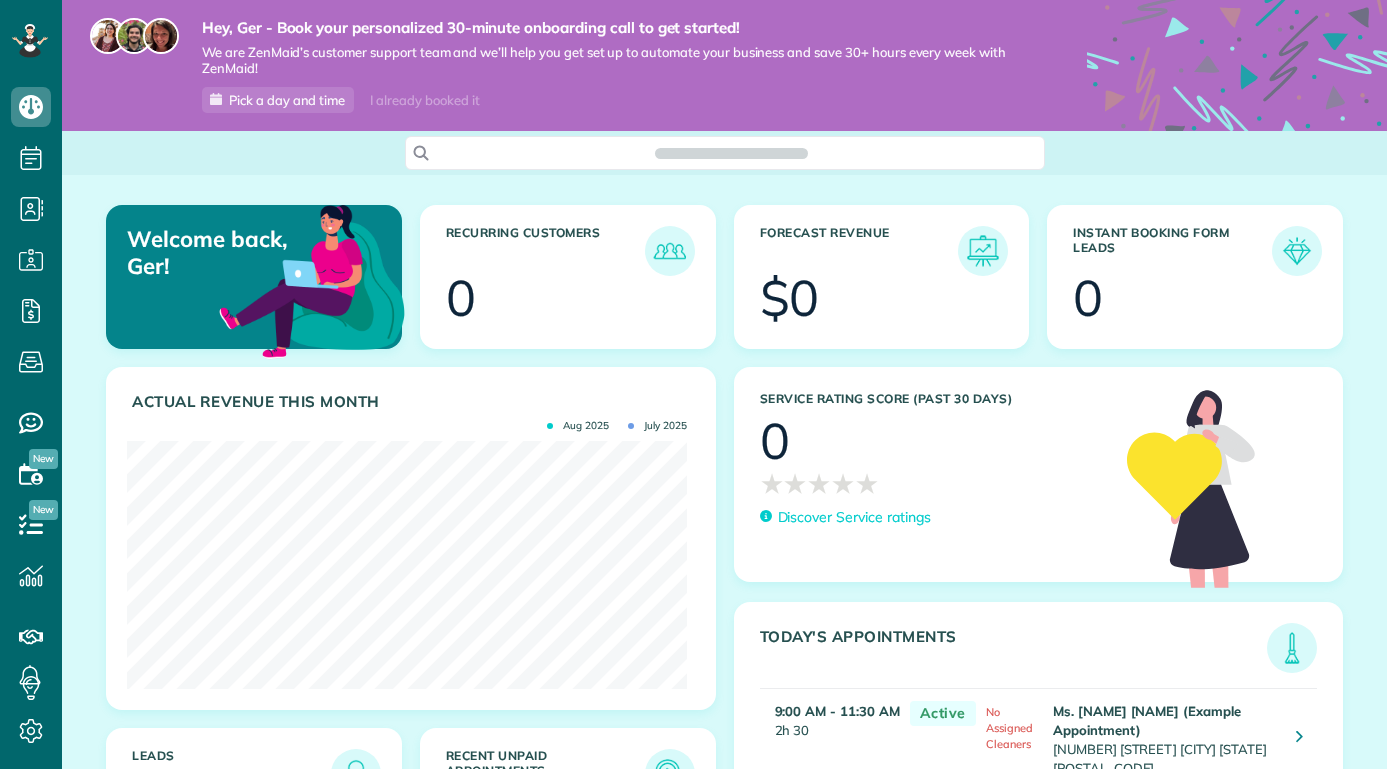 scroll, scrollTop: 0, scrollLeft: 0, axis: both 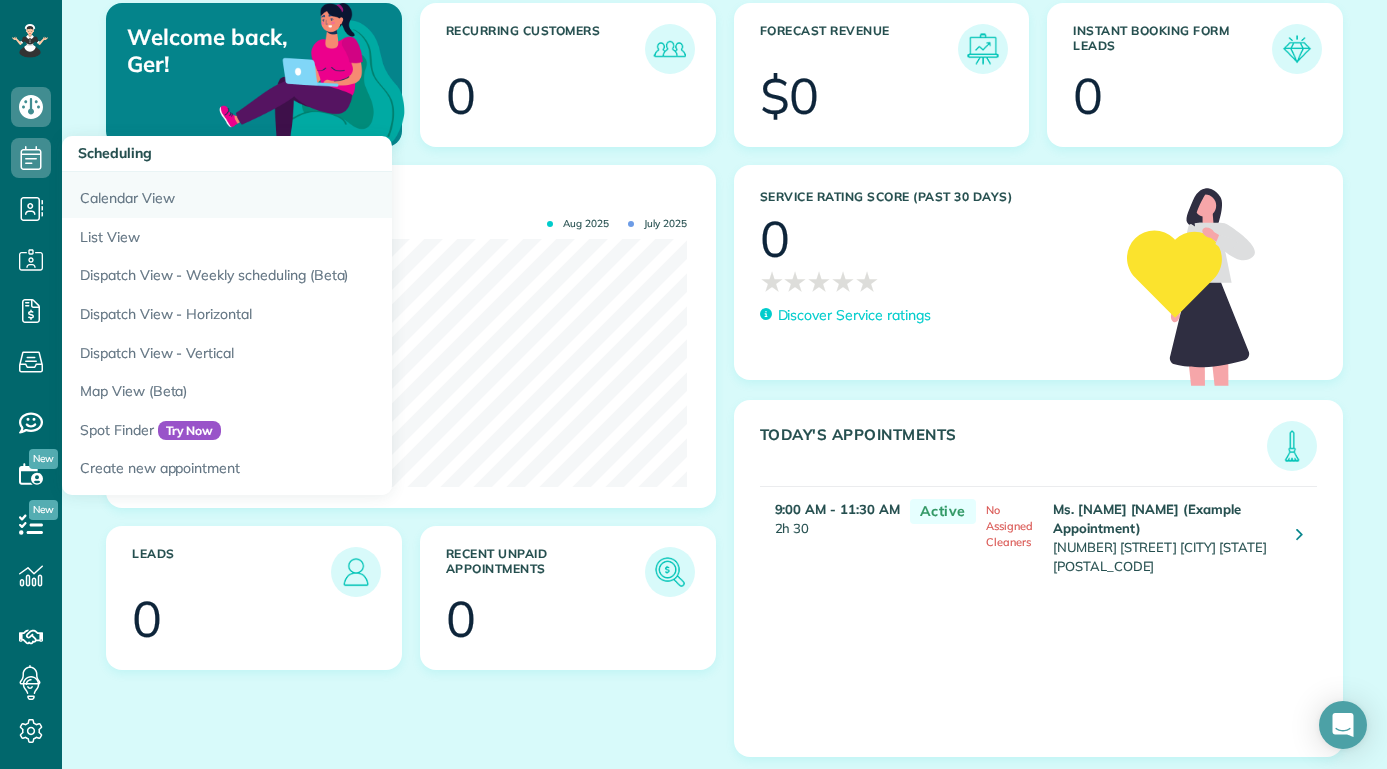 click on "Calendar View" at bounding box center (312, 195) 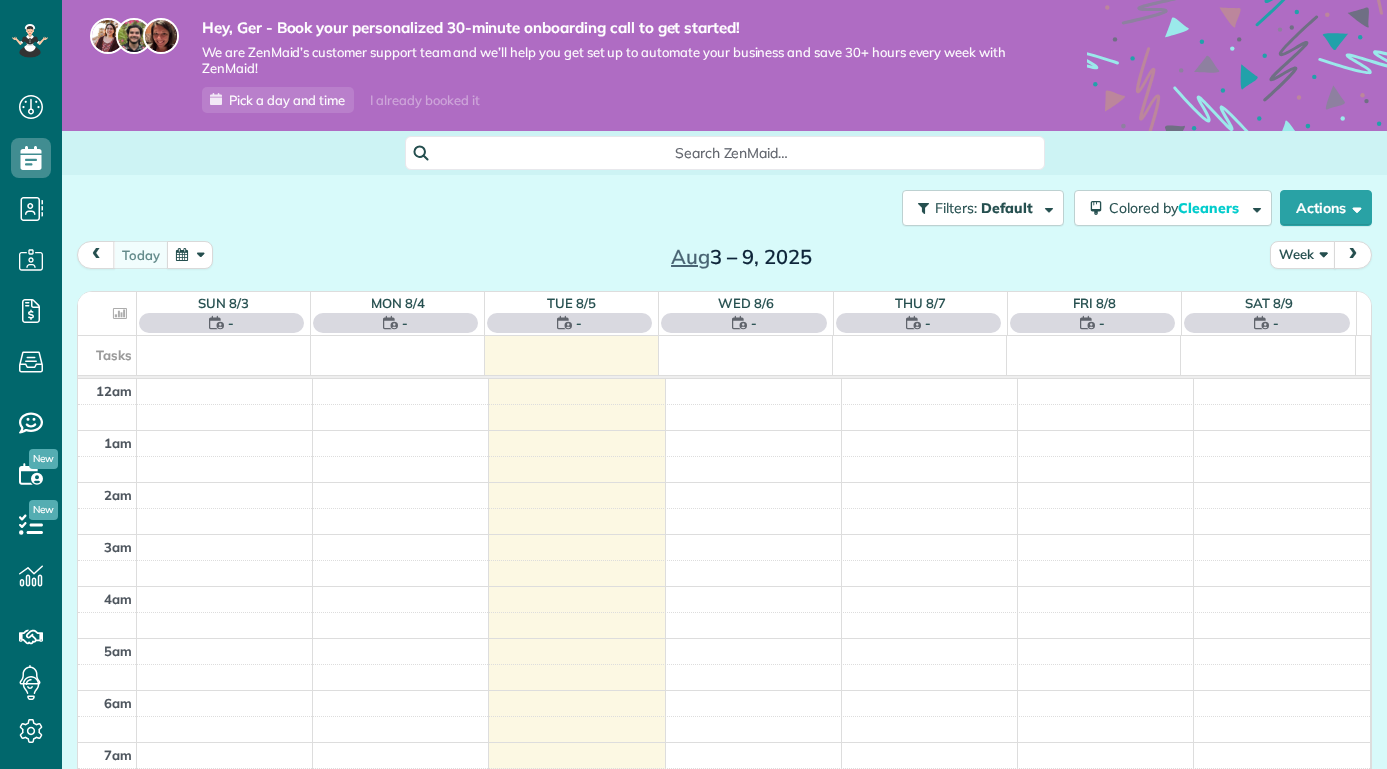 scroll, scrollTop: 0, scrollLeft: 0, axis: both 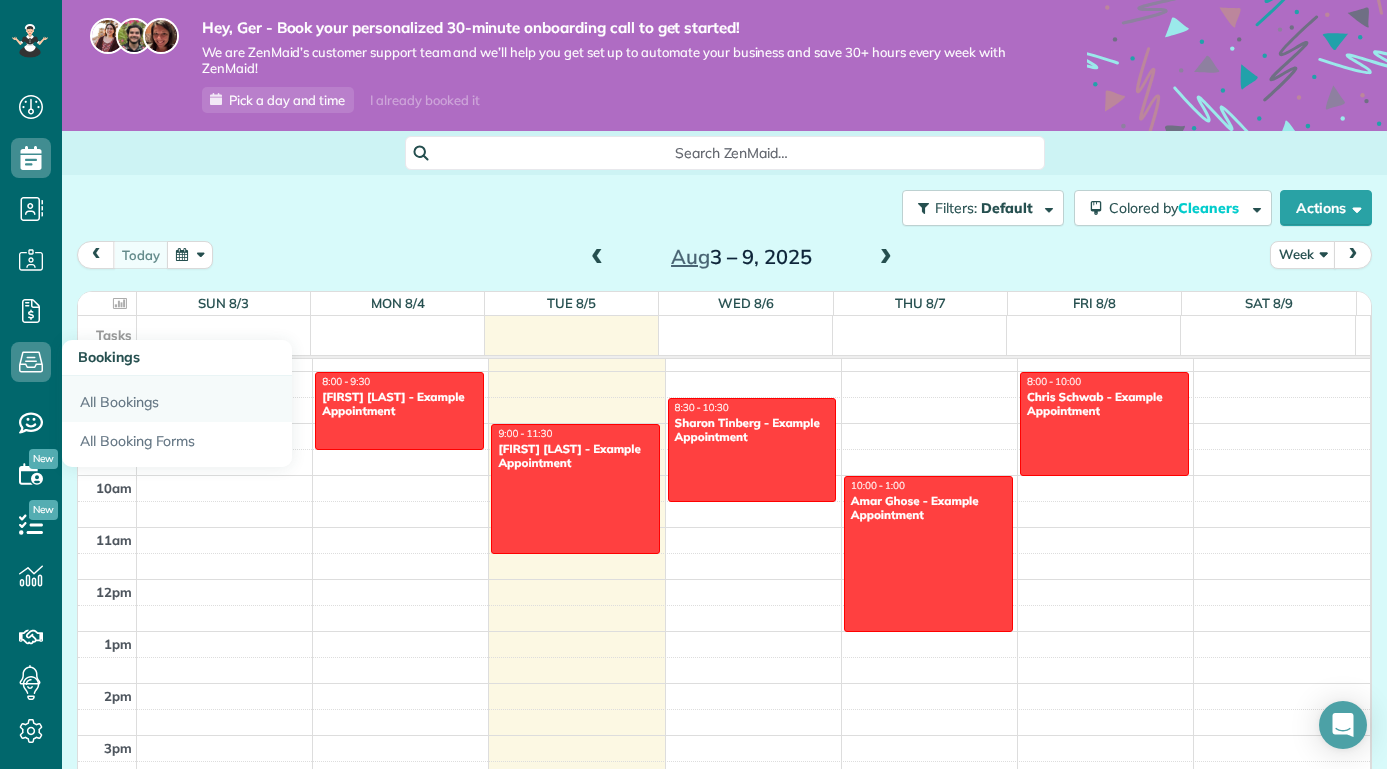 click on "All Bookings" at bounding box center [177, 399] 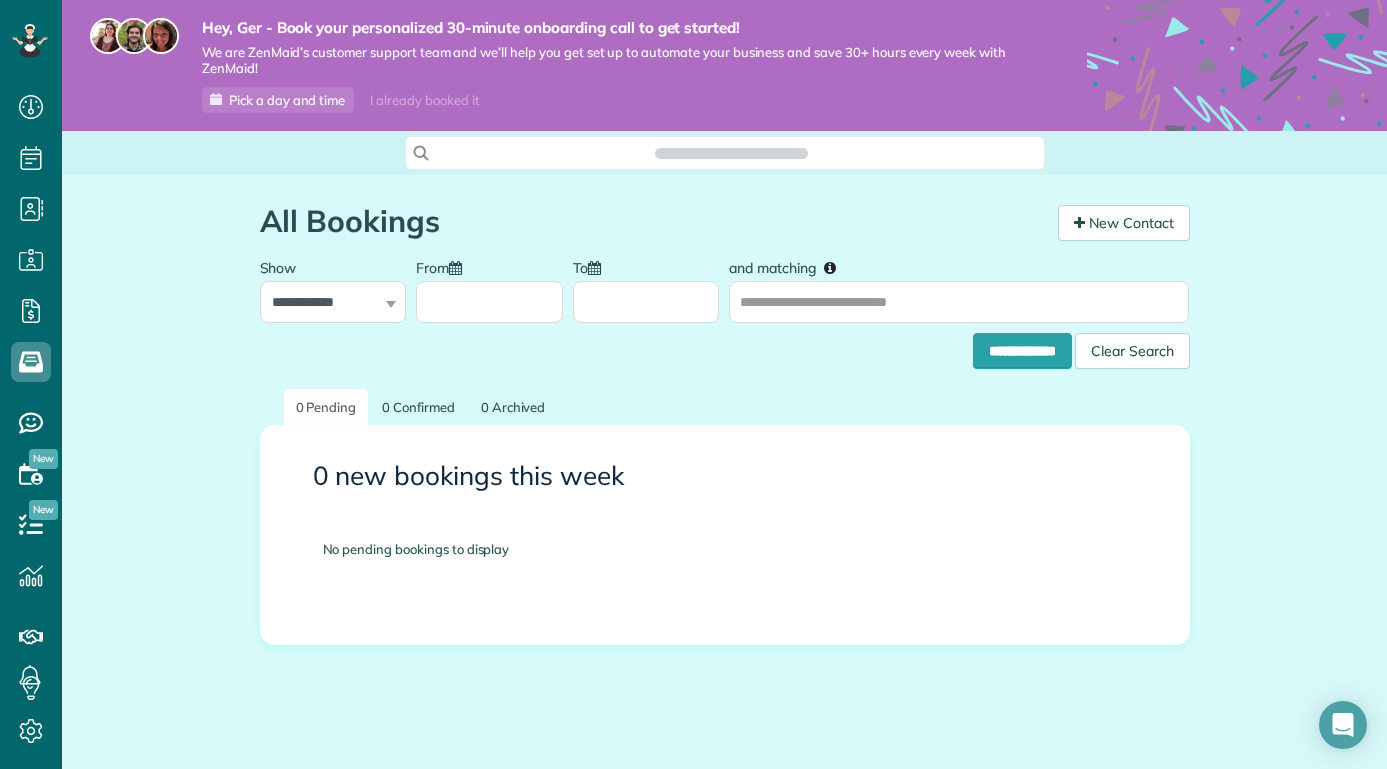 scroll, scrollTop: 0, scrollLeft: 0, axis: both 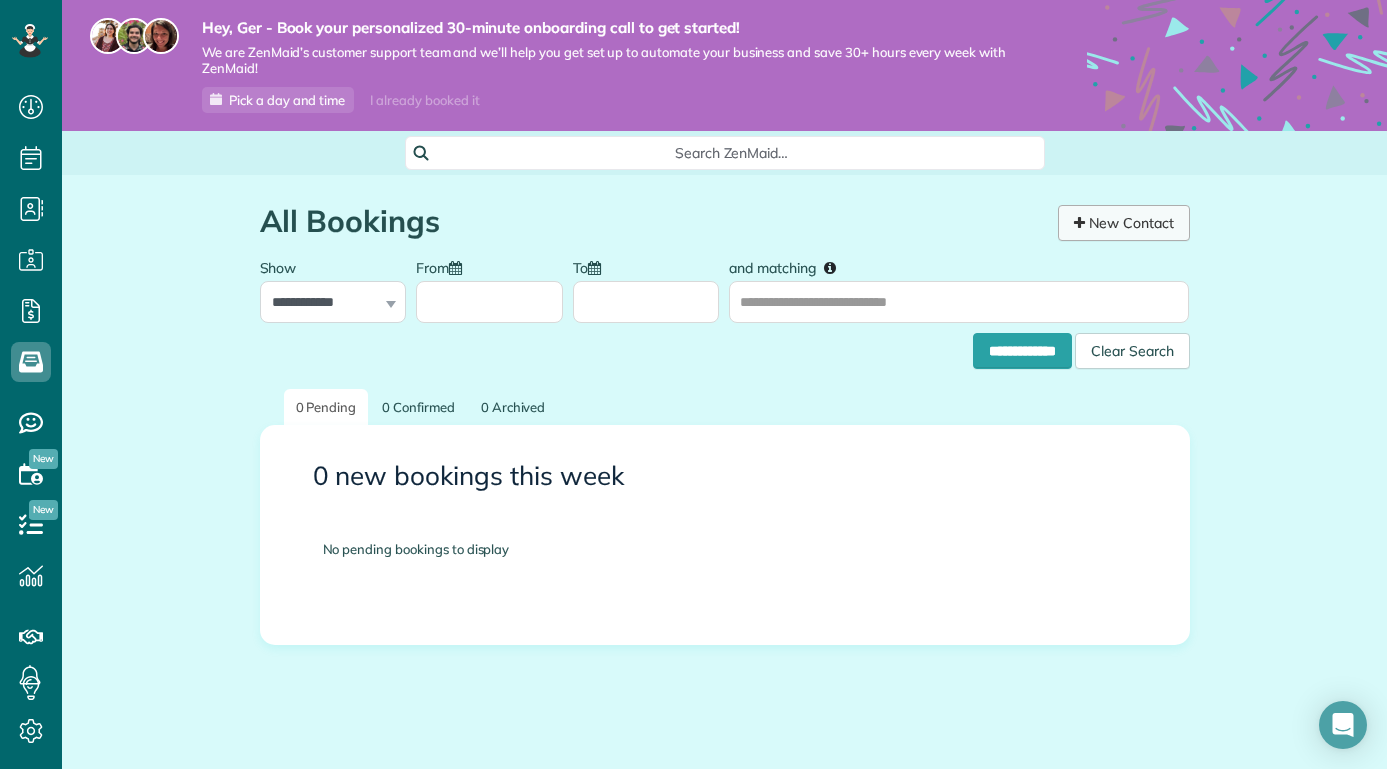 click on "New Contact" at bounding box center (1124, 223) 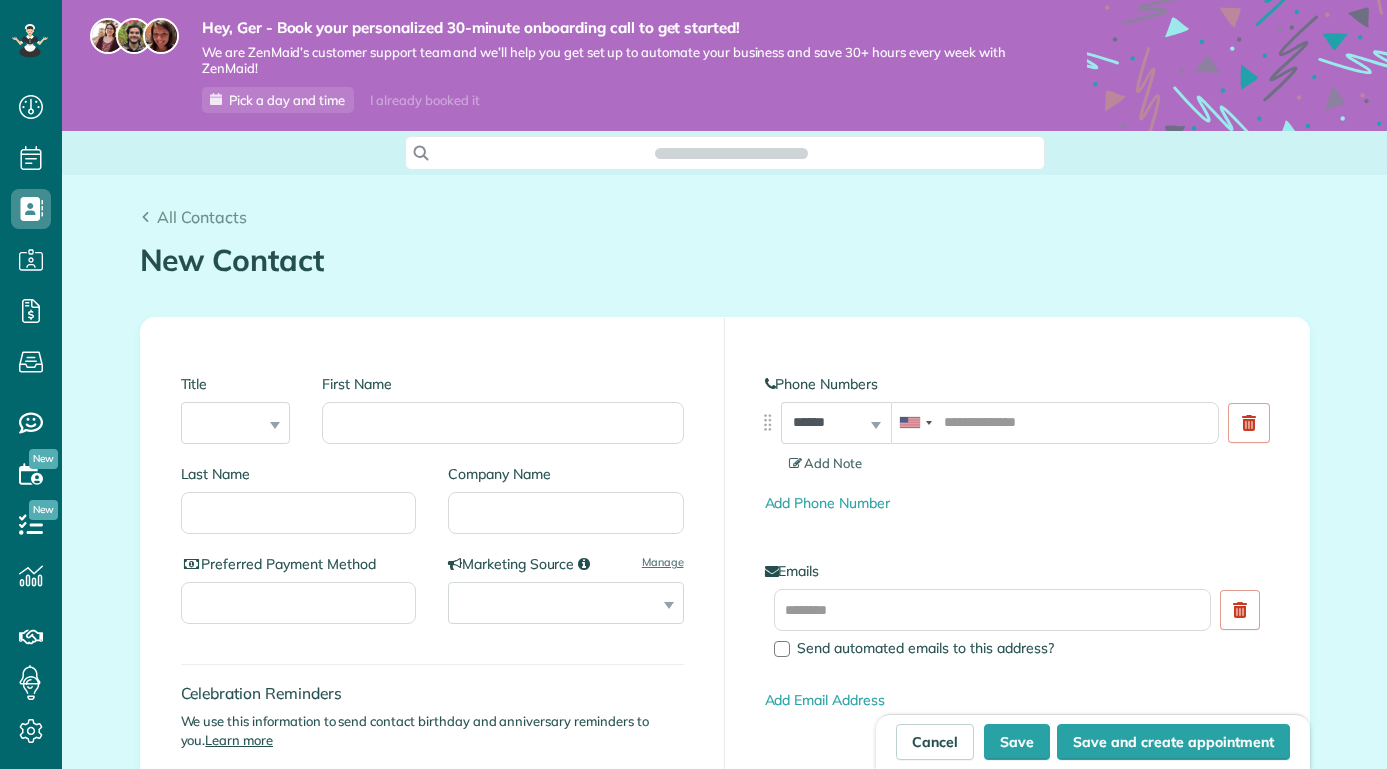 scroll, scrollTop: 0, scrollLeft: 0, axis: both 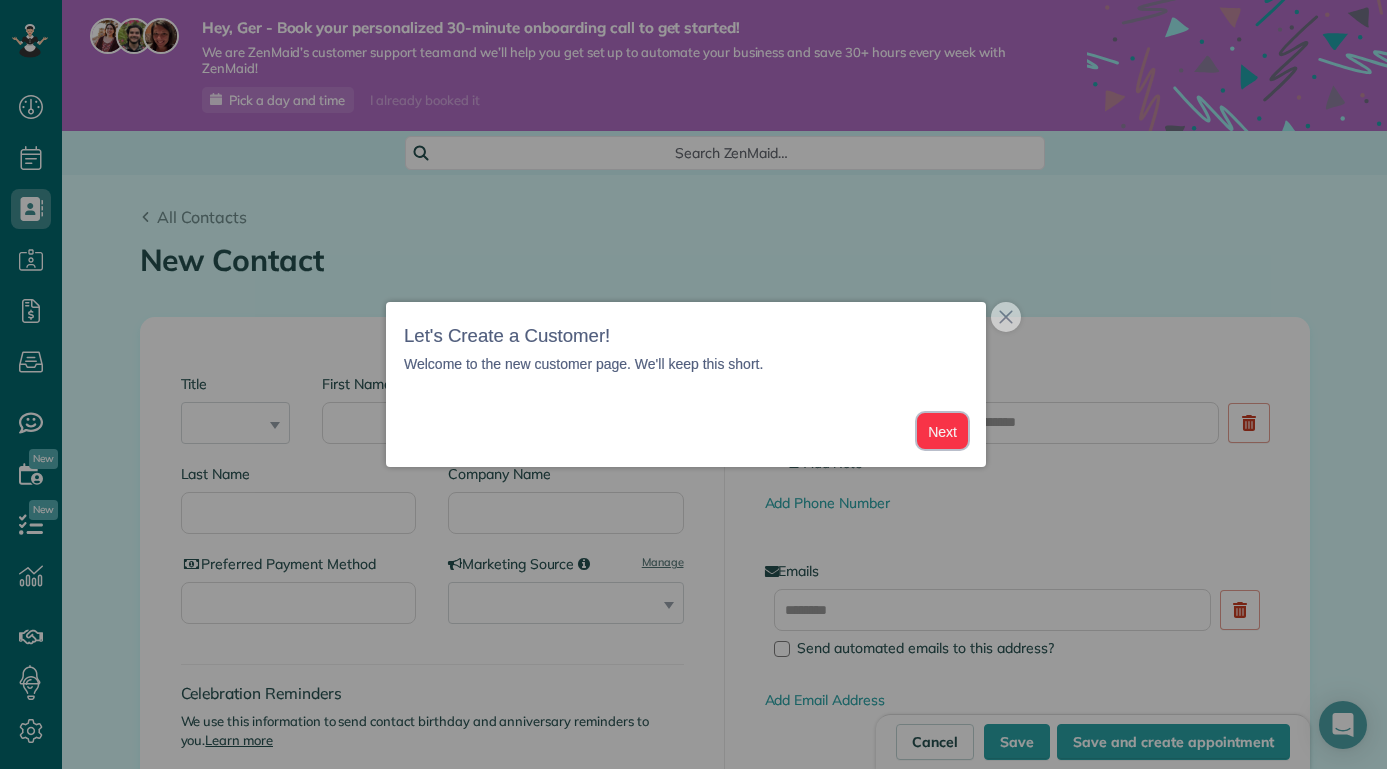 click on "Next" at bounding box center (942, 431) 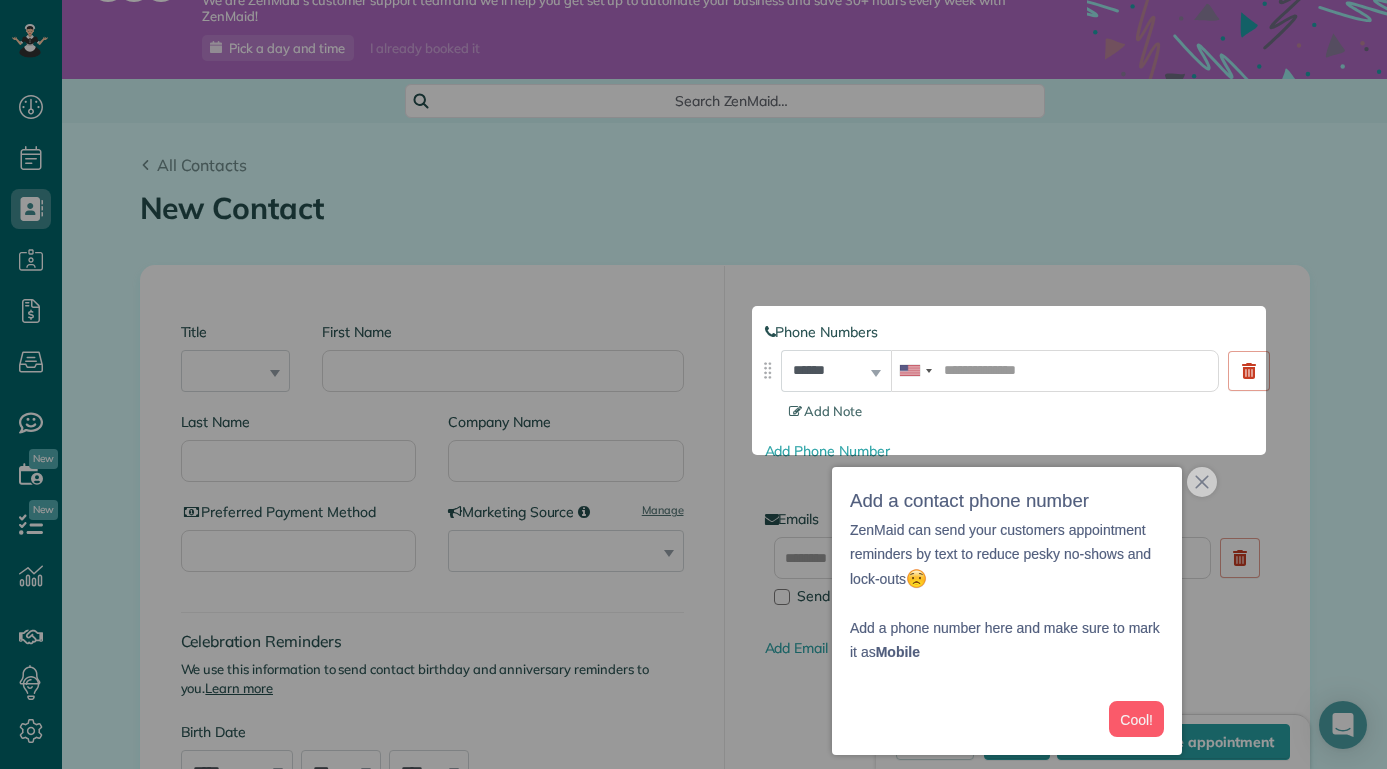 scroll, scrollTop: 56, scrollLeft: 0, axis: vertical 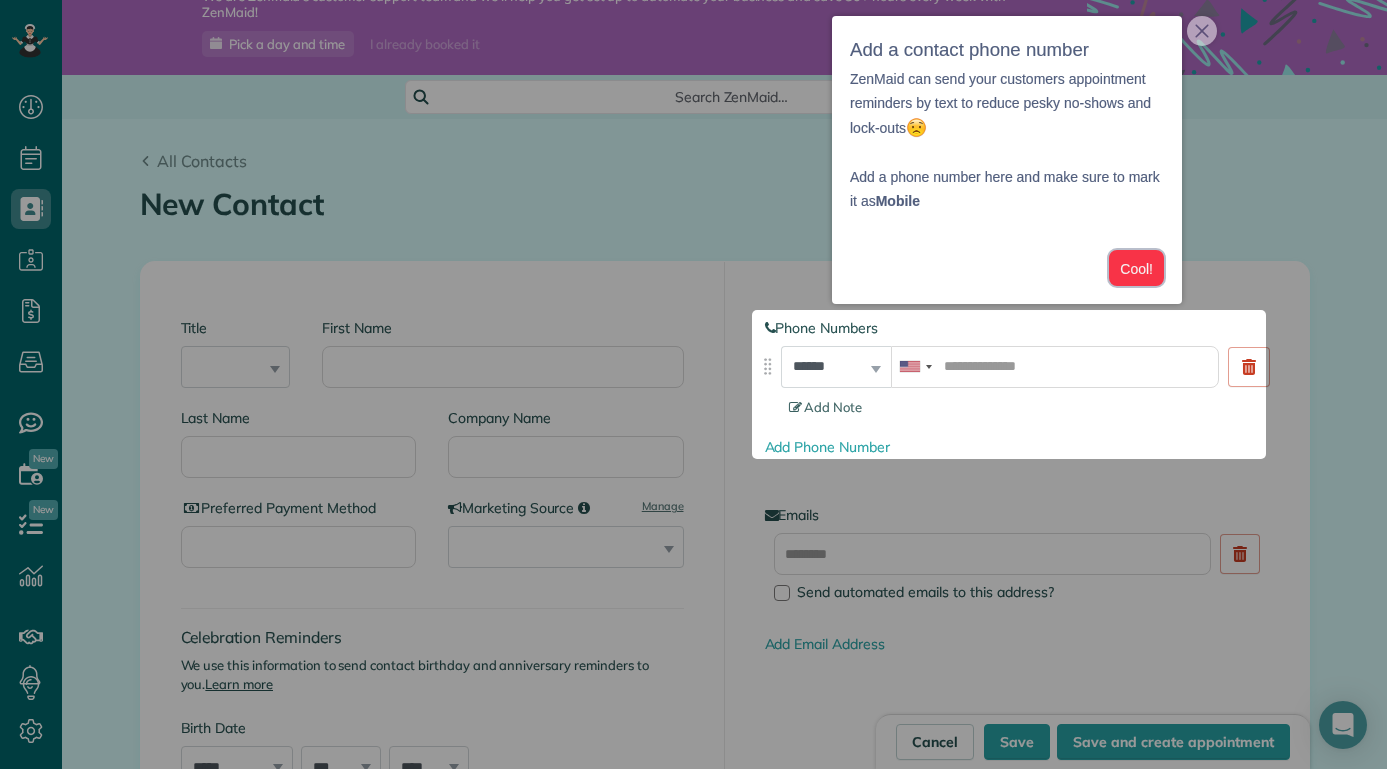click on "Cool!" at bounding box center [1136, 268] 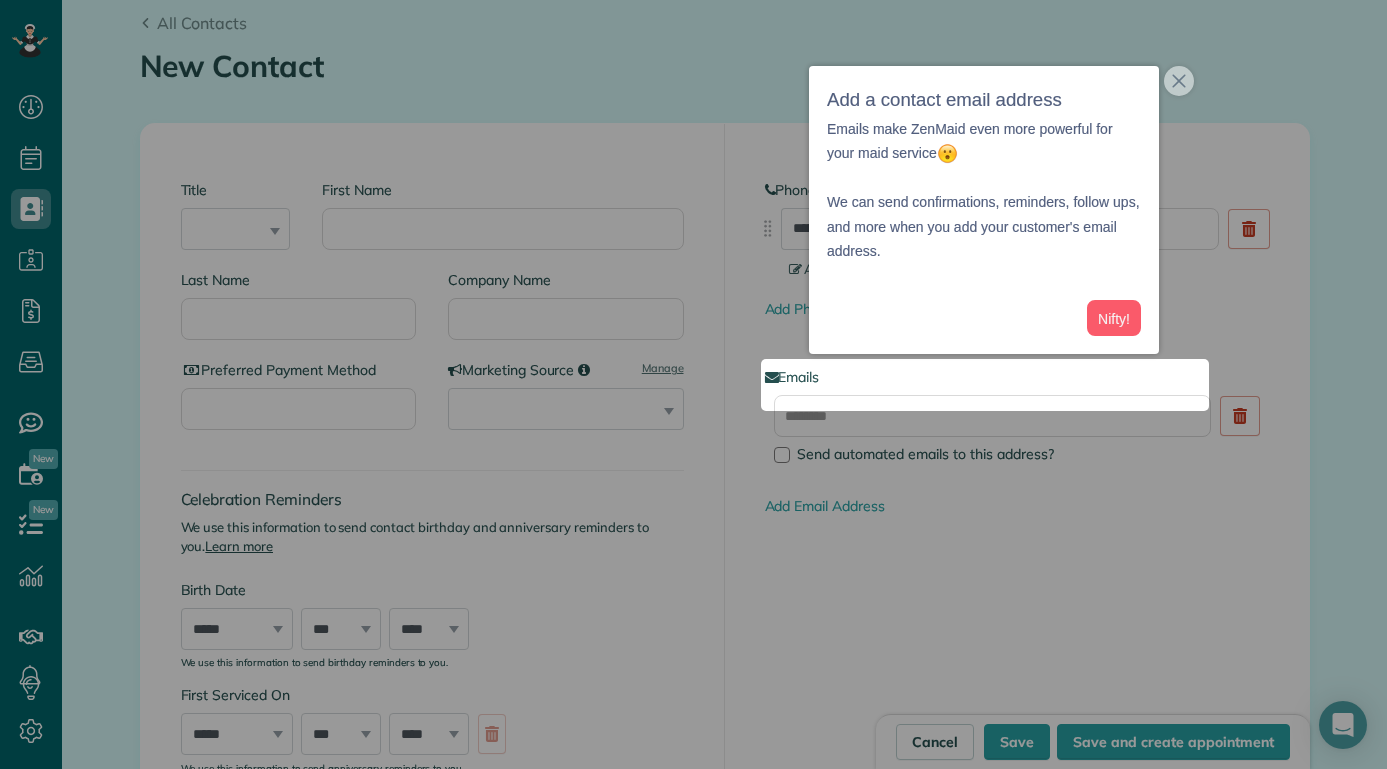 scroll, scrollTop: 222, scrollLeft: 0, axis: vertical 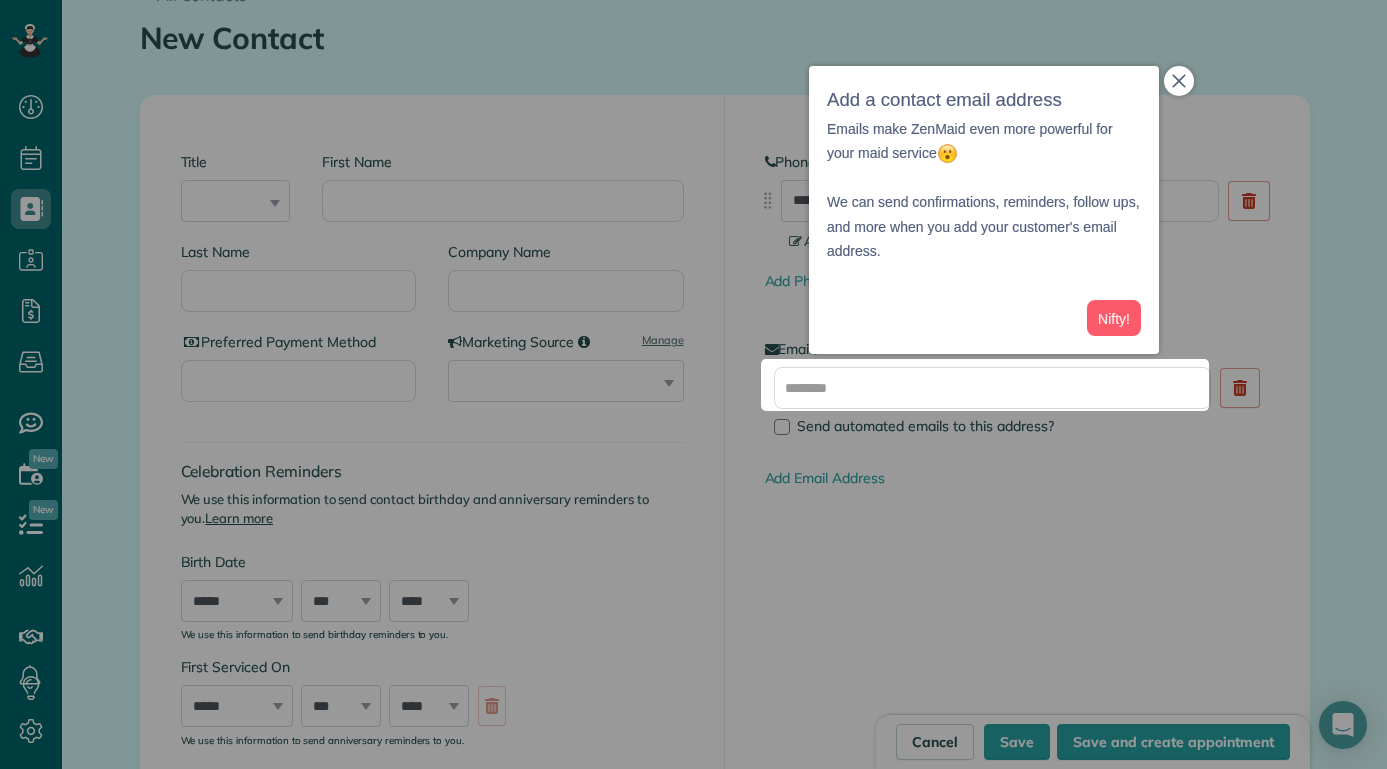 click 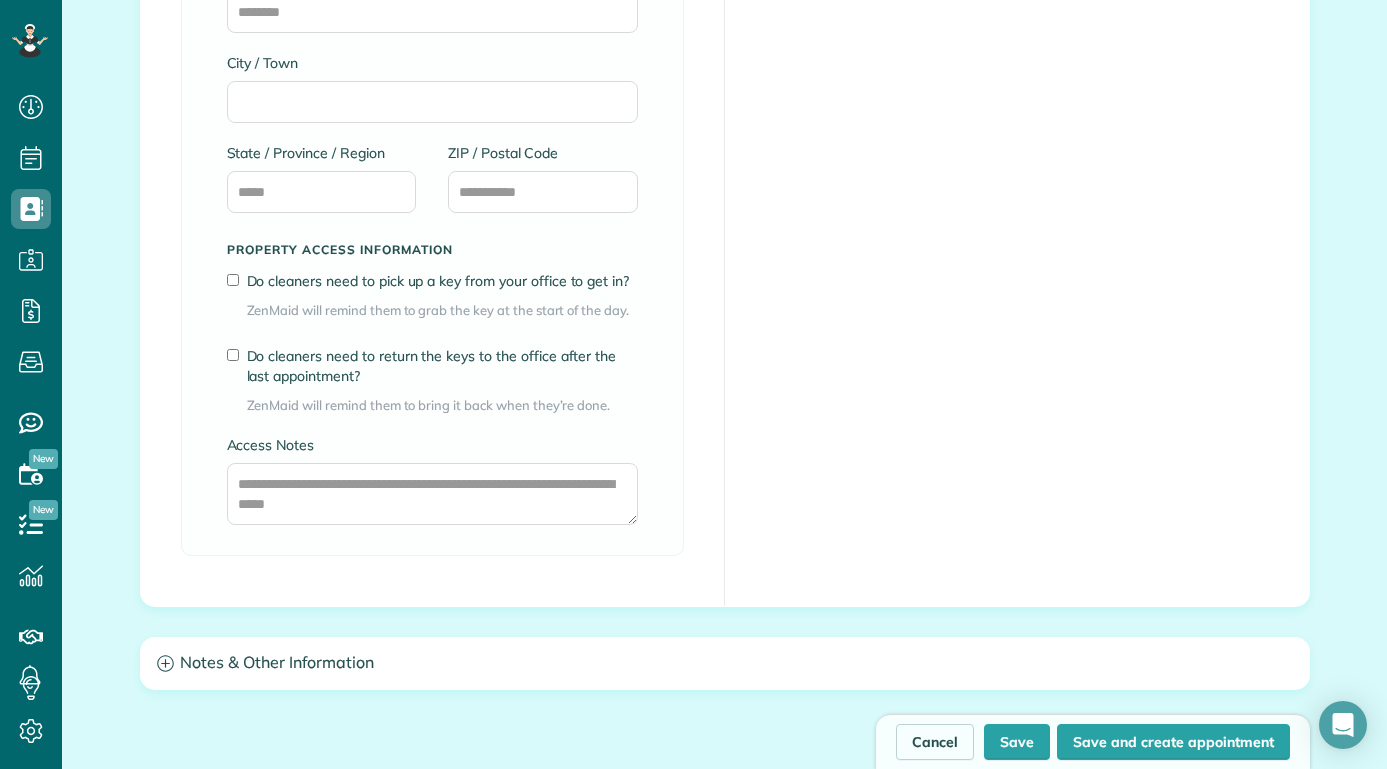 scroll, scrollTop: 1639, scrollLeft: 0, axis: vertical 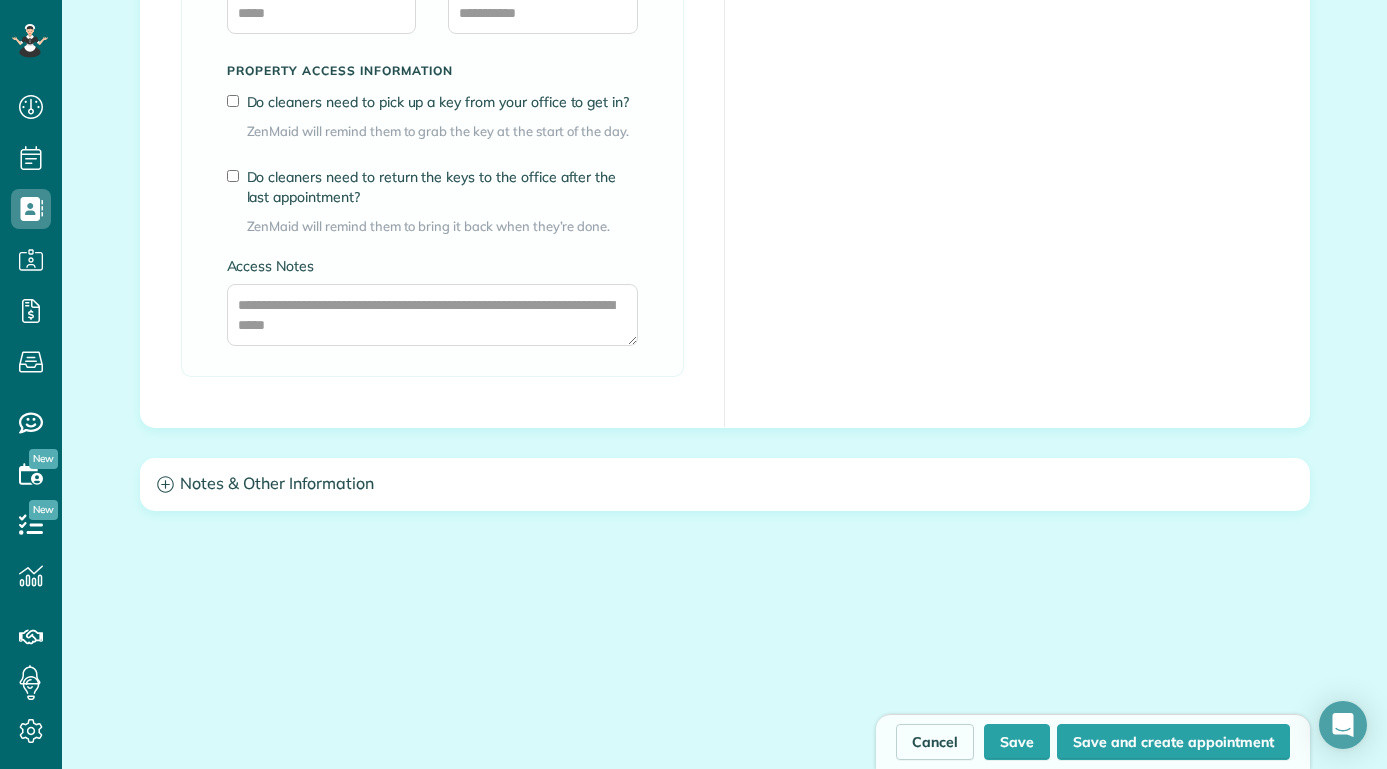 click 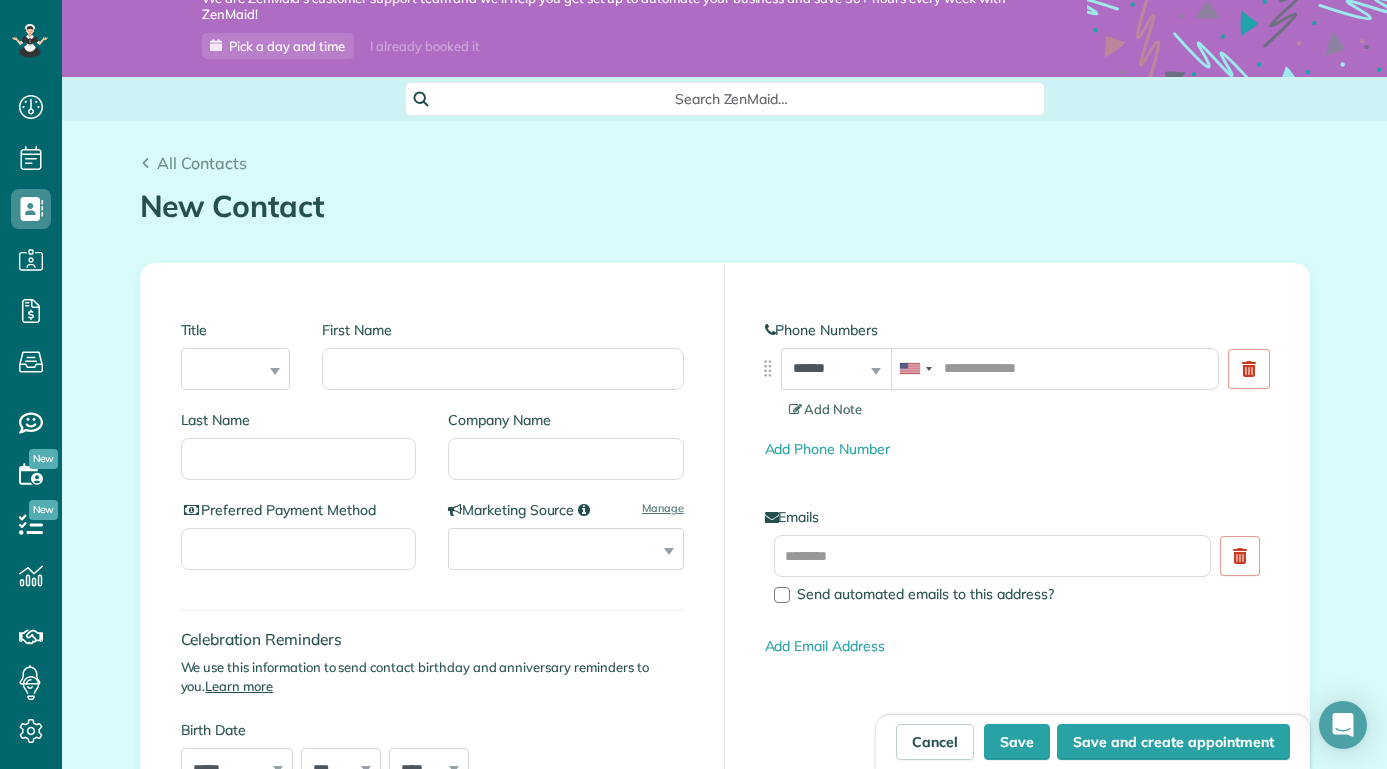 scroll, scrollTop: 19, scrollLeft: 0, axis: vertical 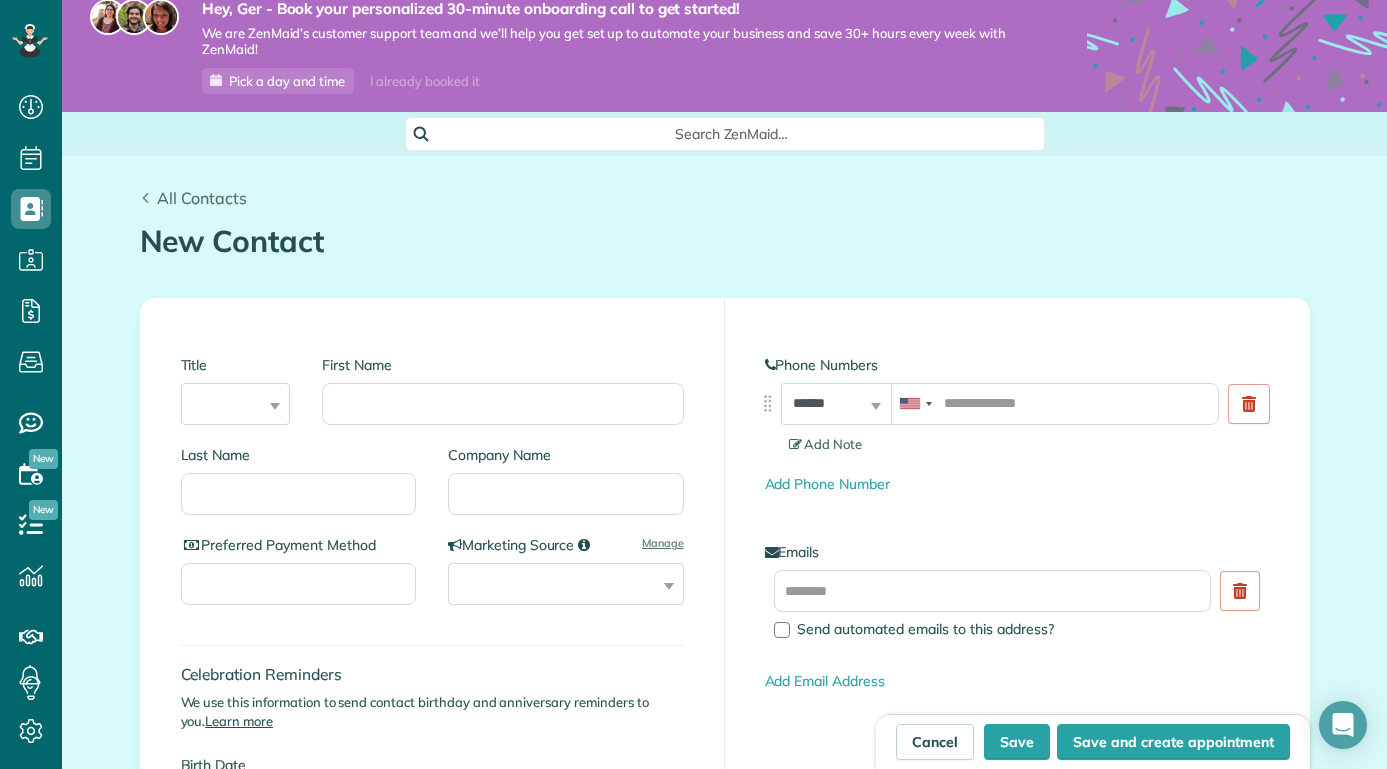 click on "All Contacts" at bounding box center (202, 198) 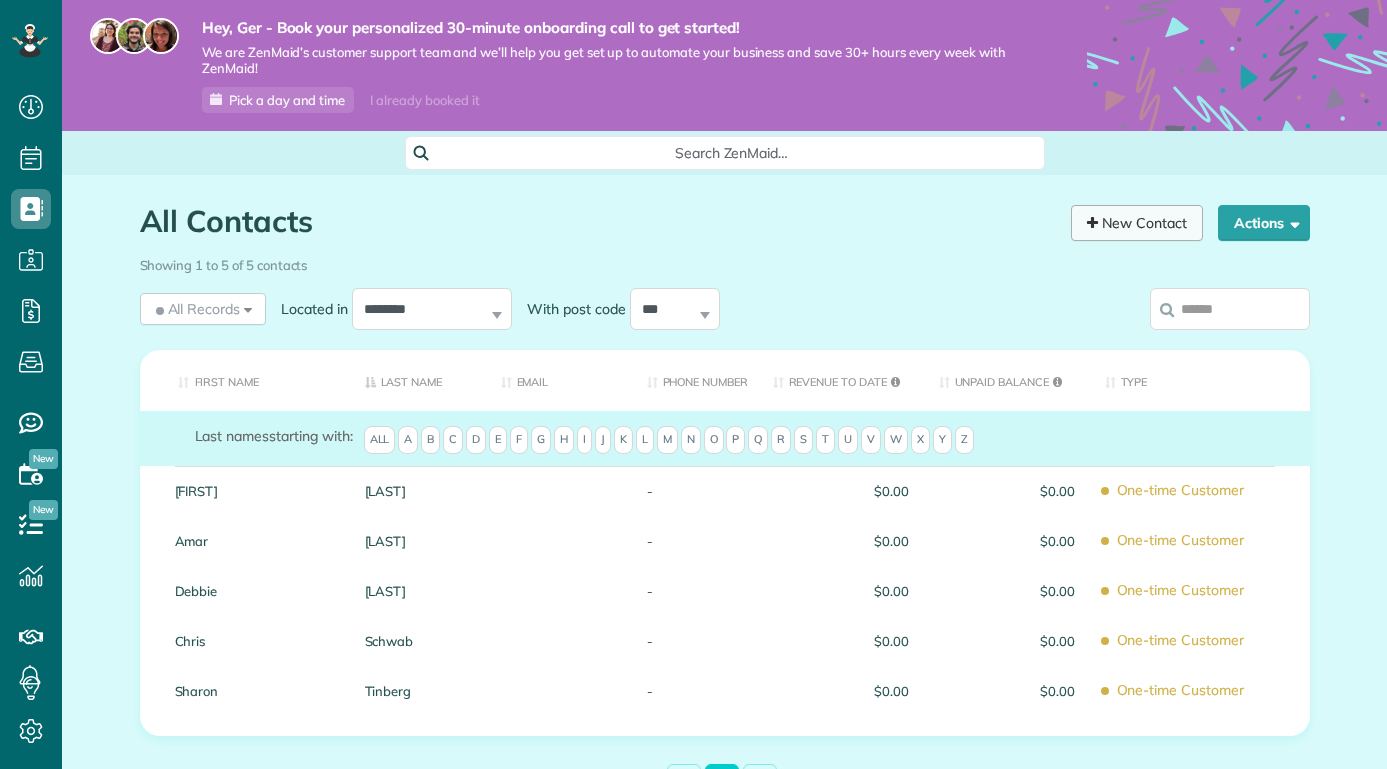 scroll, scrollTop: 0, scrollLeft: 0, axis: both 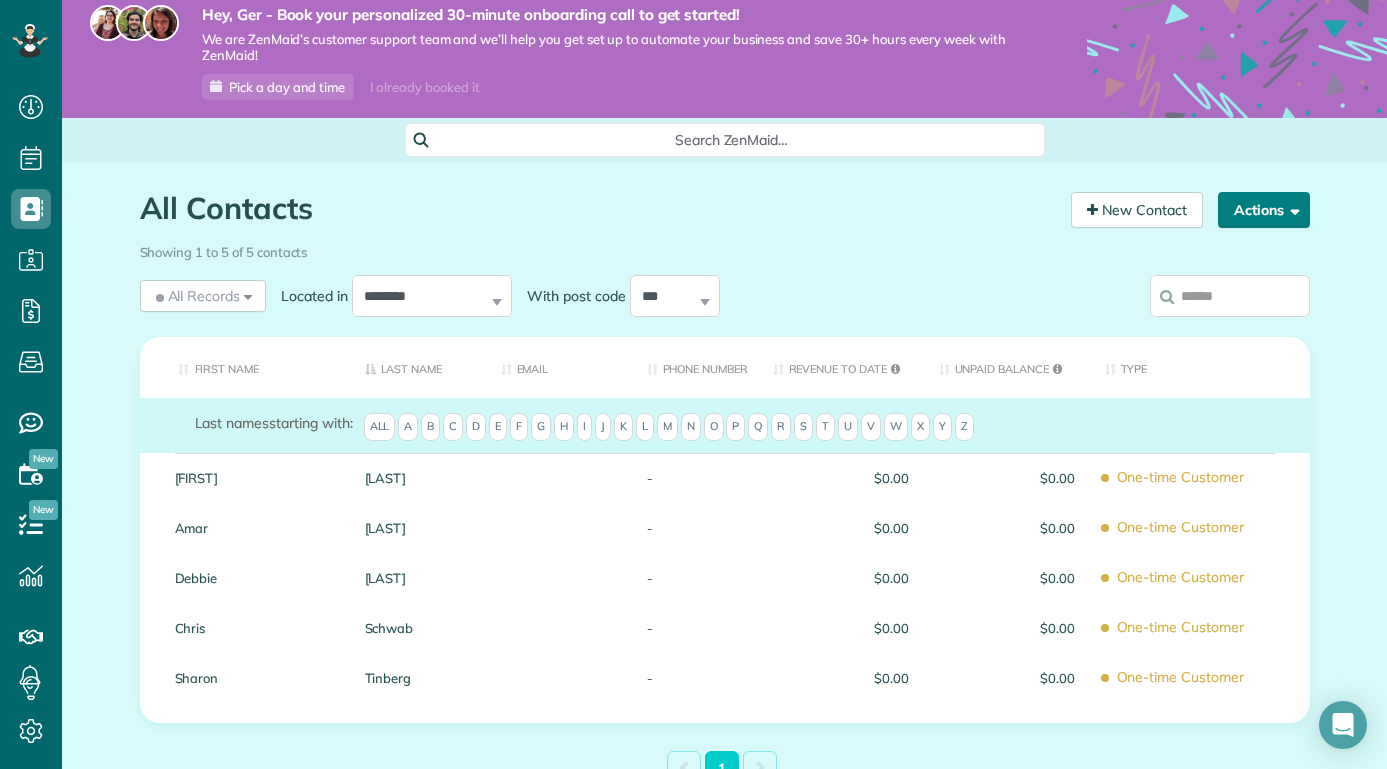 click on "Actions" at bounding box center [1264, 210] 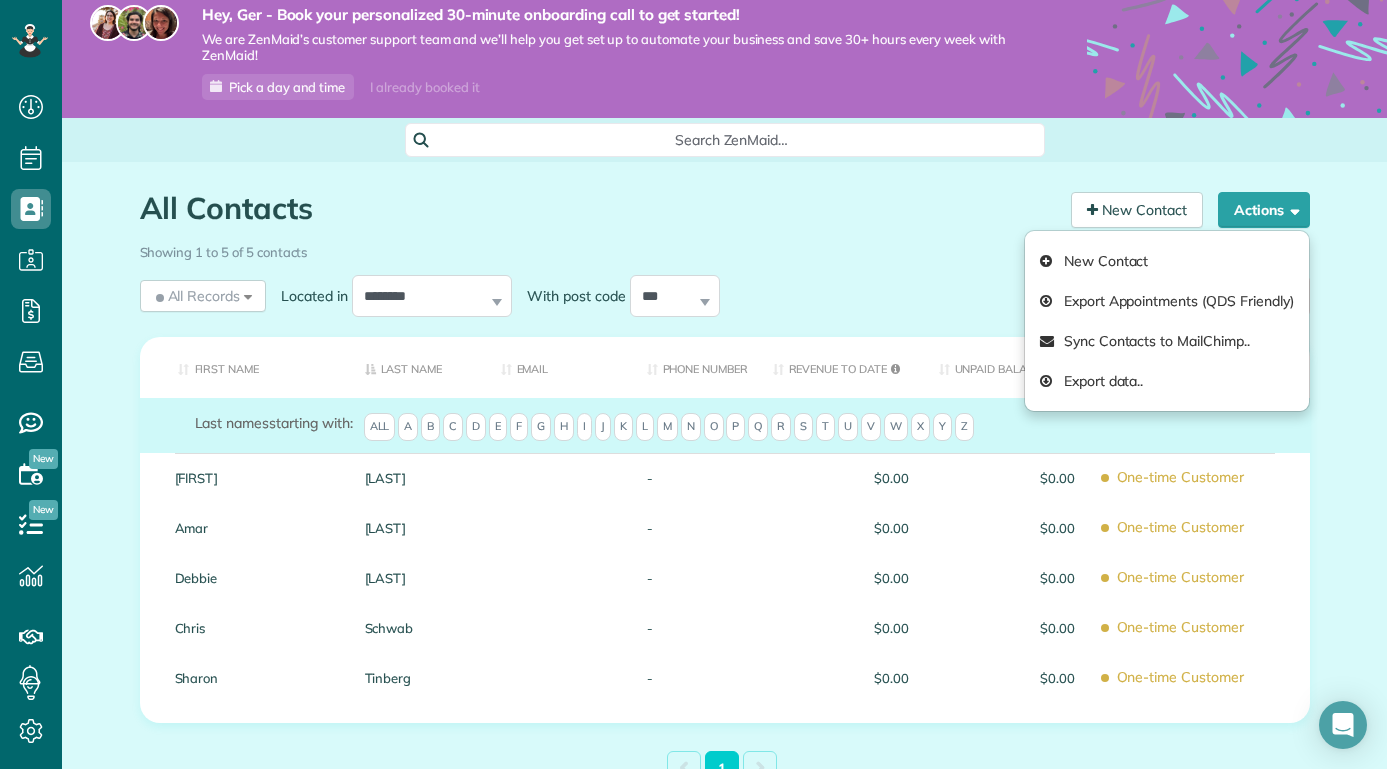 click on "**********" at bounding box center (575, 296) 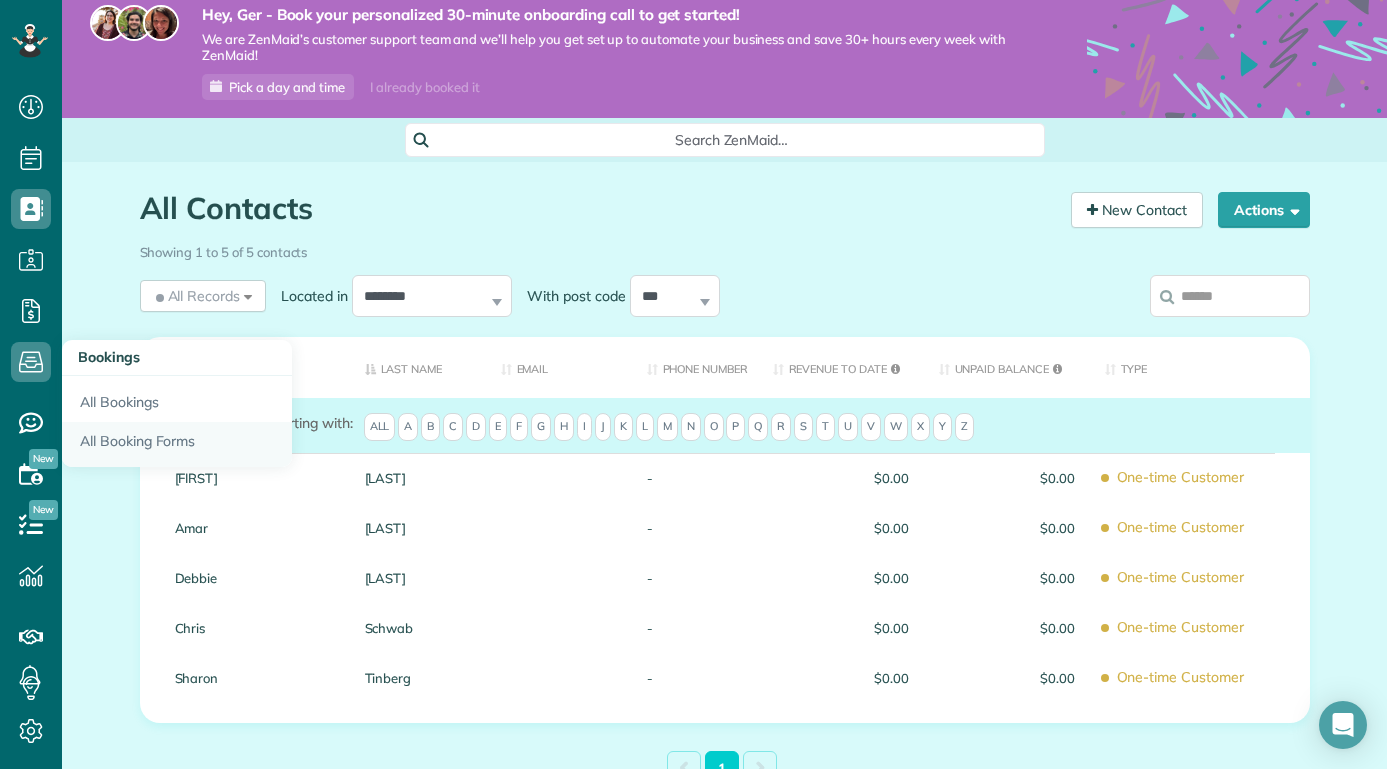 click on "All Booking Forms" at bounding box center [177, 445] 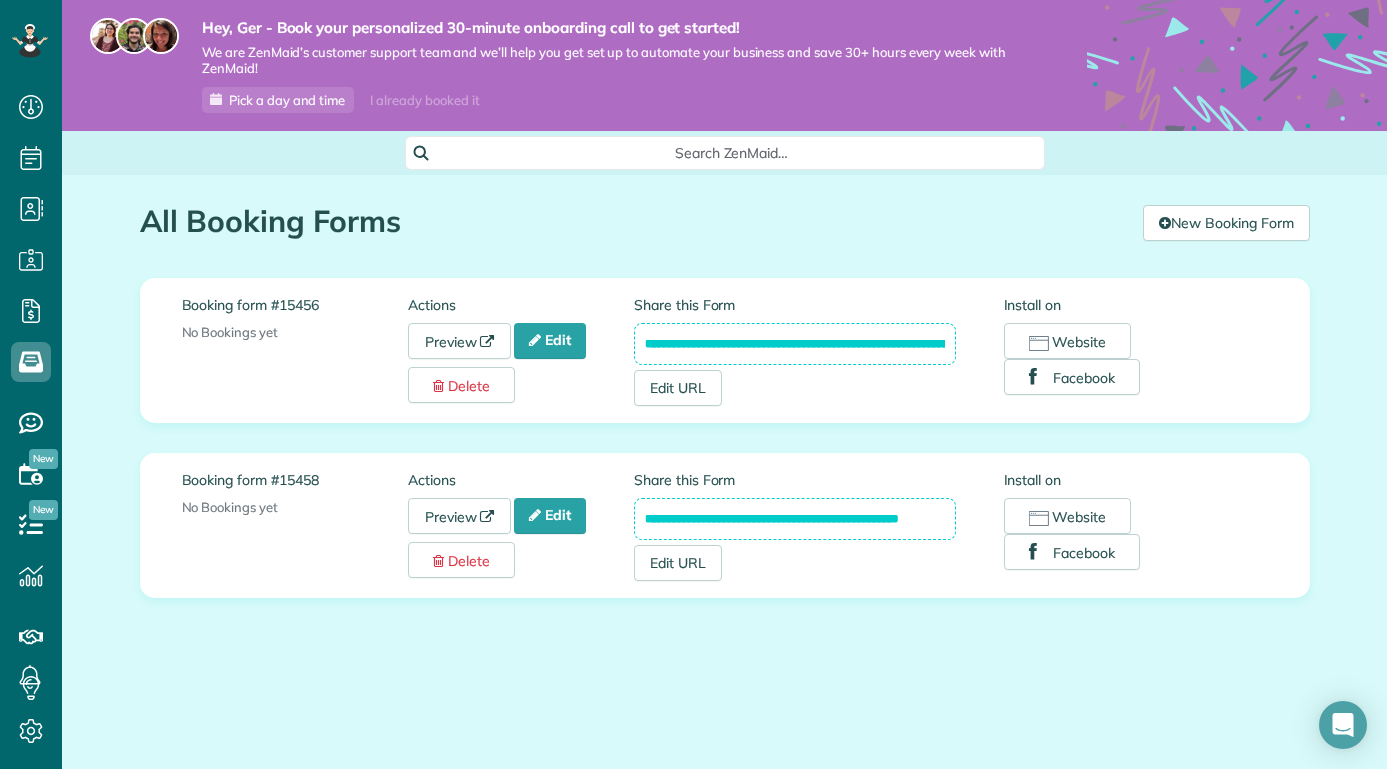 scroll, scrollTop: 0, scrollLeft: 0, axis: both 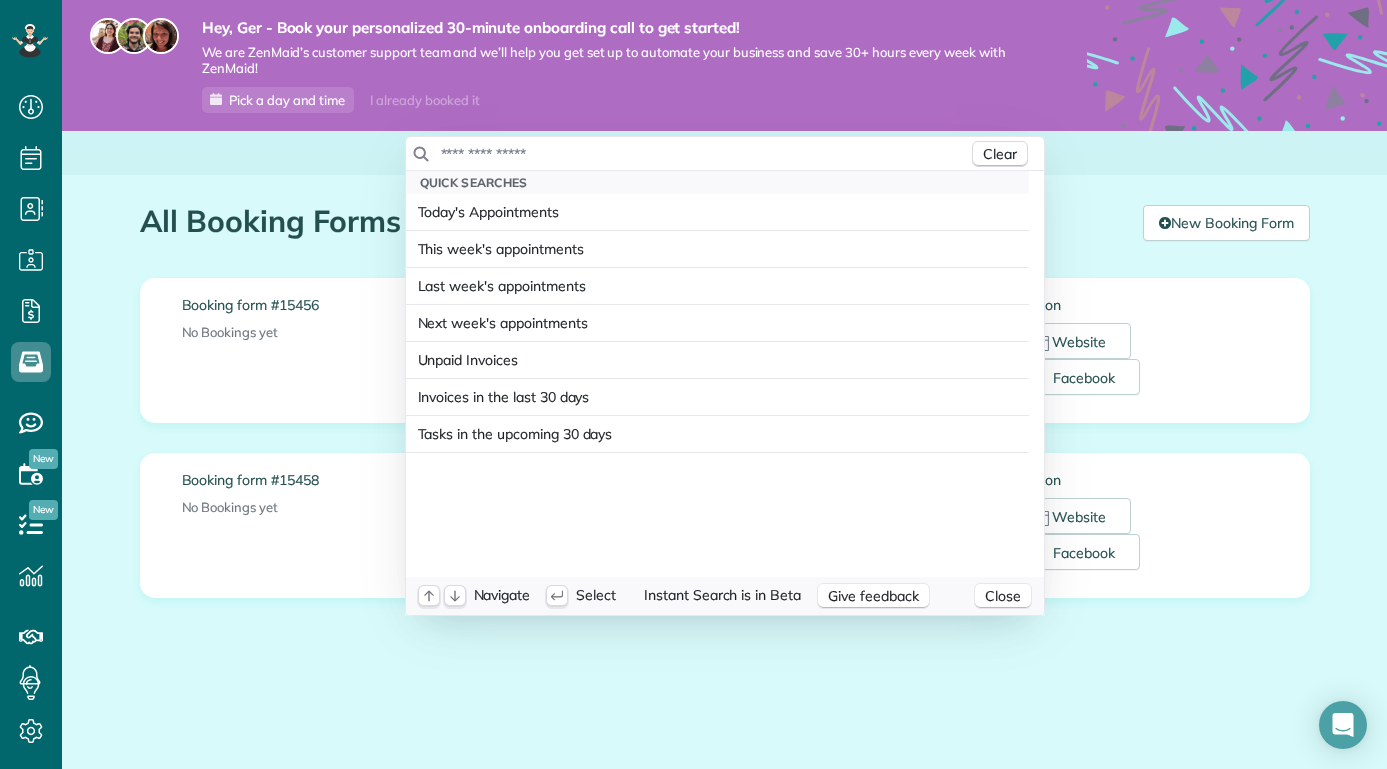 click on "Dashboard
Scheduling
Calendar View
List View
Dispatch View - Weekly scheduling (Beta)" at bounding box center [693, 384] 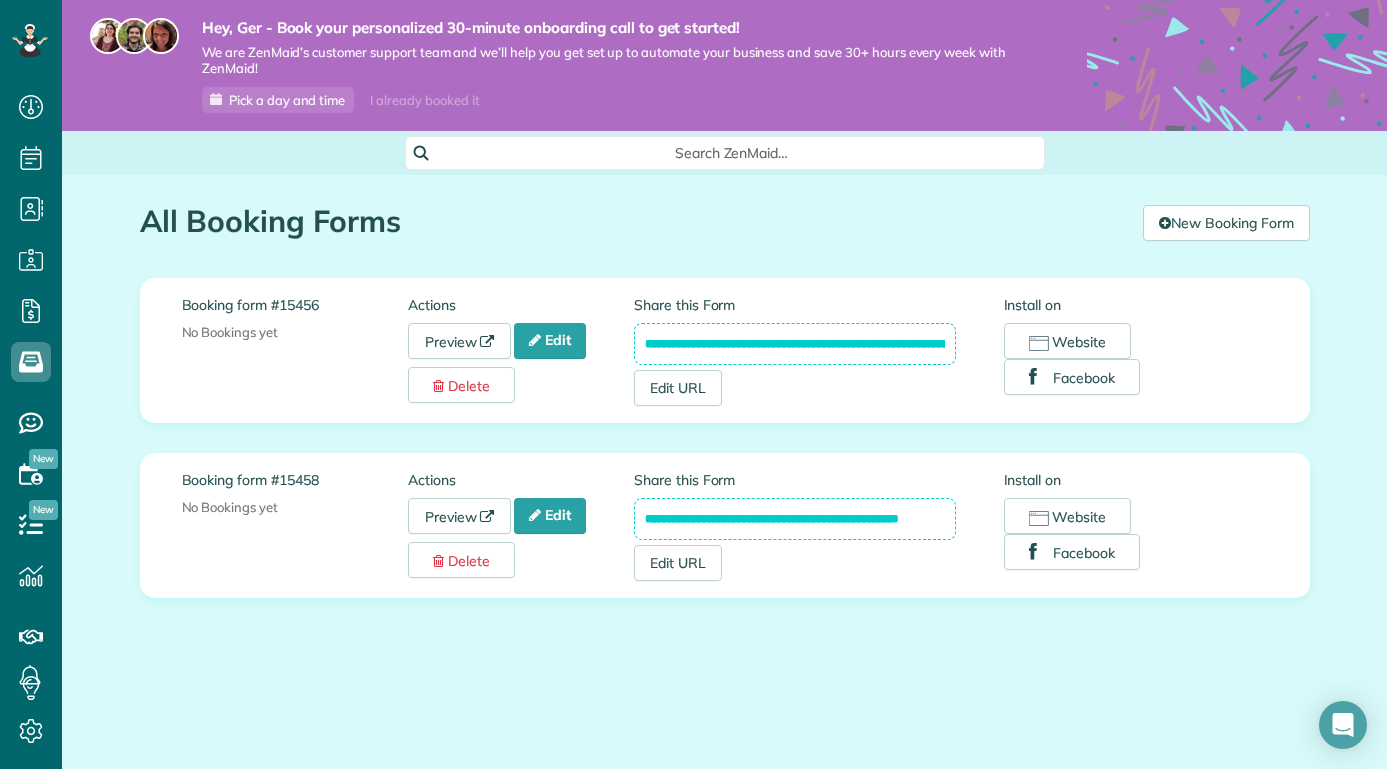 click on "No Bookings yet" at bounding box center [230, 507] 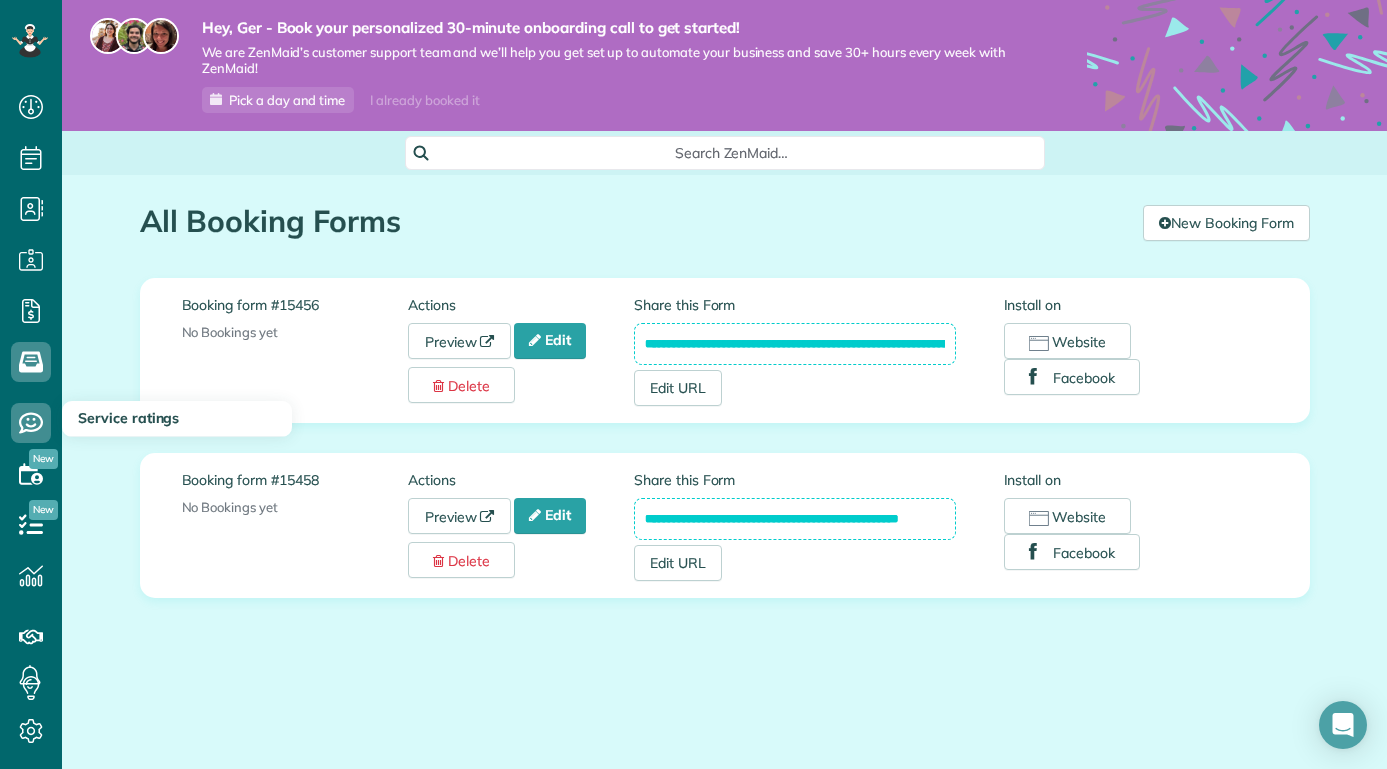 click 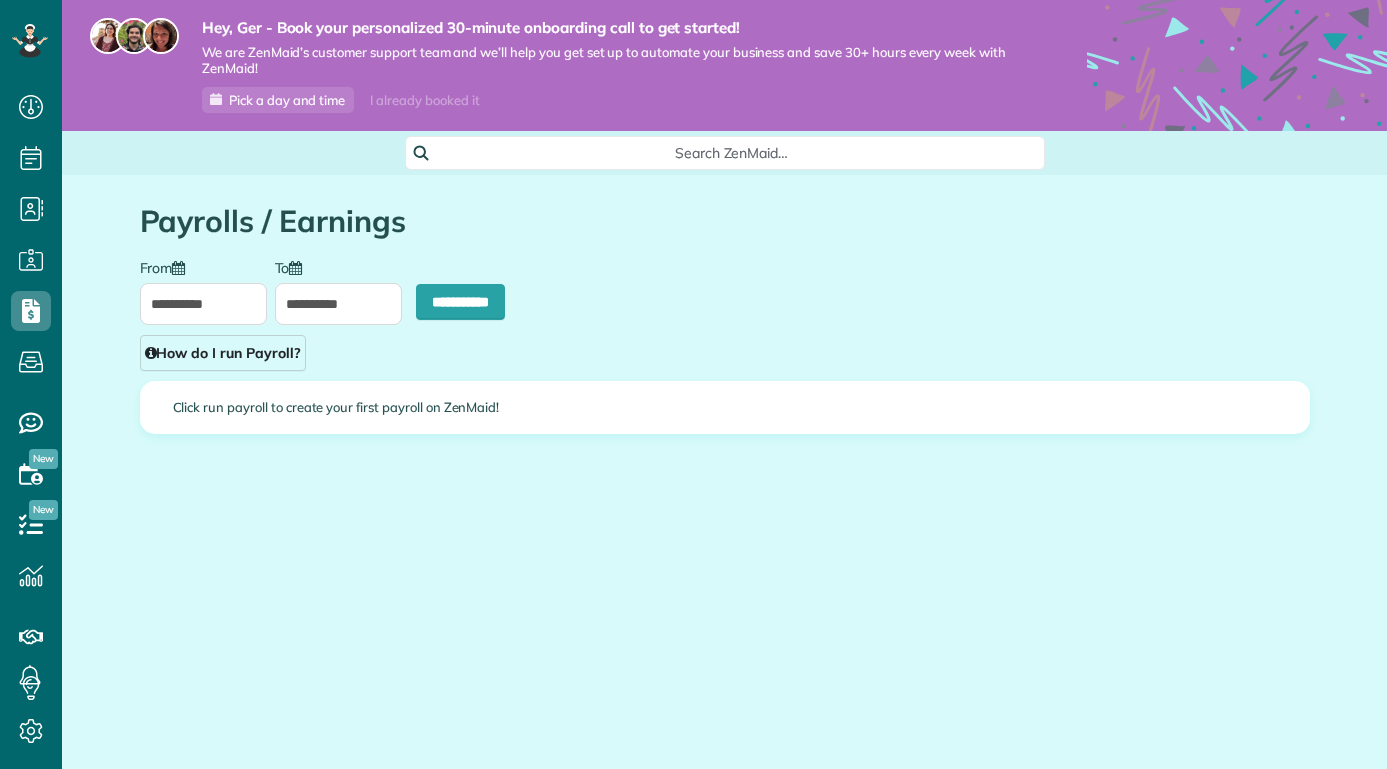 scroll, scrollTop: 0, scrollLeft: 0, axis: both 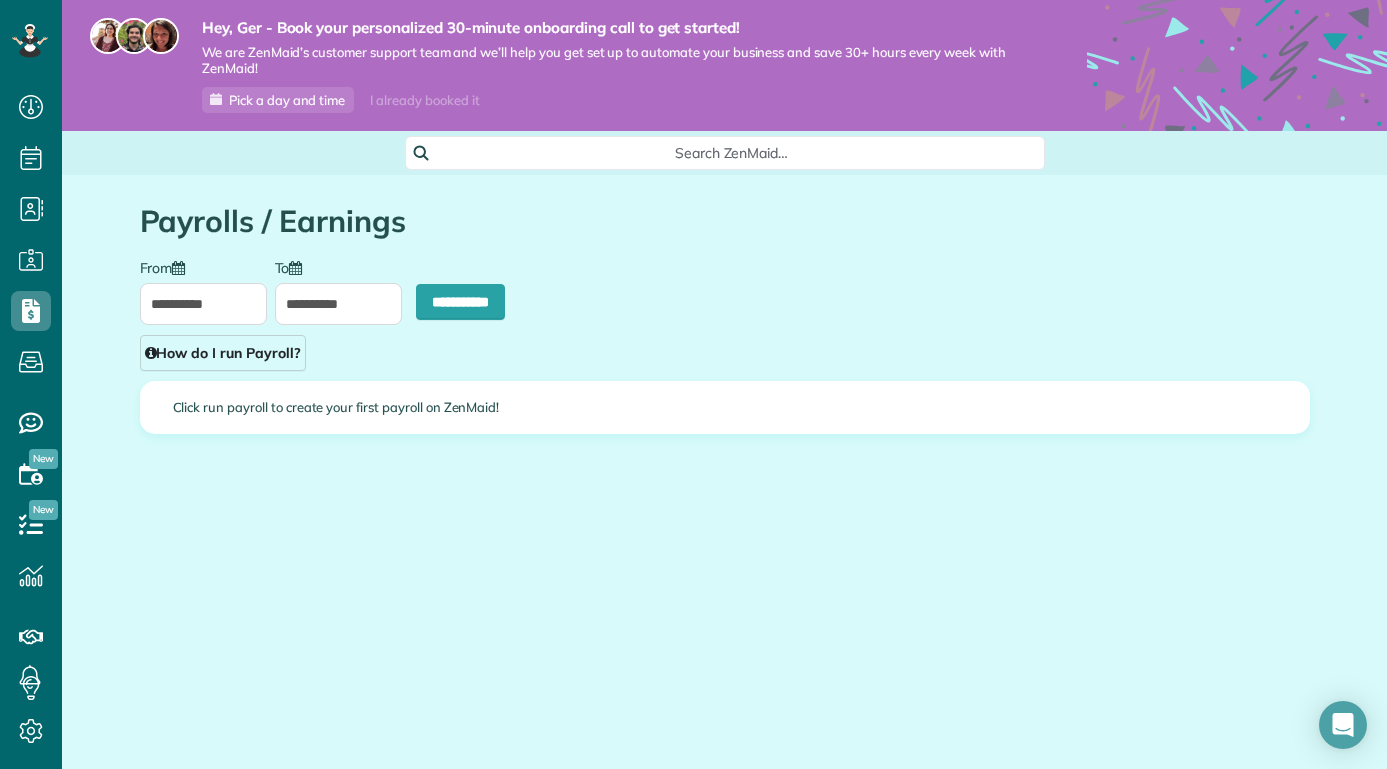 type on "**********" 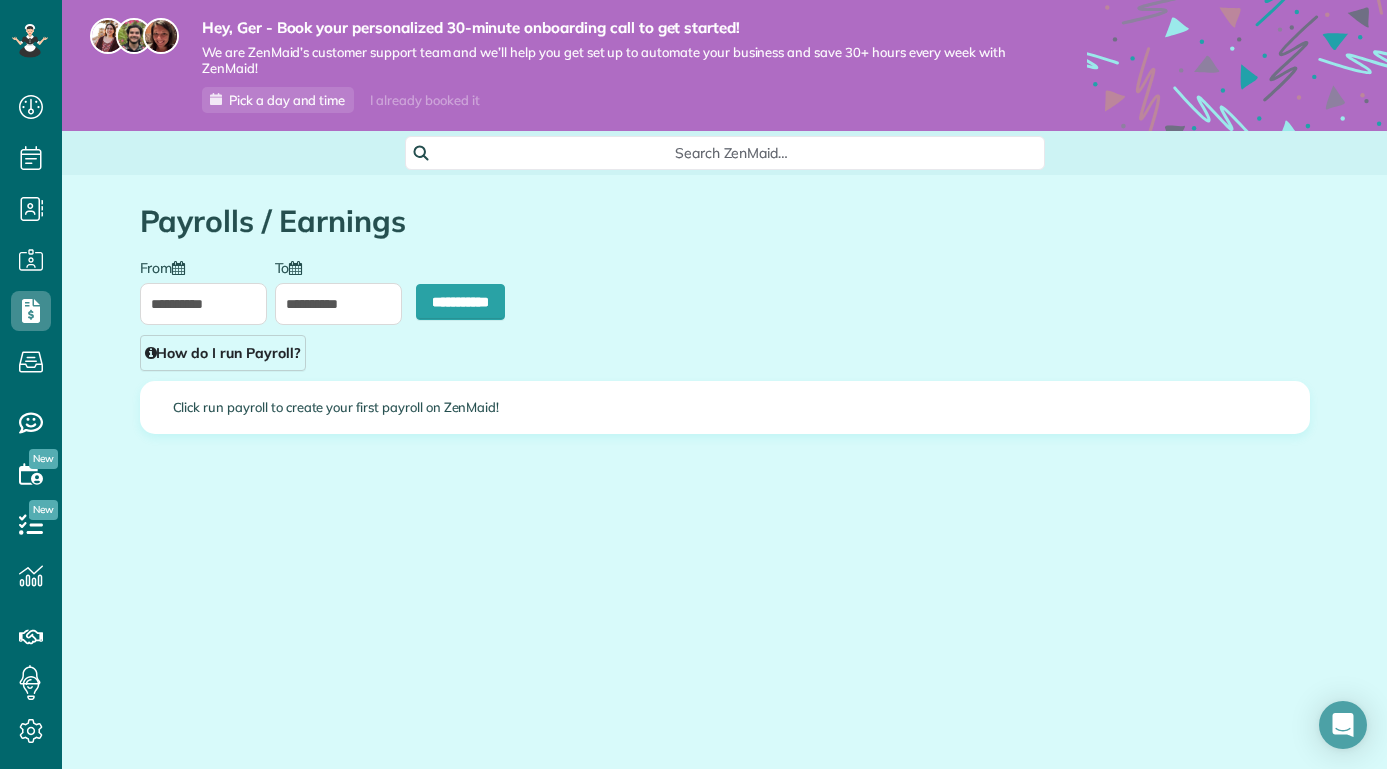 type on "**********" 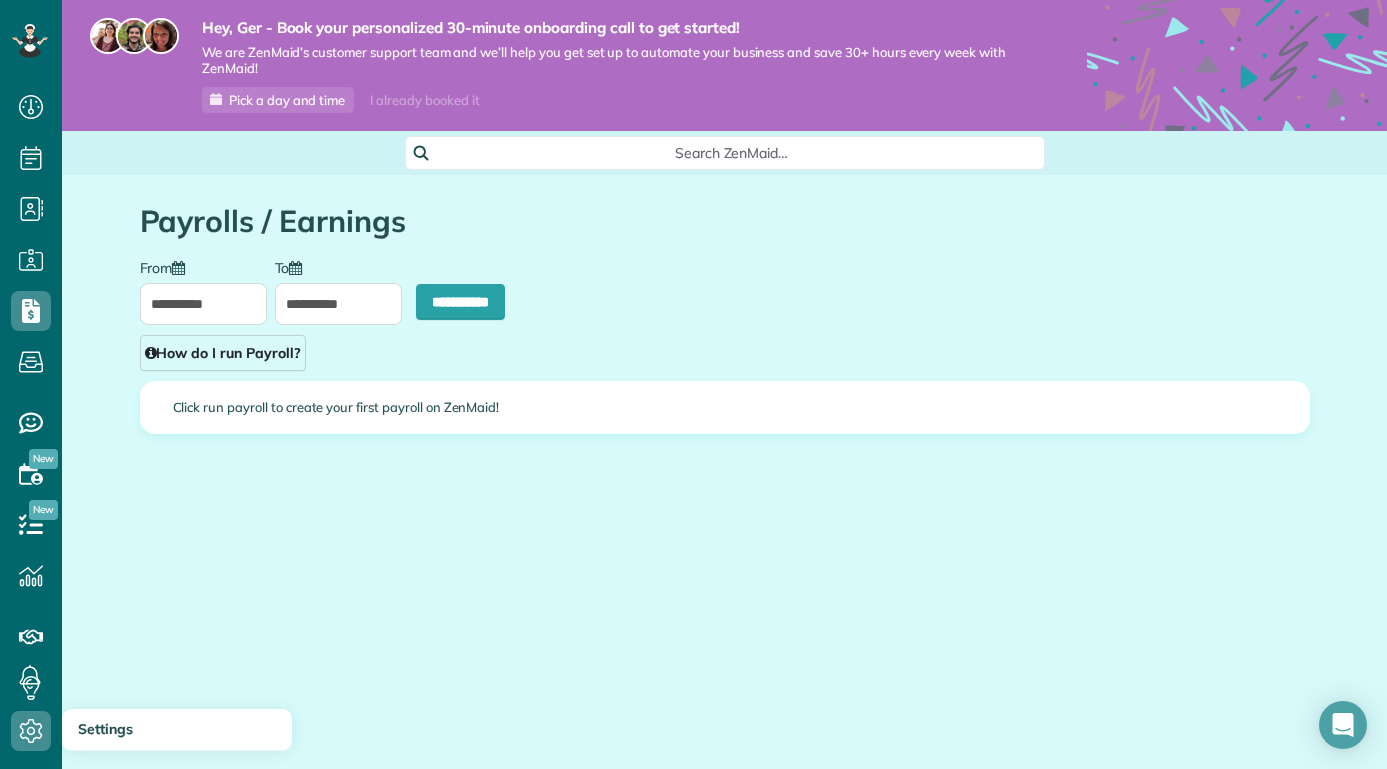 click 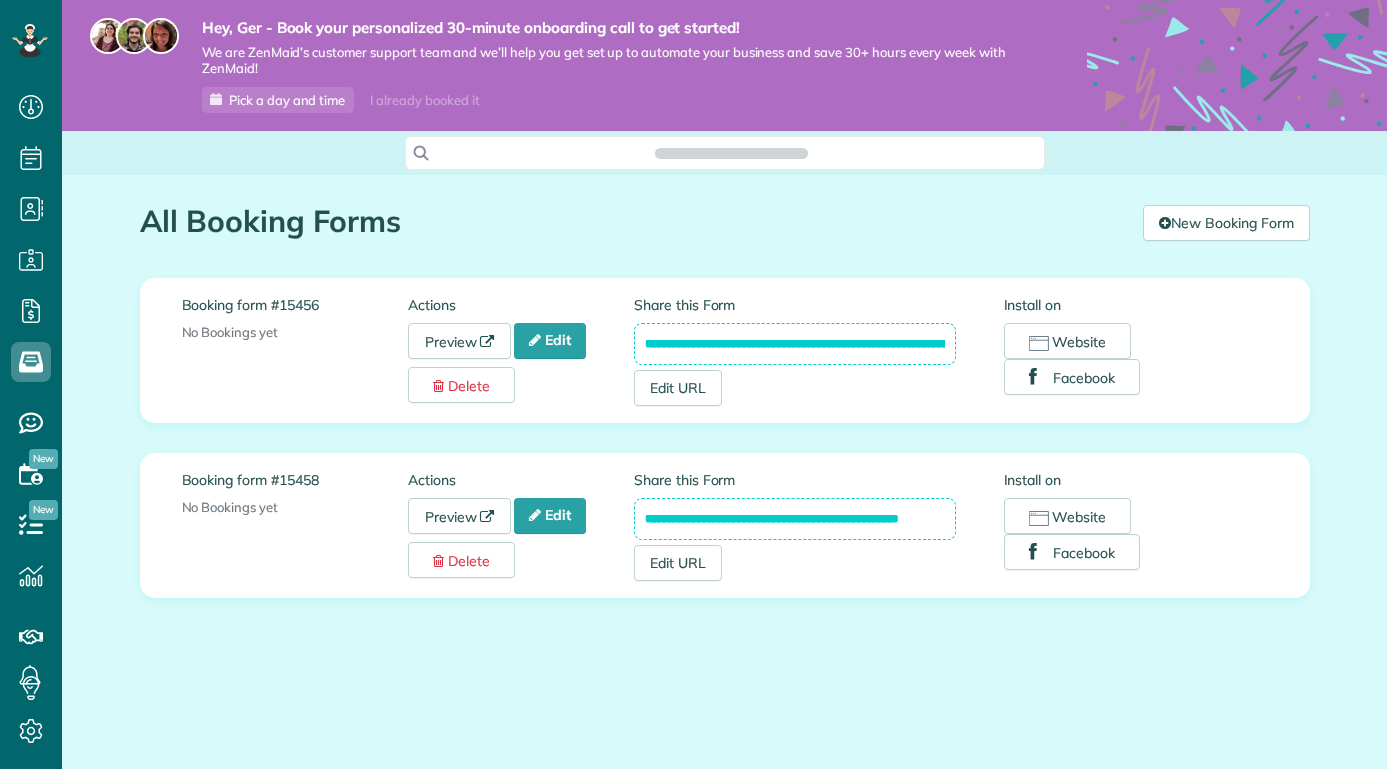 scroll, scrollTop: 0, scrollLeft: 0, axis: both 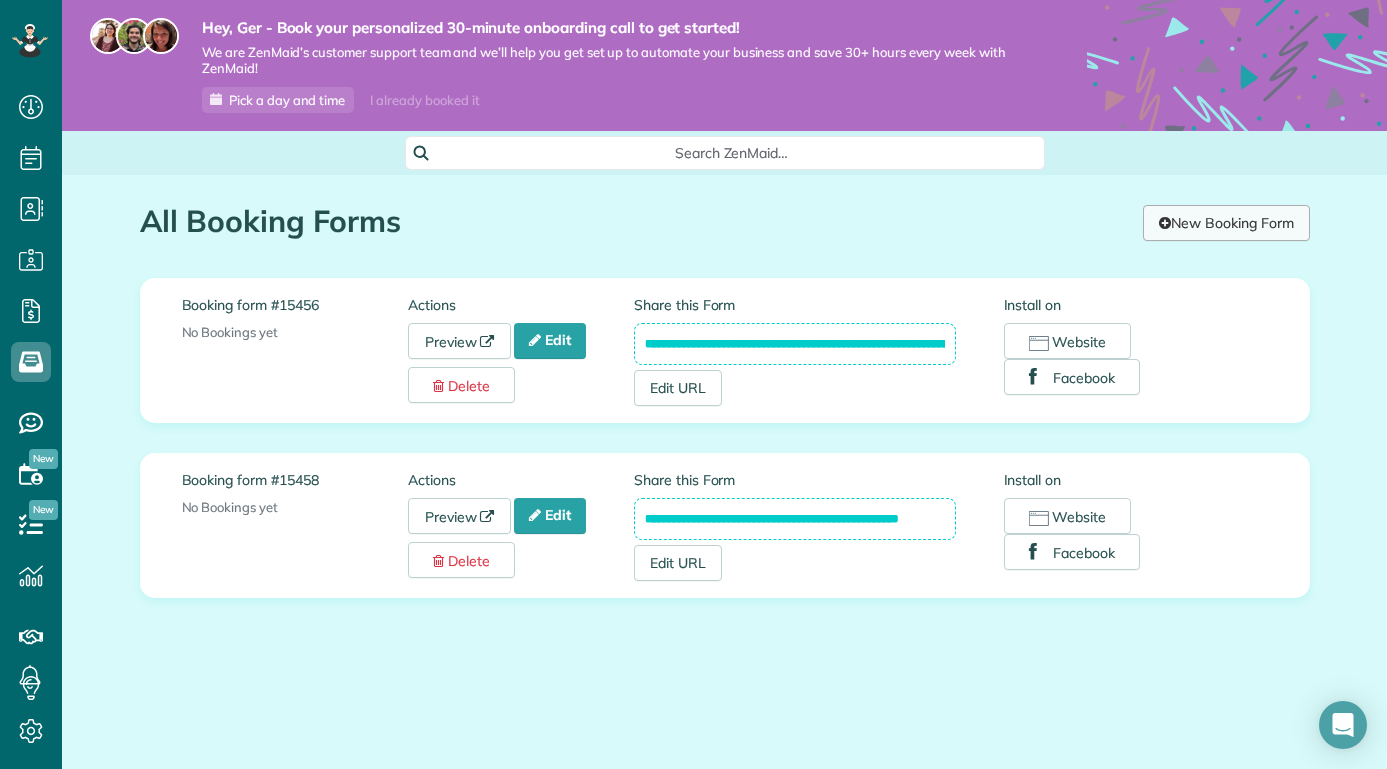 click on "New Booking Form" at bounding box center (1226, 223) 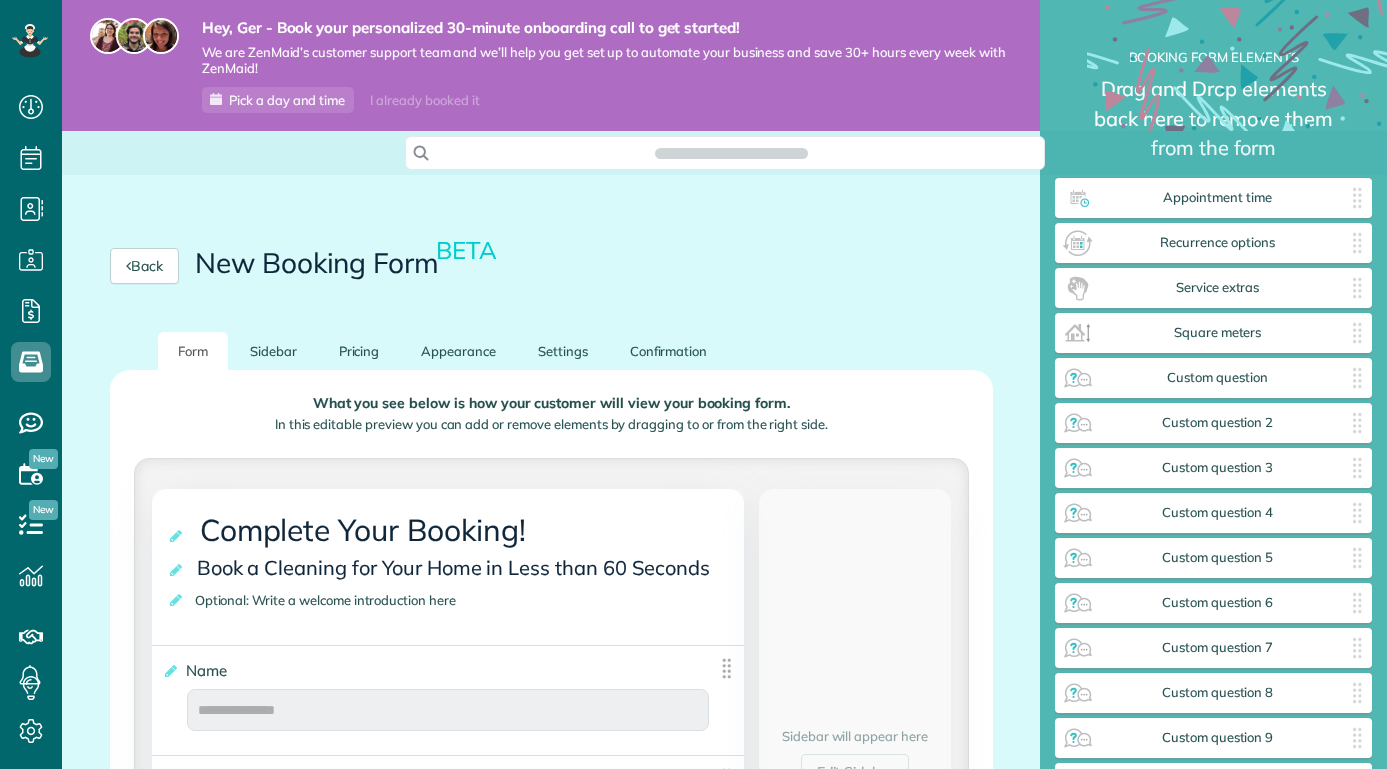 scroll, scrollTop: 0, scrollLeft: 0, axis: both 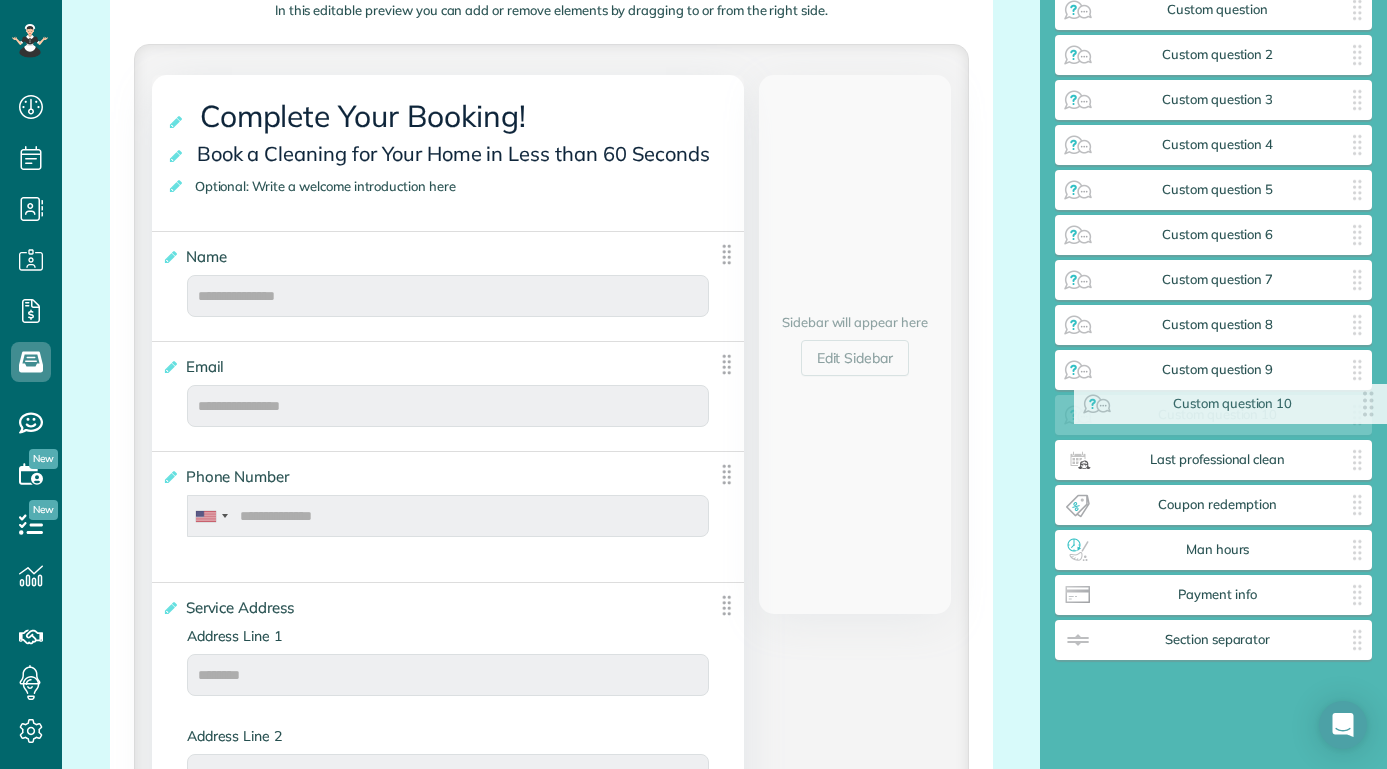 drag, startPoint x: 1206, startPoint y: 373, endPoint x: 1208, endPoint y: 417, distance: 44.04543 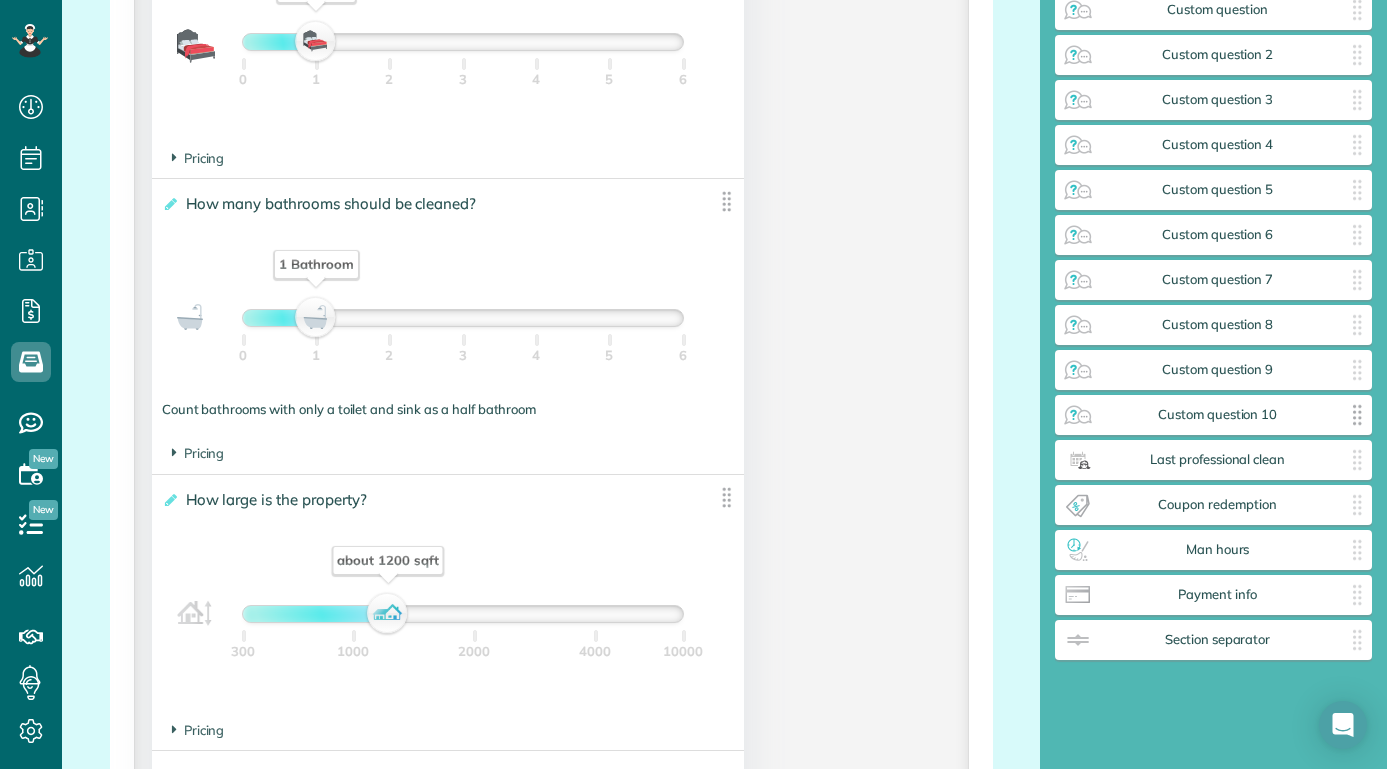 scroll, scrollTop: 1360, scrollLeft: 0, axis: vertical 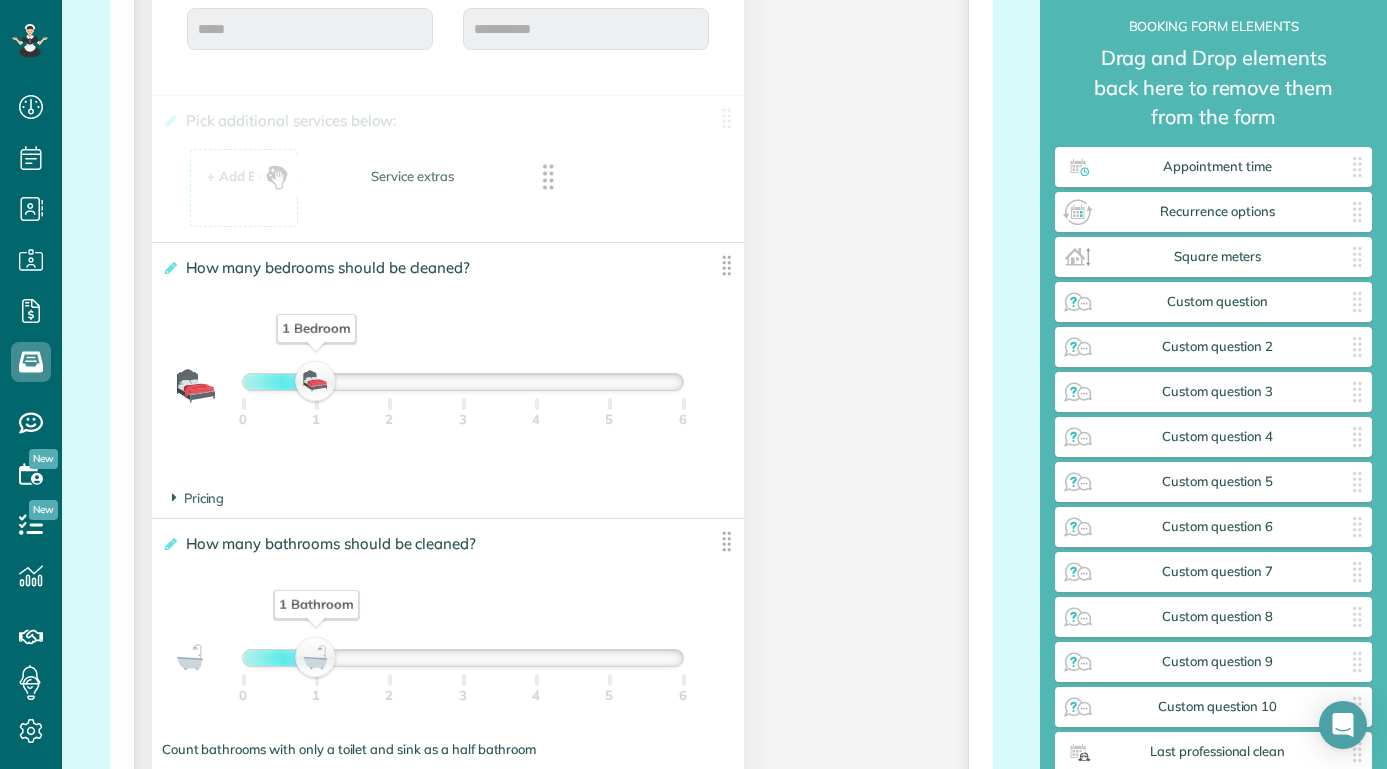 drag, startPoint x: 1356, startPoint y: 256, endPoint x: 553, endPoint y: 177, distance: 806.8767 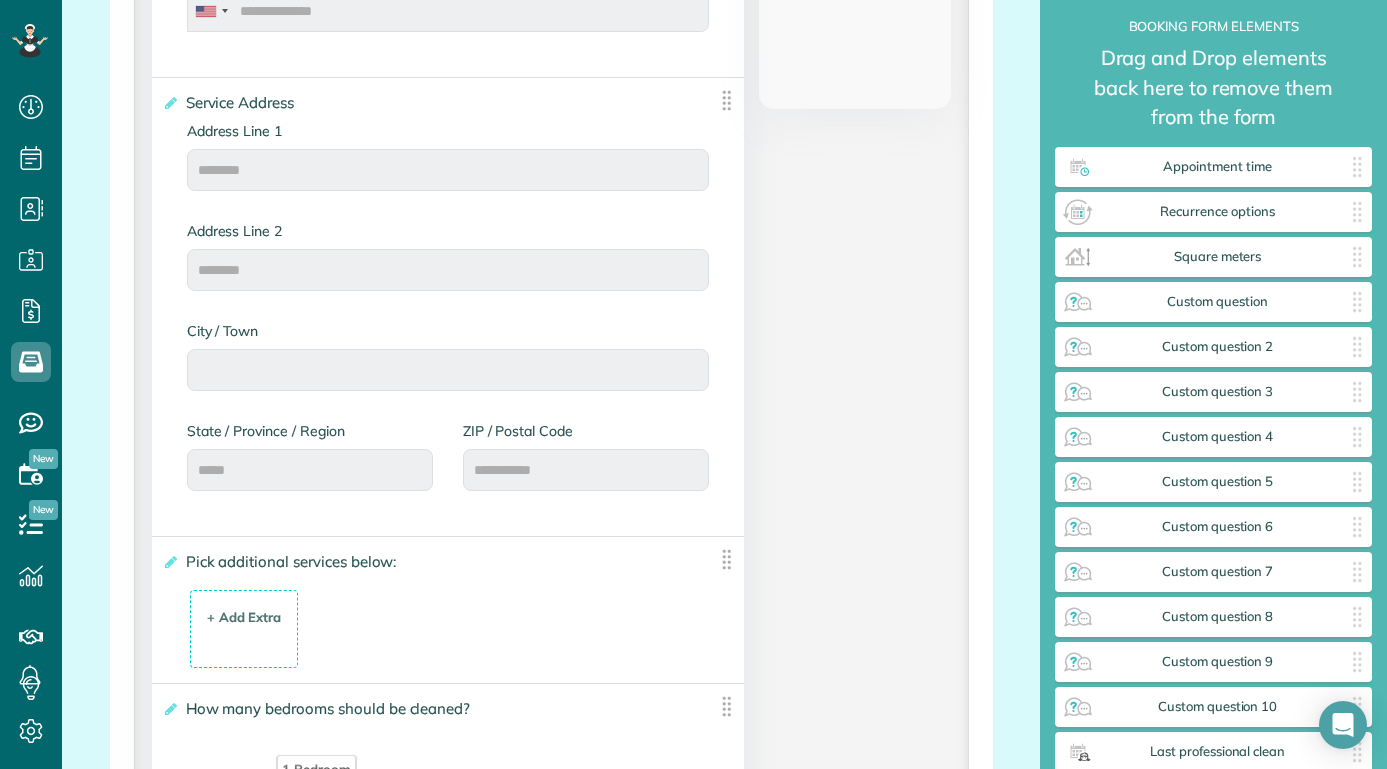 scroll, scrollTop: 884, scrollLeft: 0, axis: vertical 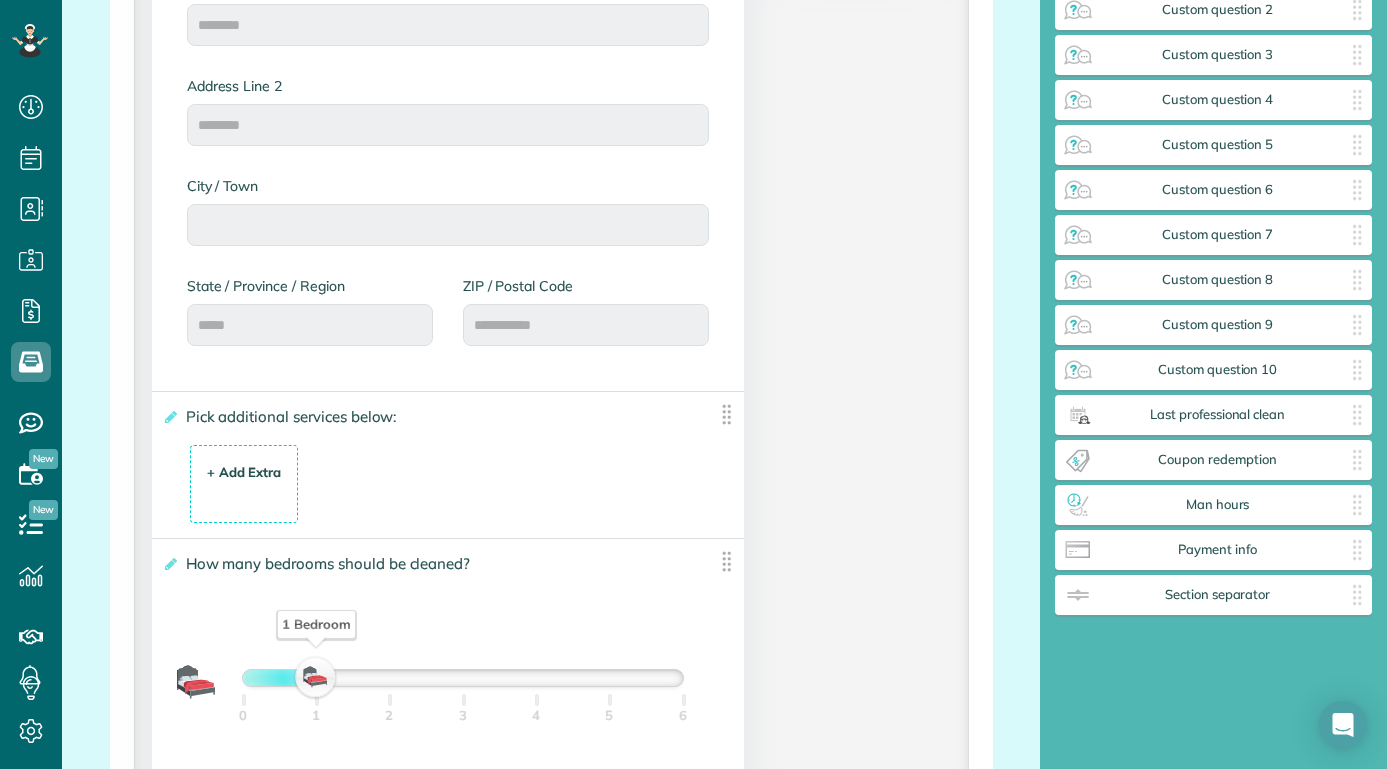 click on "+ Add Extra
$ 34 . 99" at bounding box center (244, 485) 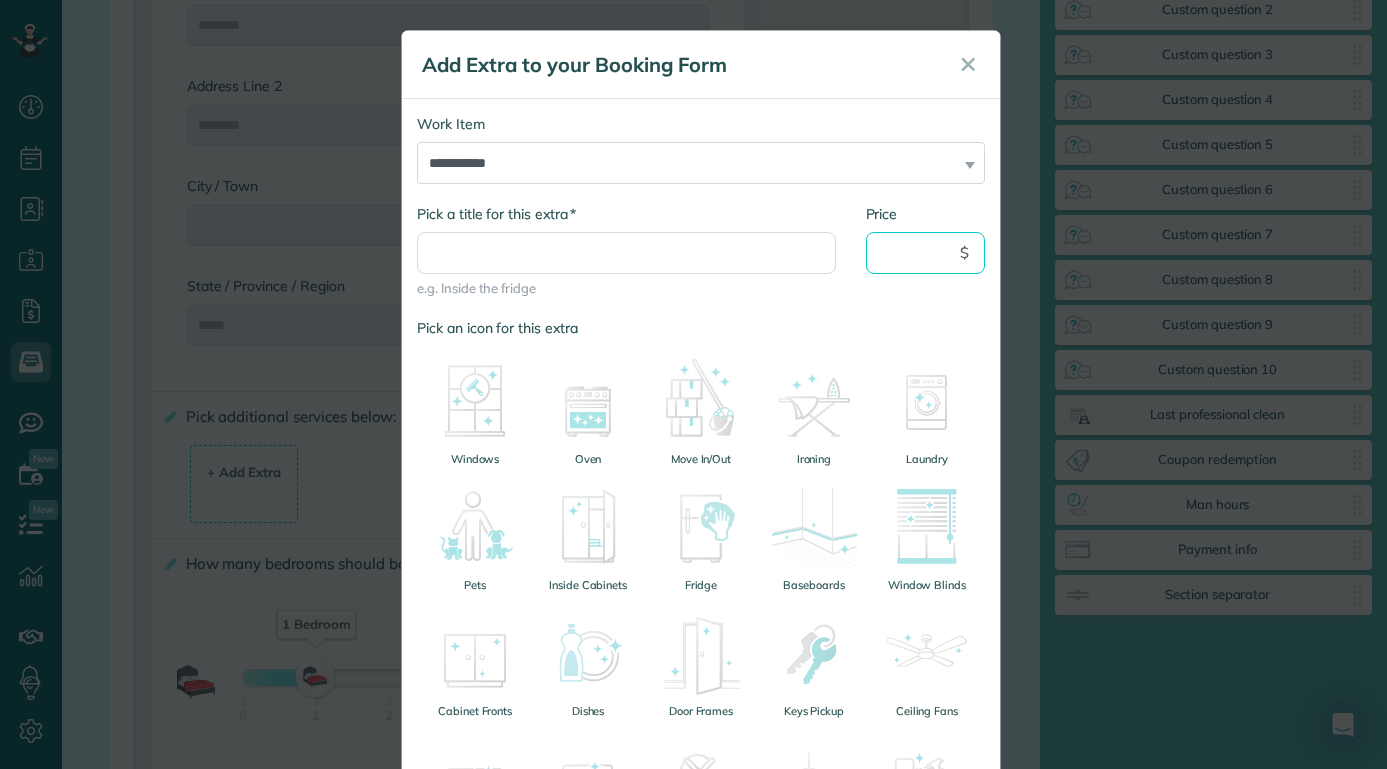 click on "Price" at bounding box center (926, 253) 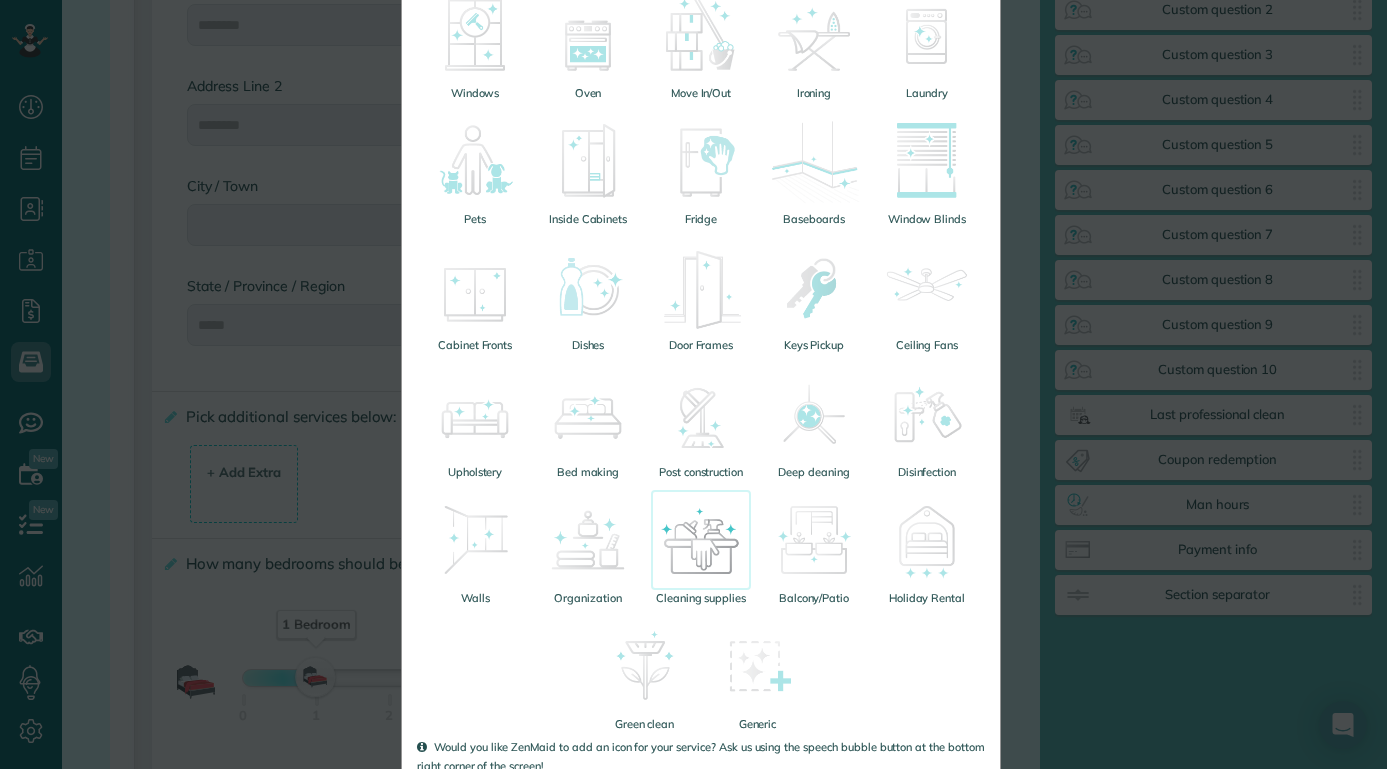 scroll, scrollTop: 487, scrollLeft: 0, axis: vertical 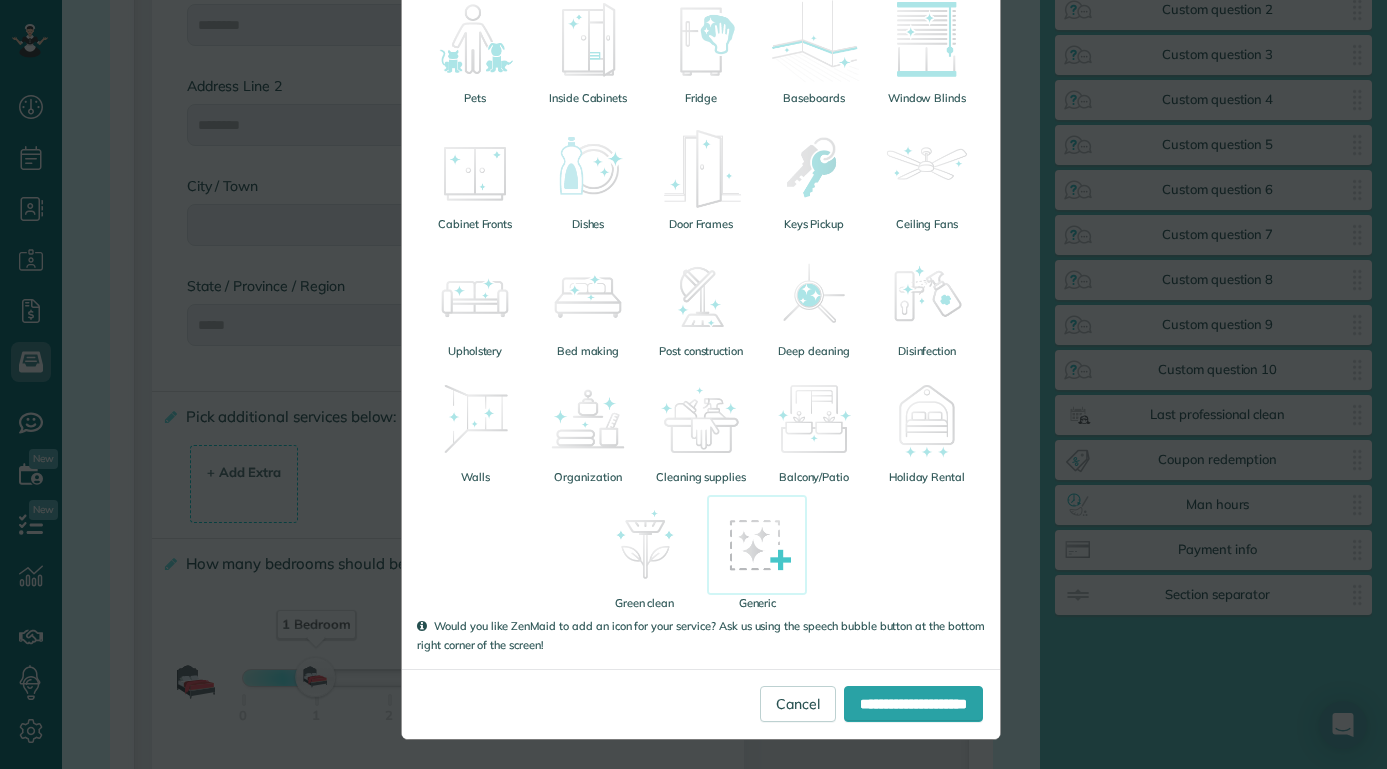 click at bounding box center (757, 545) 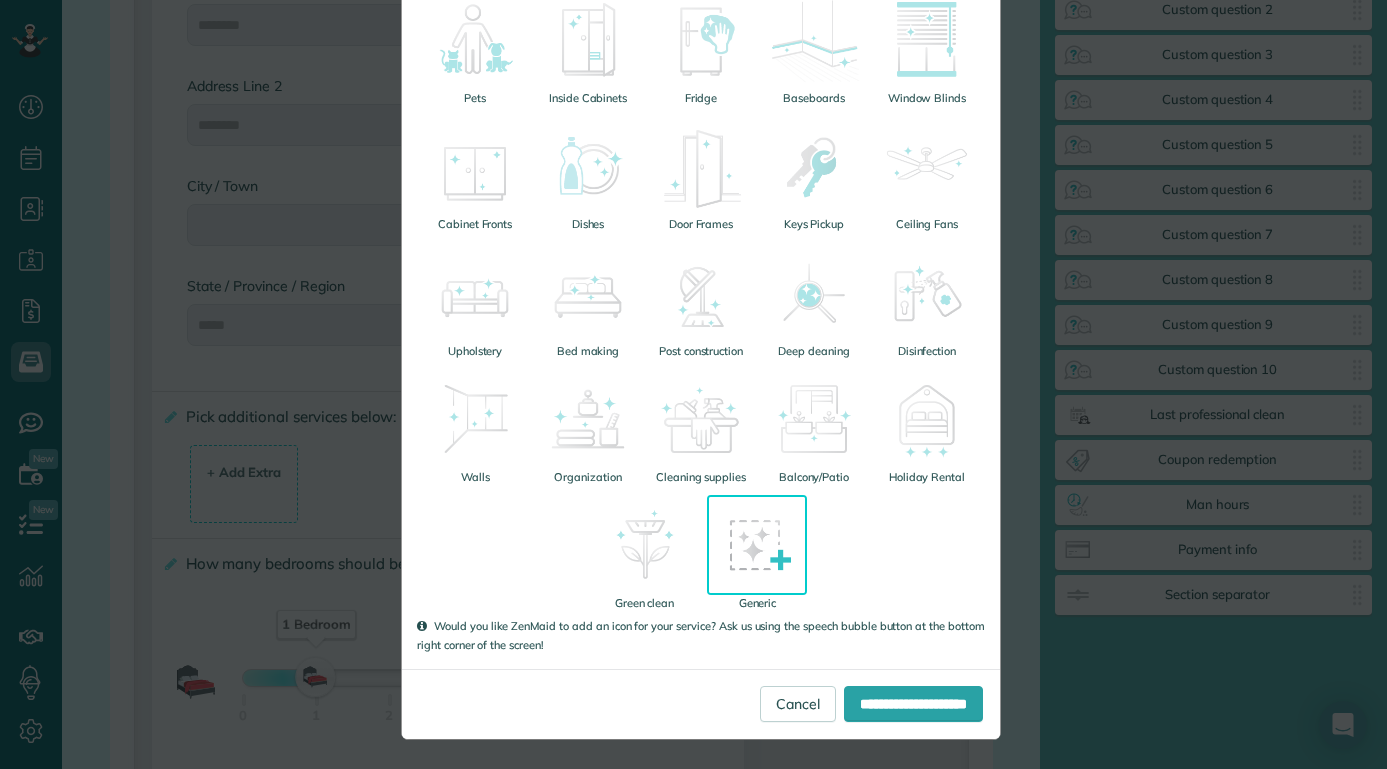 click at bounding box center (757, 545) 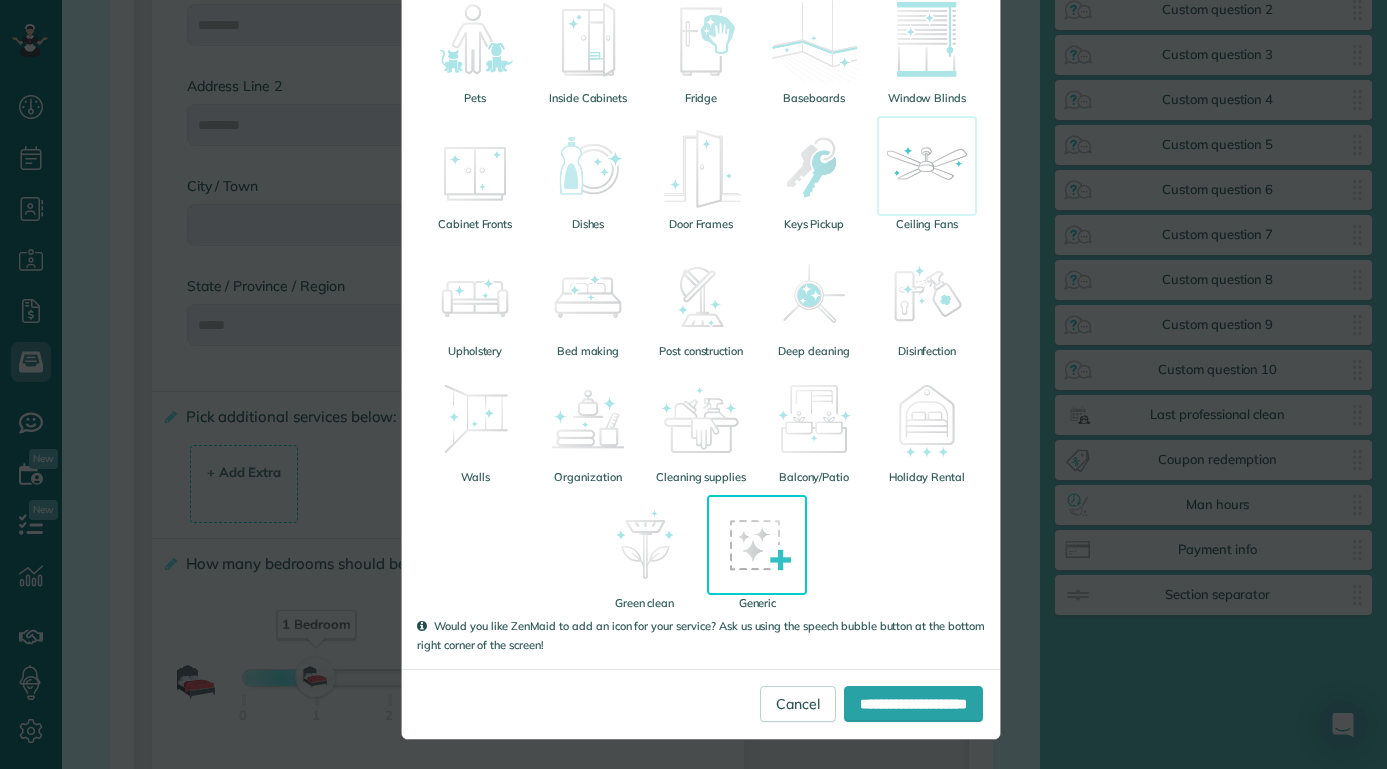 click on "**********" at bounding box center (913, 704) 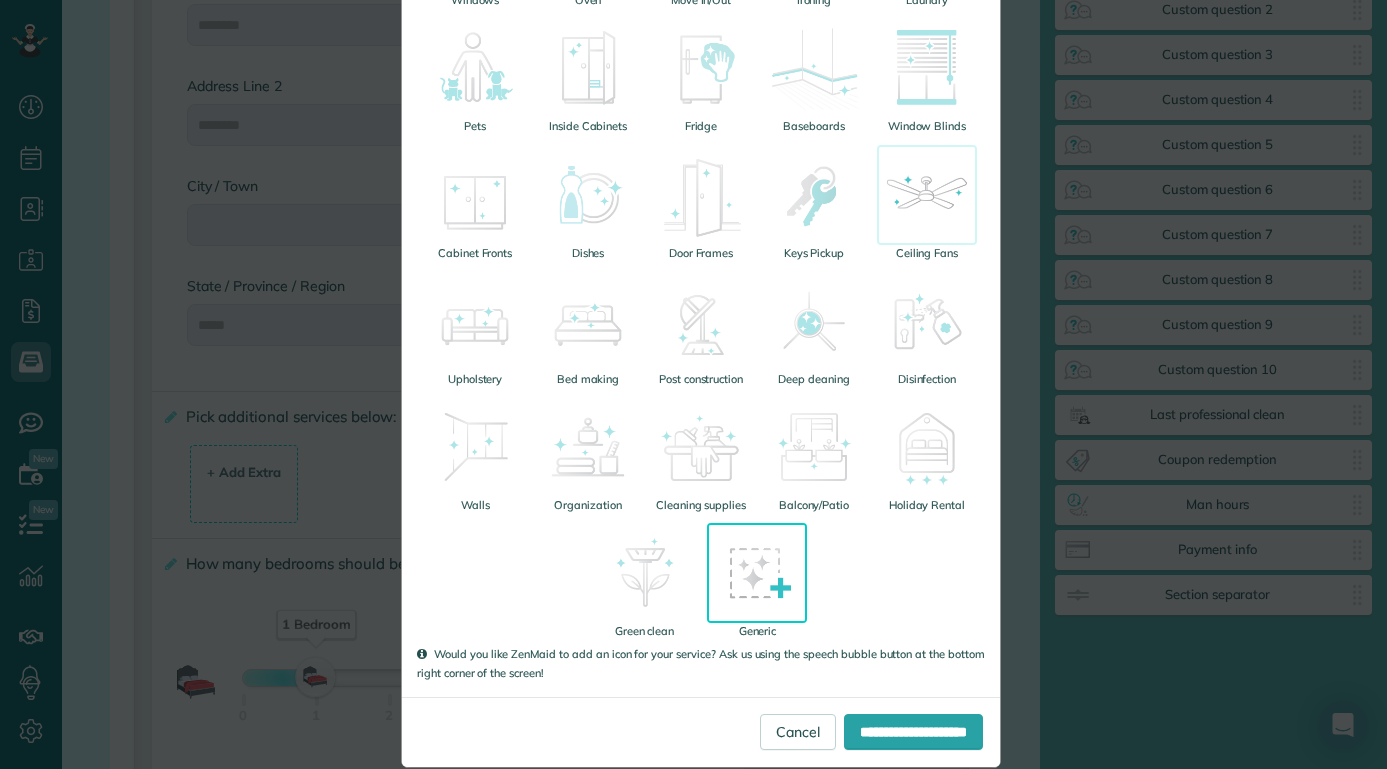 scroll, scrollTop: 0, scrollLeft: 0, axis: both 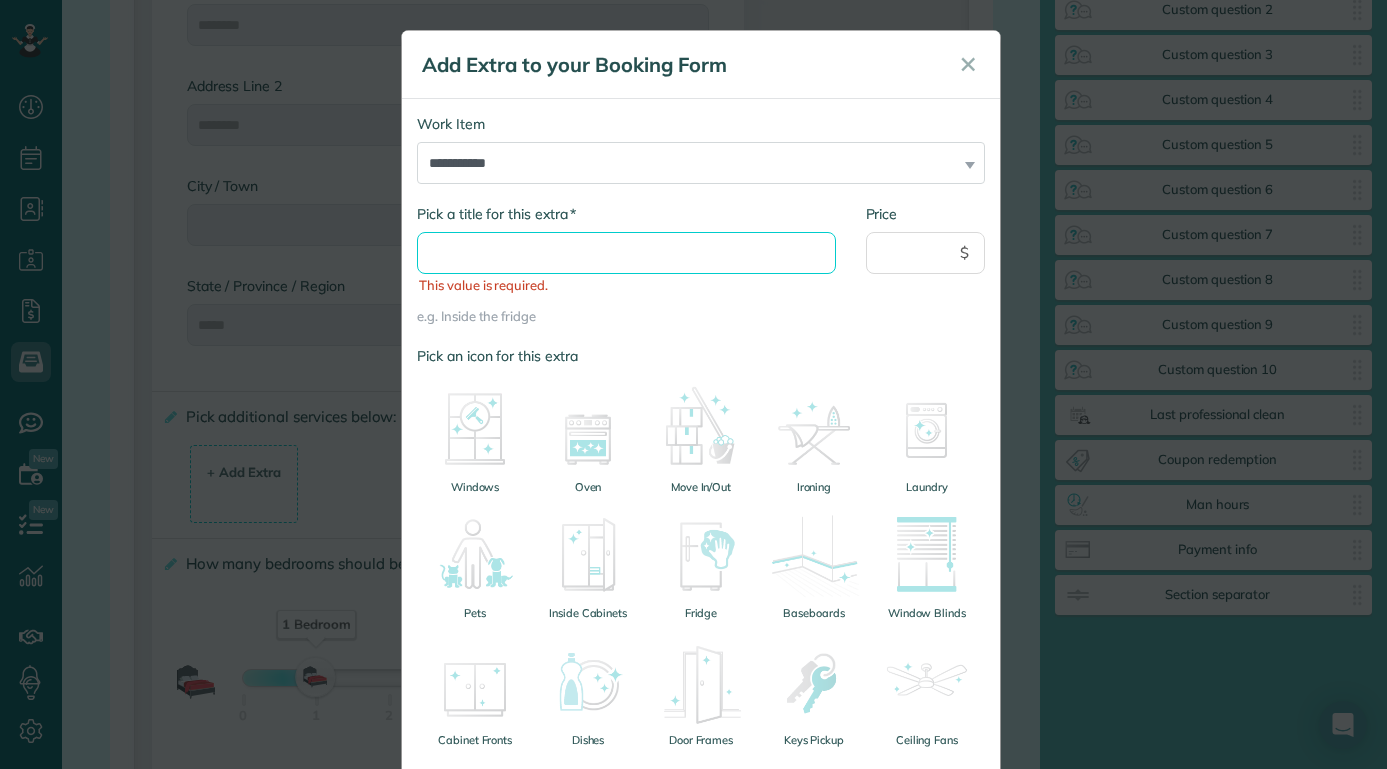 click on "*  Pick a title for this extra" at bounding box center (626, 253) 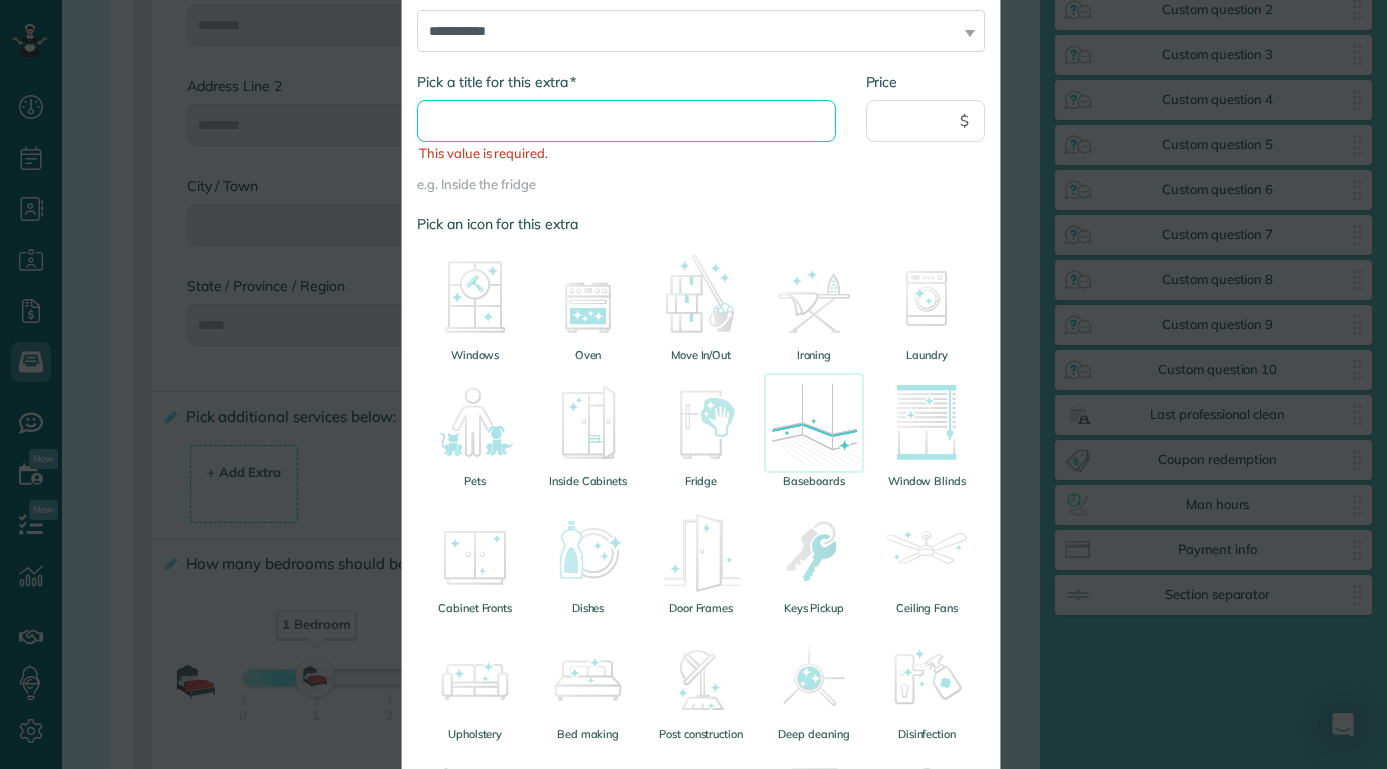 scroll, scrollTop: 301, scrollLeft: 0, axis: vertical 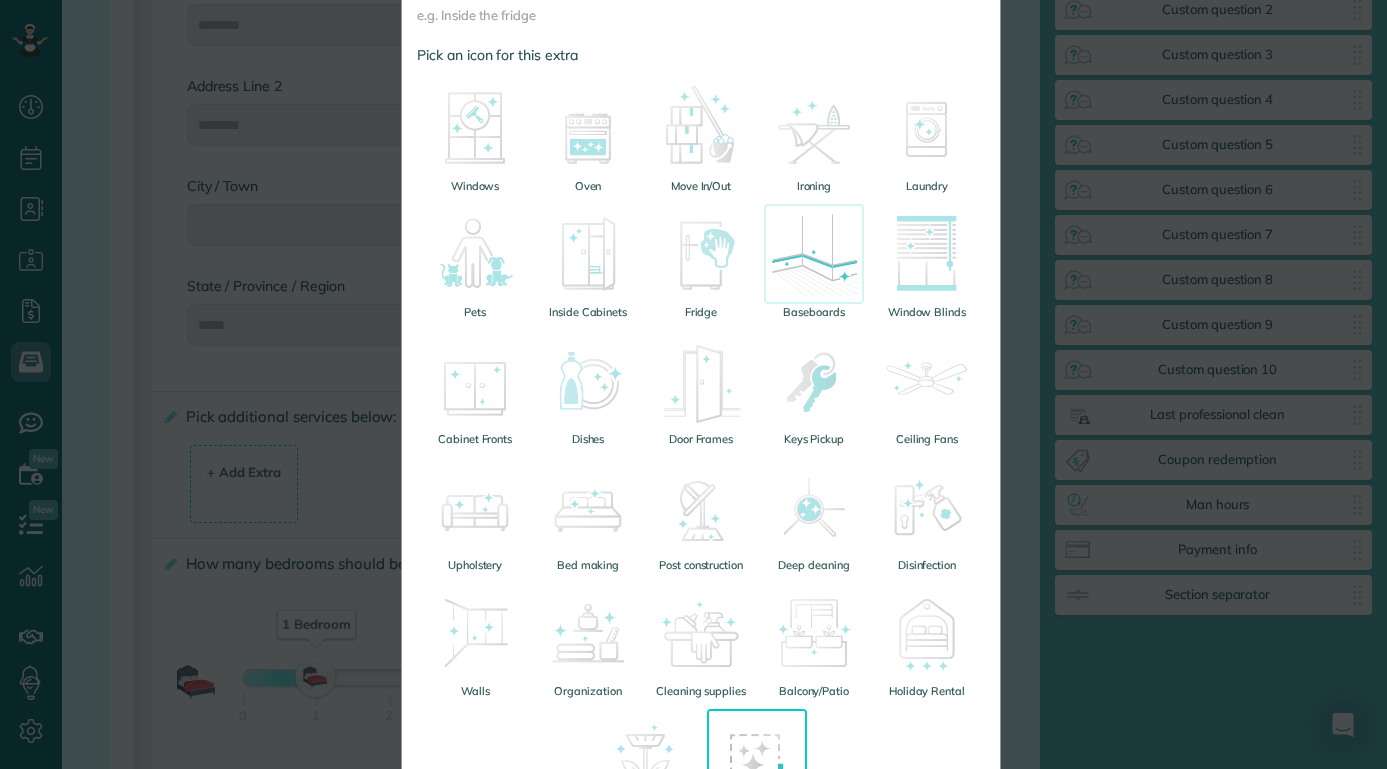 click at bounding box center (814, 254) 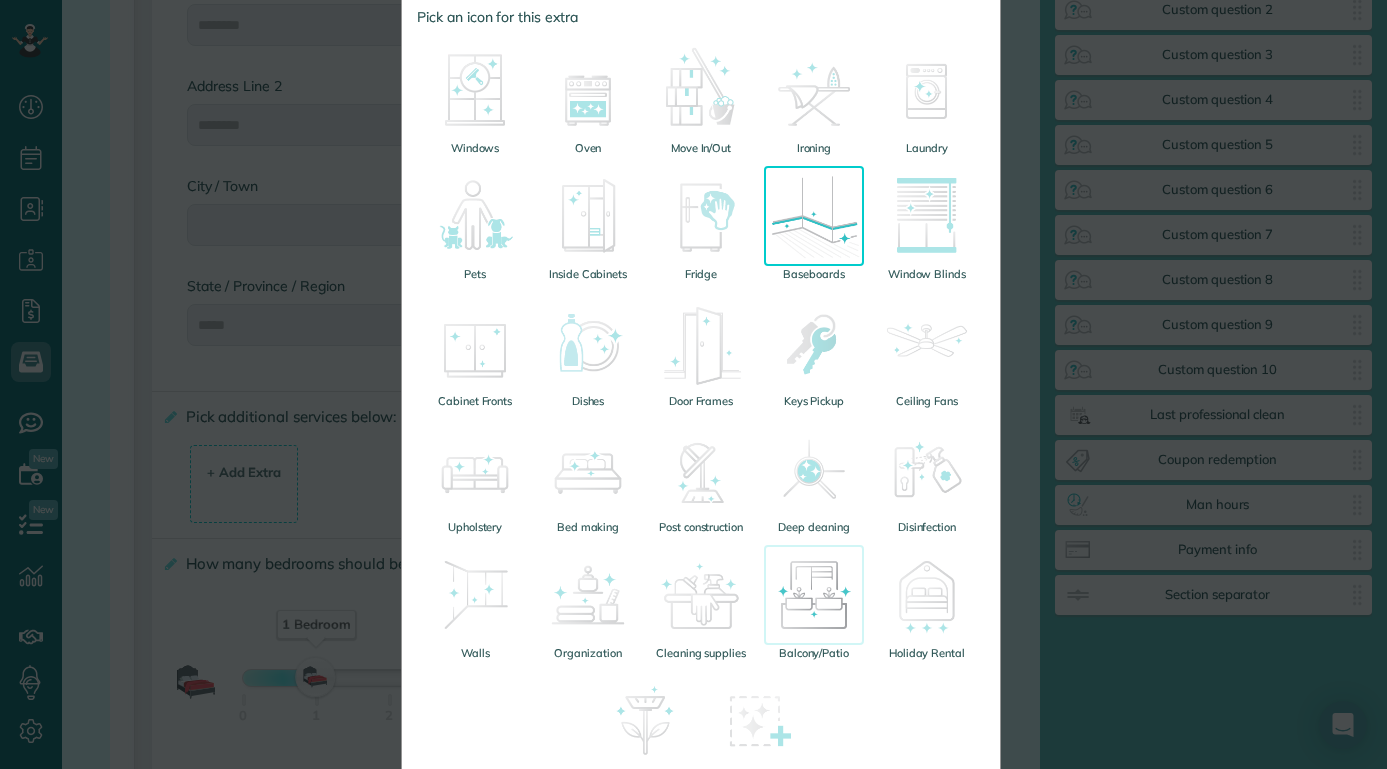 scroll, scrollTop: 515, scrollLeft: 0, axis: vertical 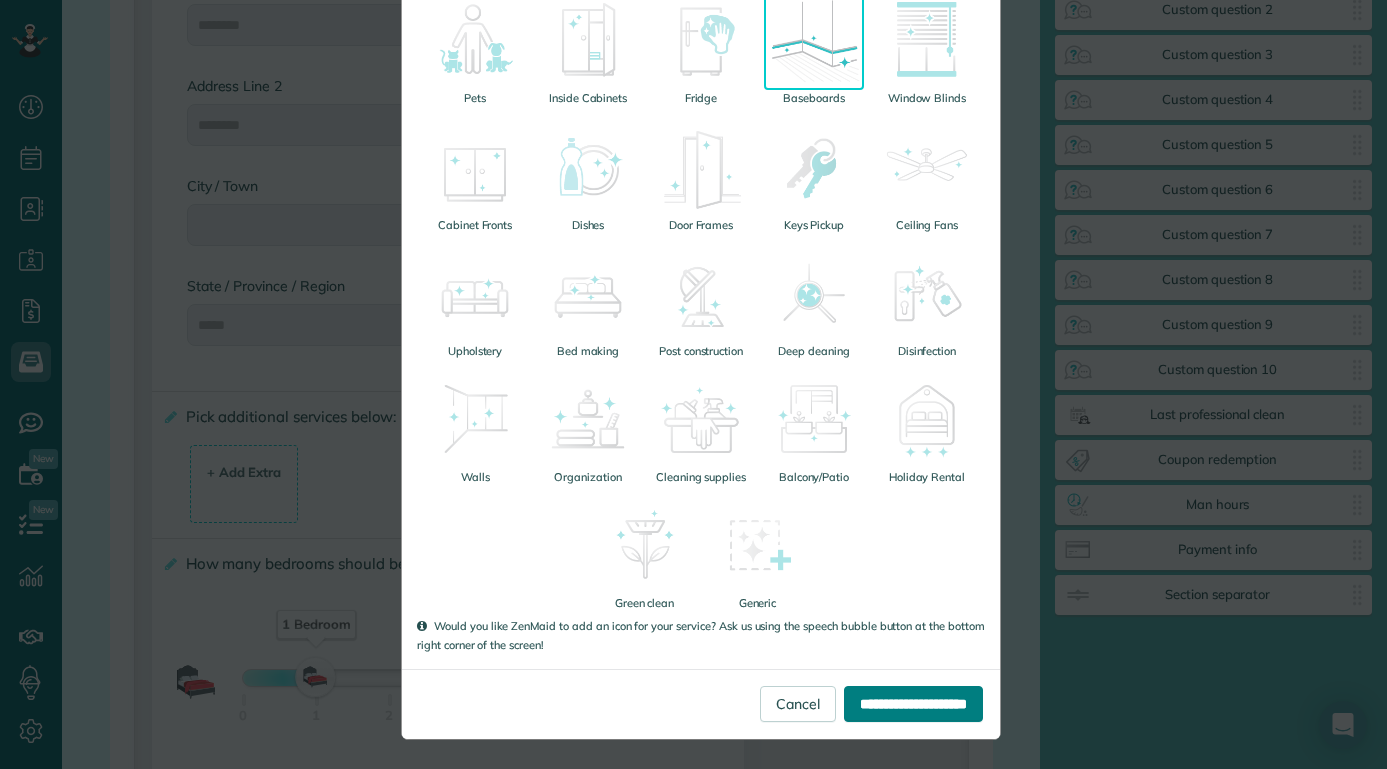click on "**********" at bounding box center (913, 704) 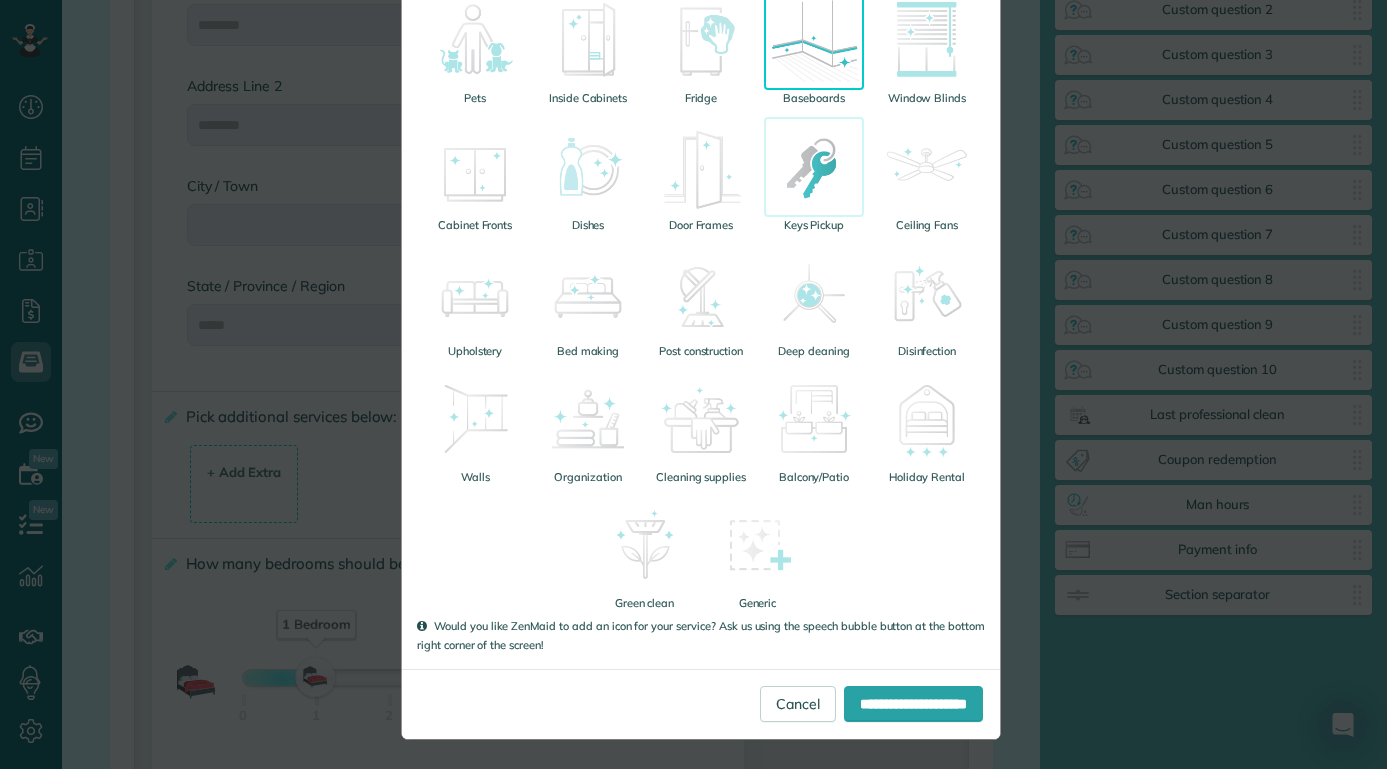 scroll, scrollTop: 0, scrollLeft: 0, axis: both 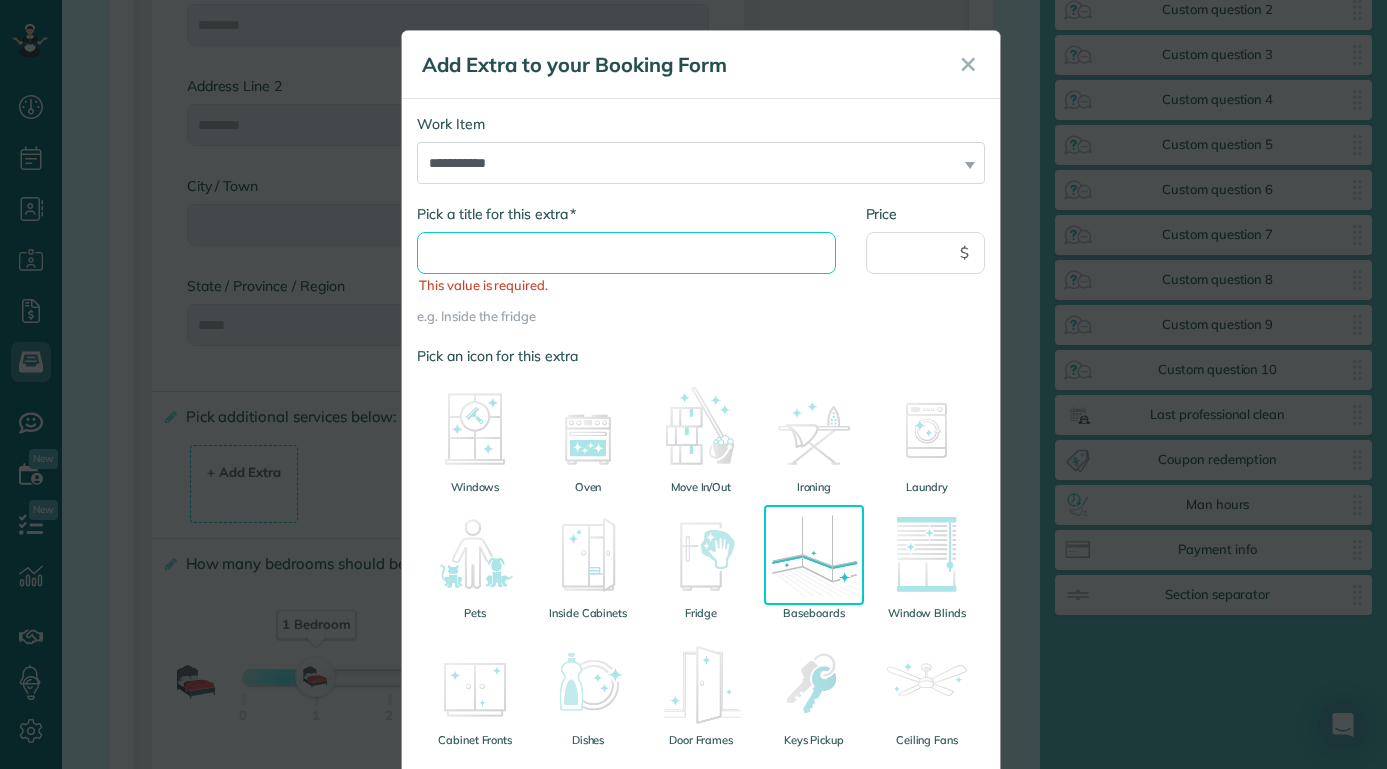 click on "*  Pick a title for this extra" at bounding box center [626, 253] 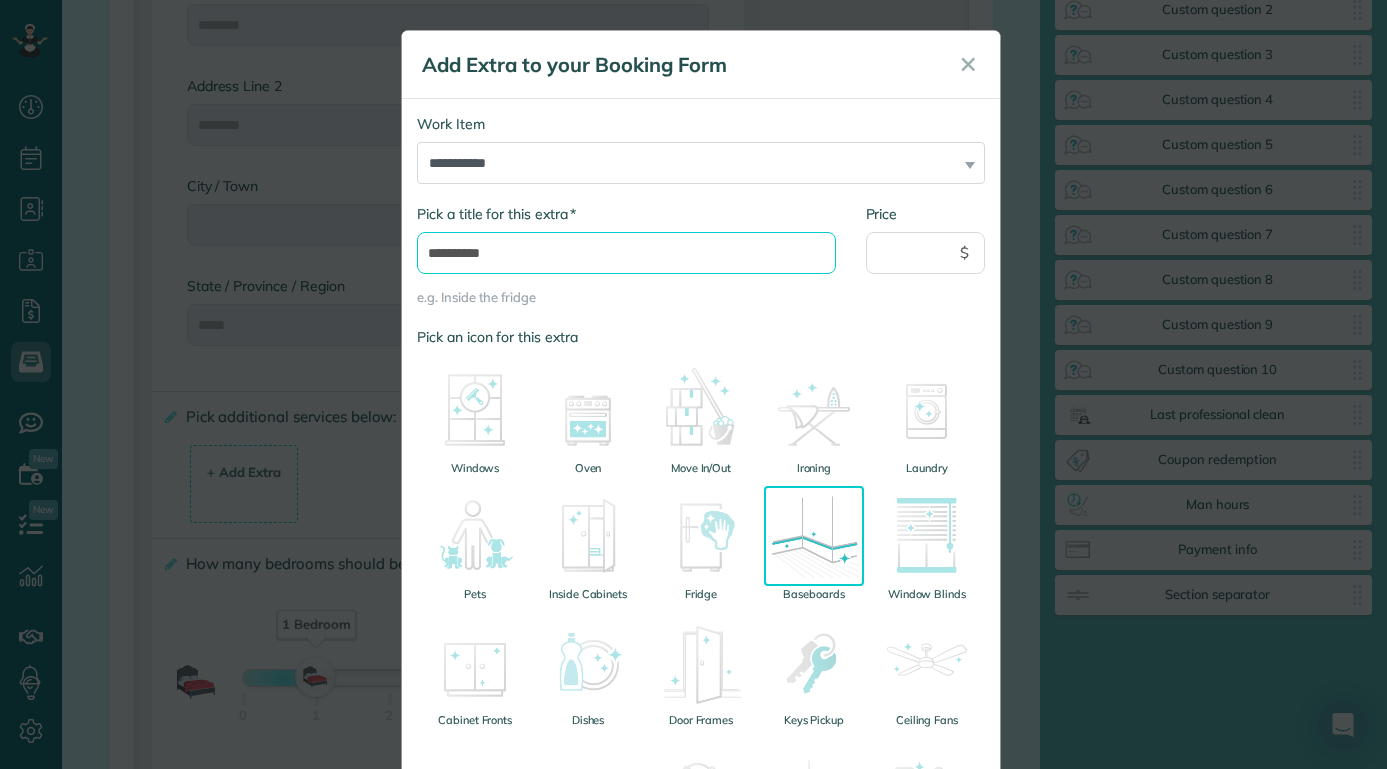 type on "**********" 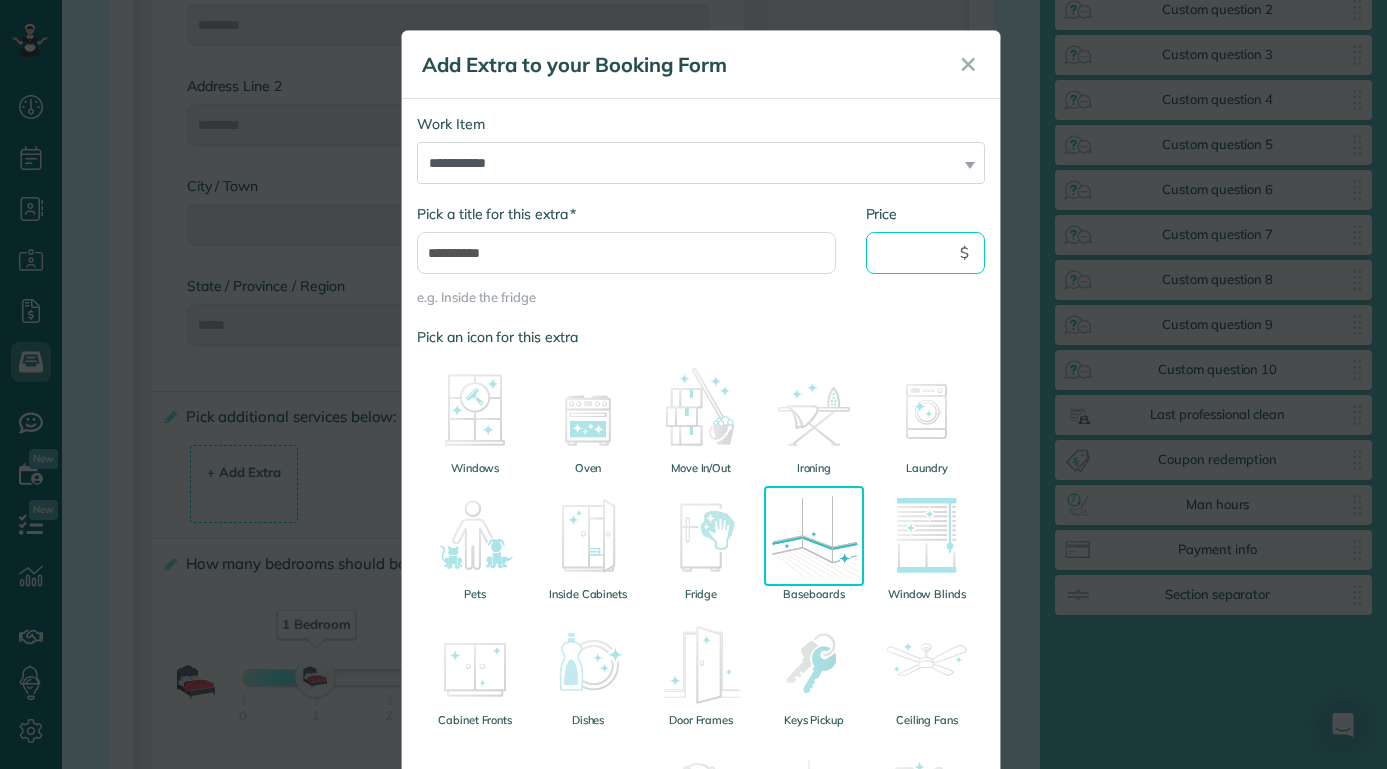 drag, startPoint x: 910, startPoint y: 264, endPoint x: 901, endPoint y: 275, distance: 14.21267 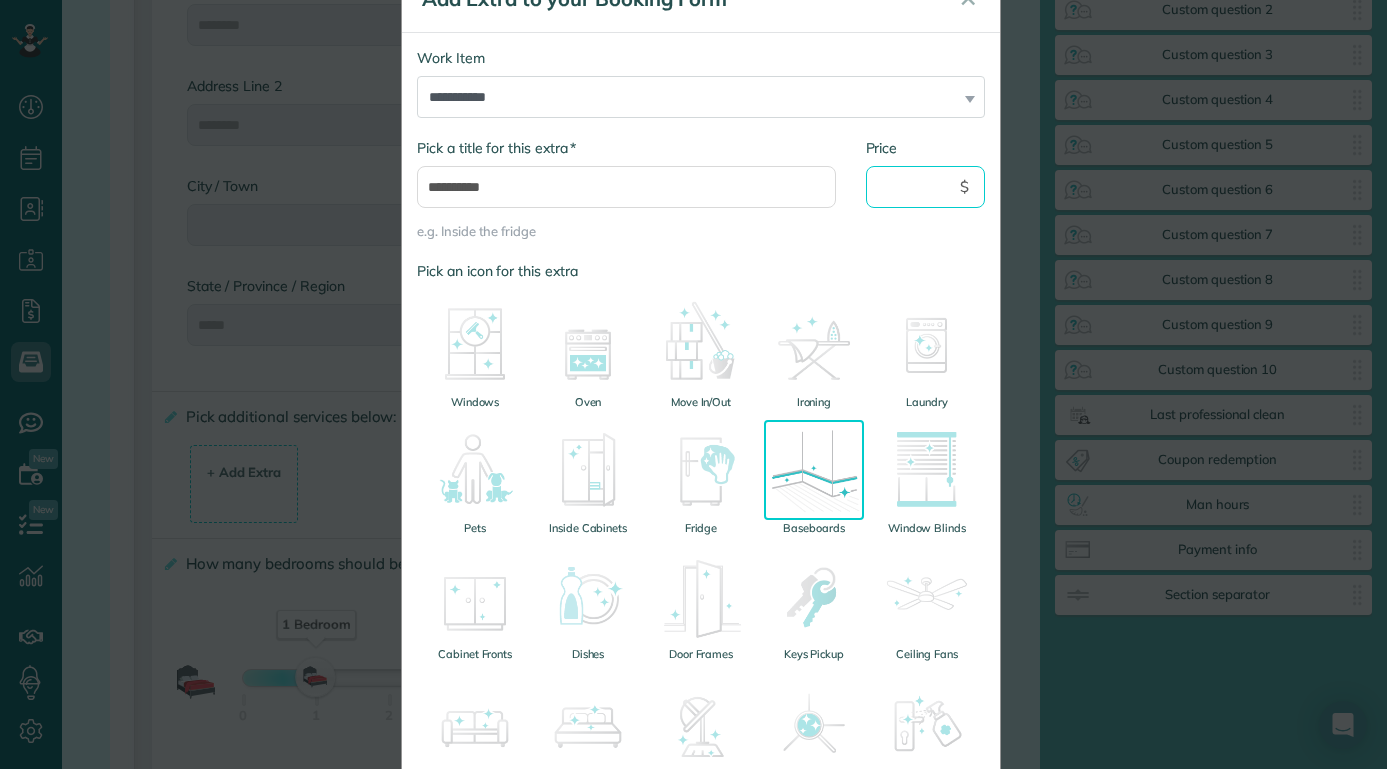 scroll, scrollTop: 0, scrollLeft: 0, axis: both 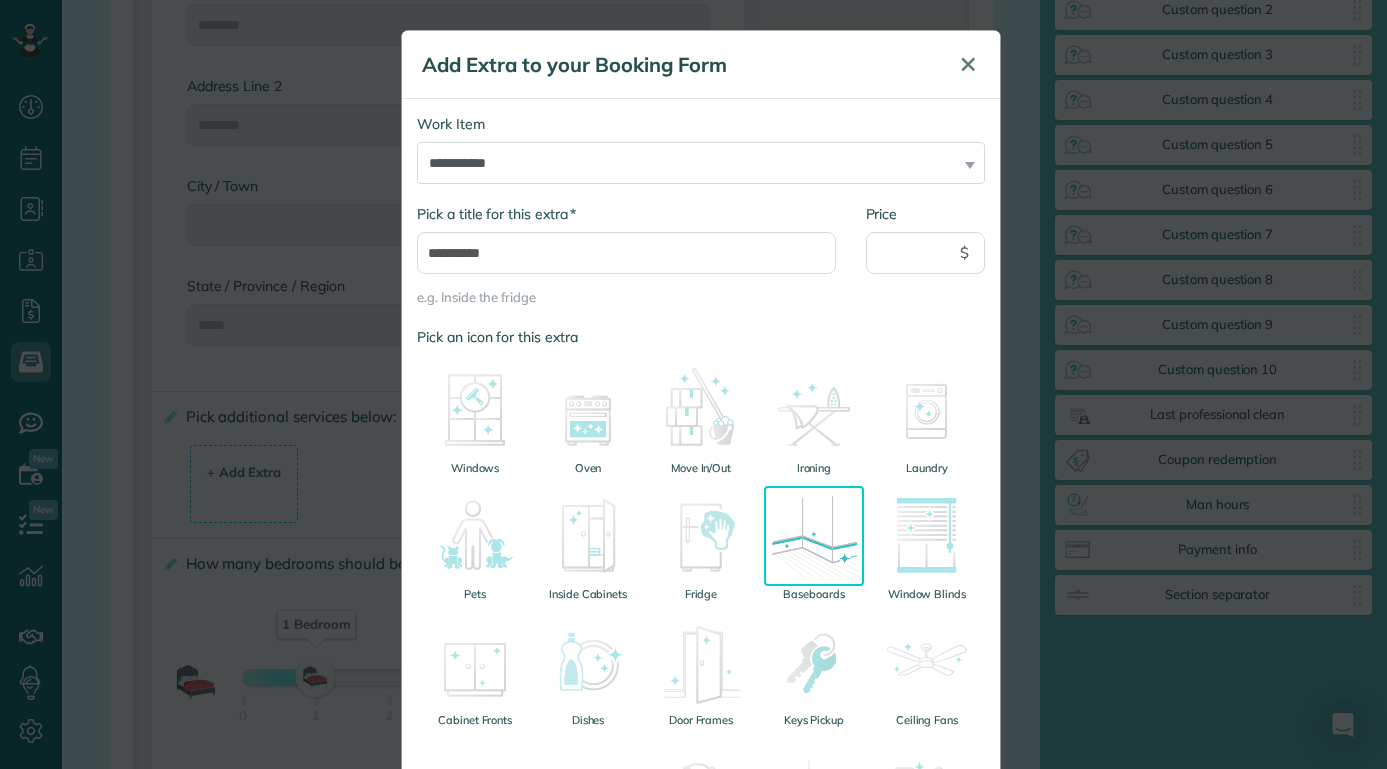 click on "✕" at bounding box center [968, 64] 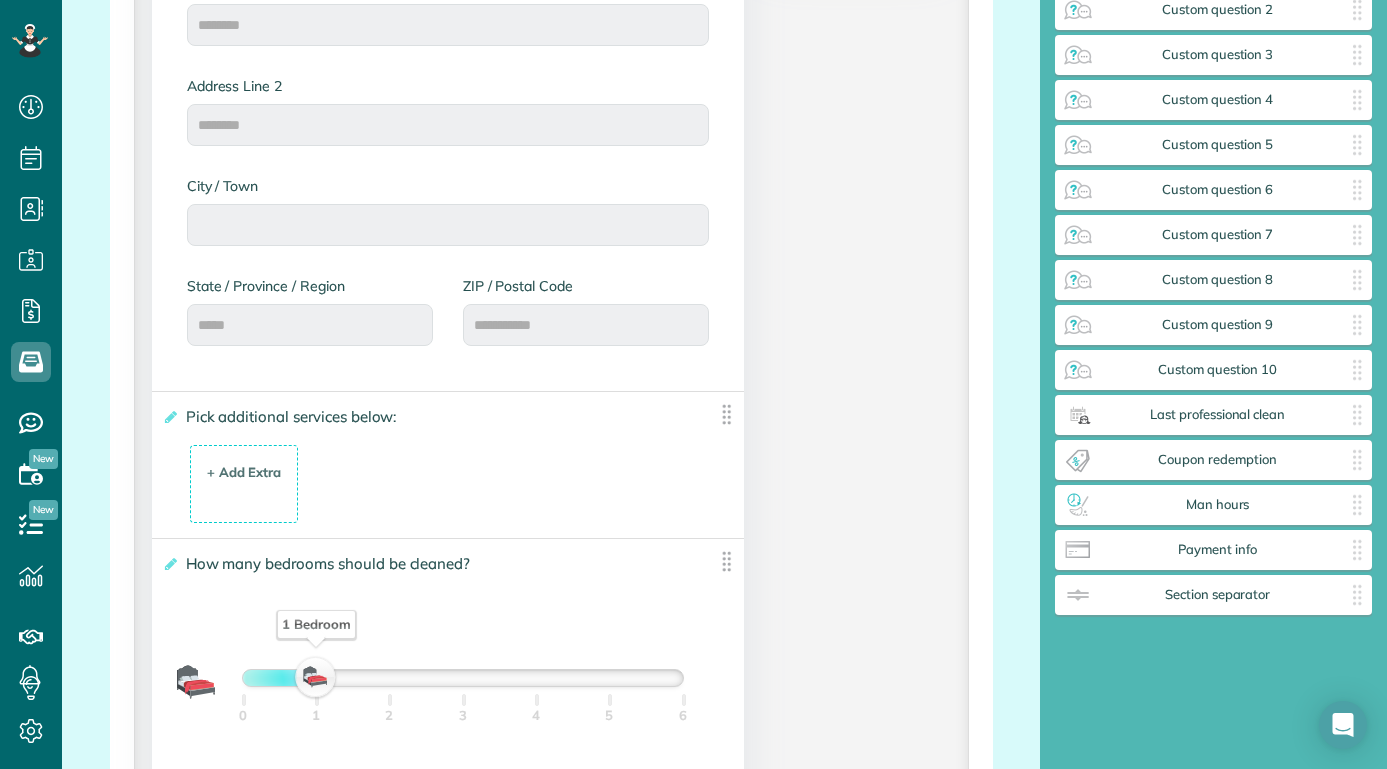 click on "**********" at bounding box center [551, 466] 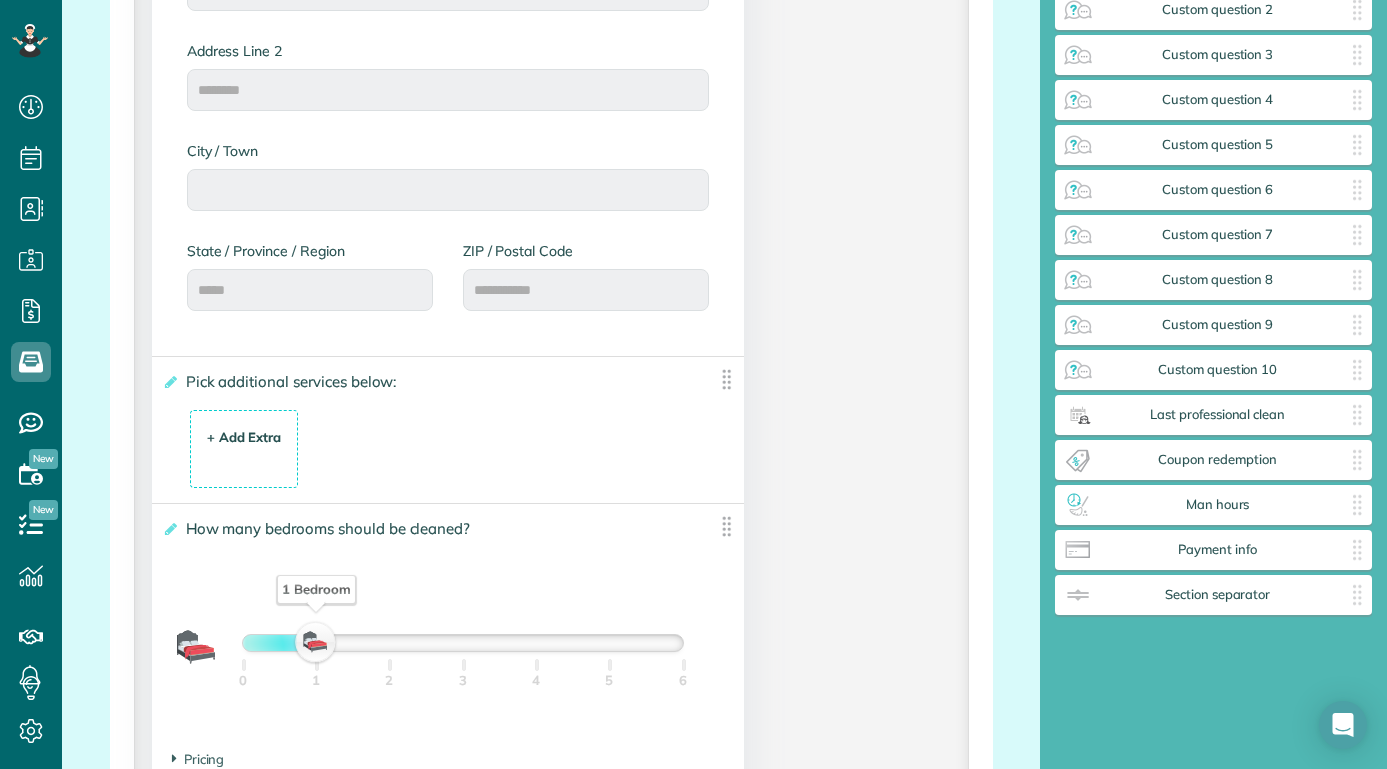 scroll, scrollTop: 1103, scrollLeft: 0, axis: vertical 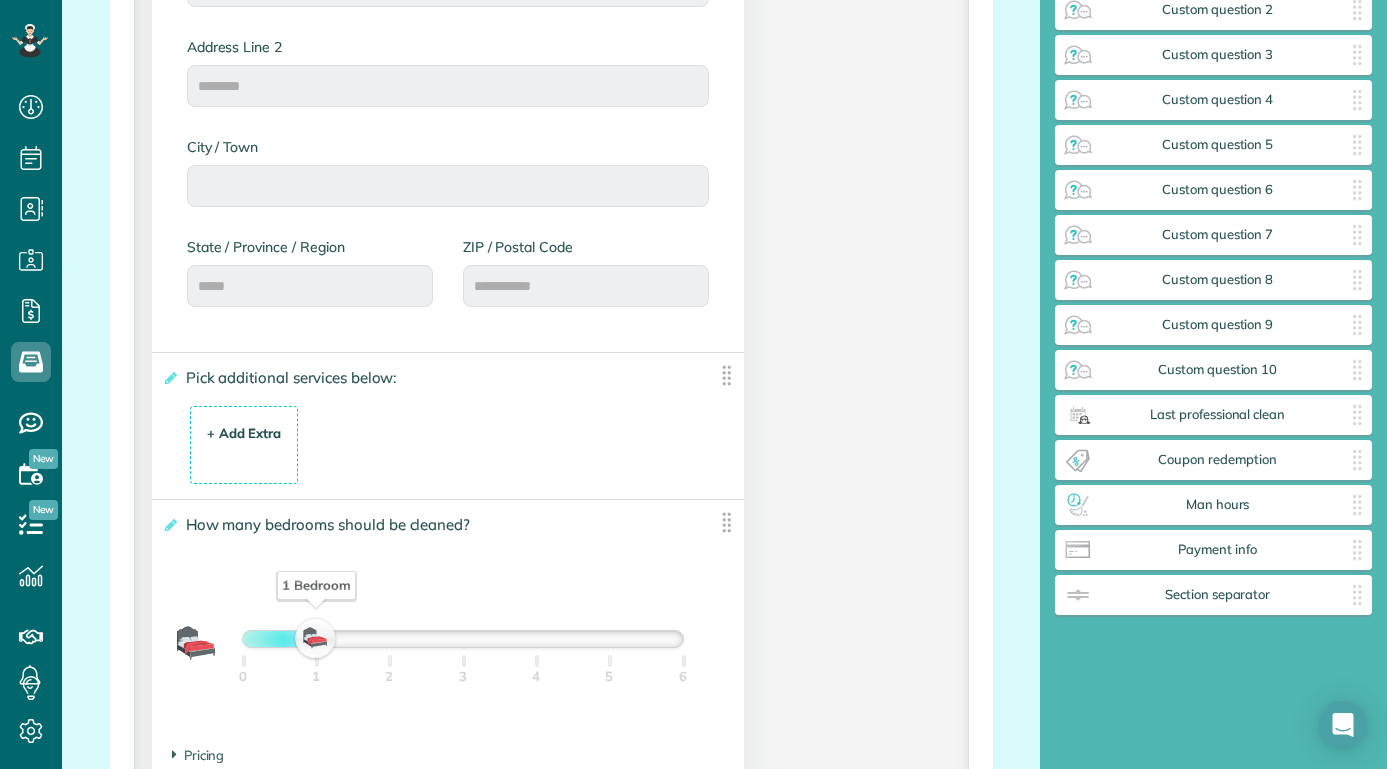 click on "+ Add Extra" at bounding box center [244, 433] 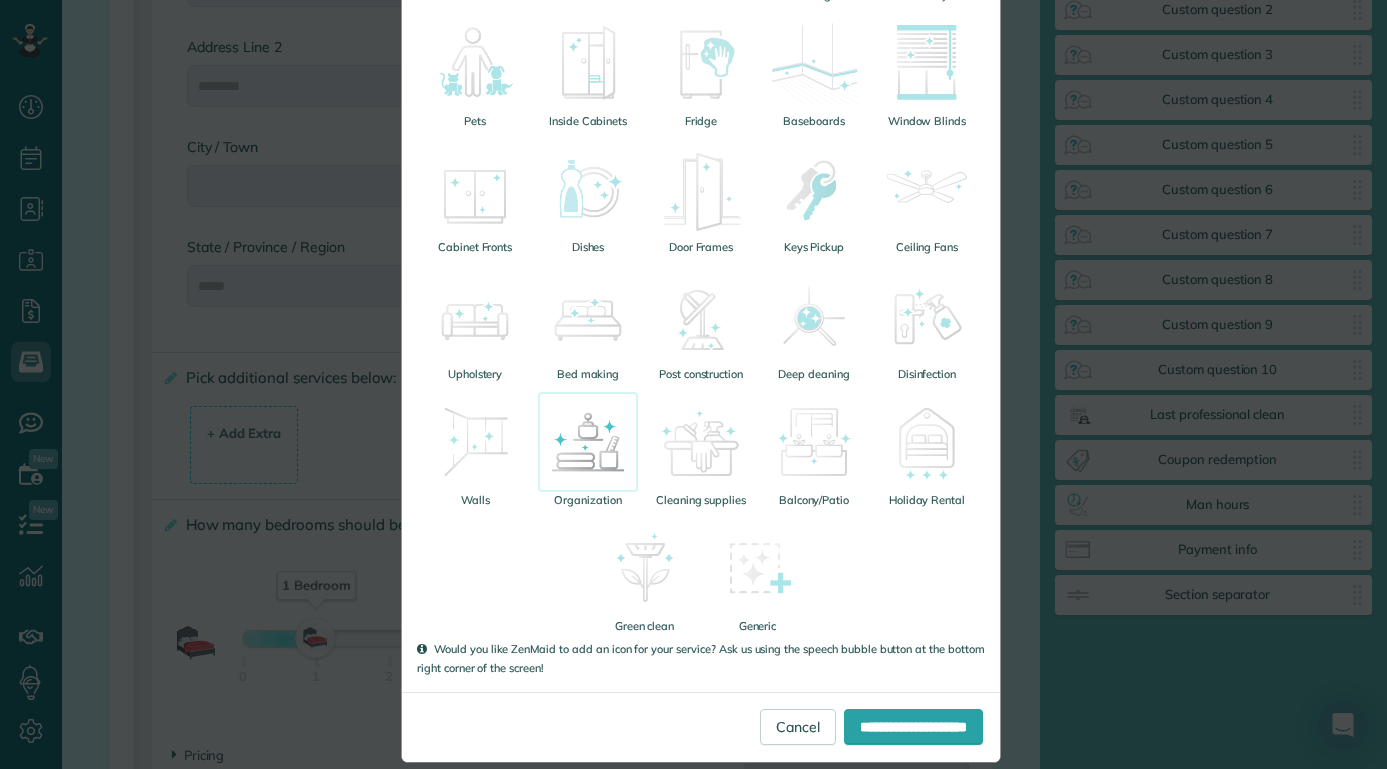 scroll, scrollTop: 468, scrollLeft: 0, axis: vertical 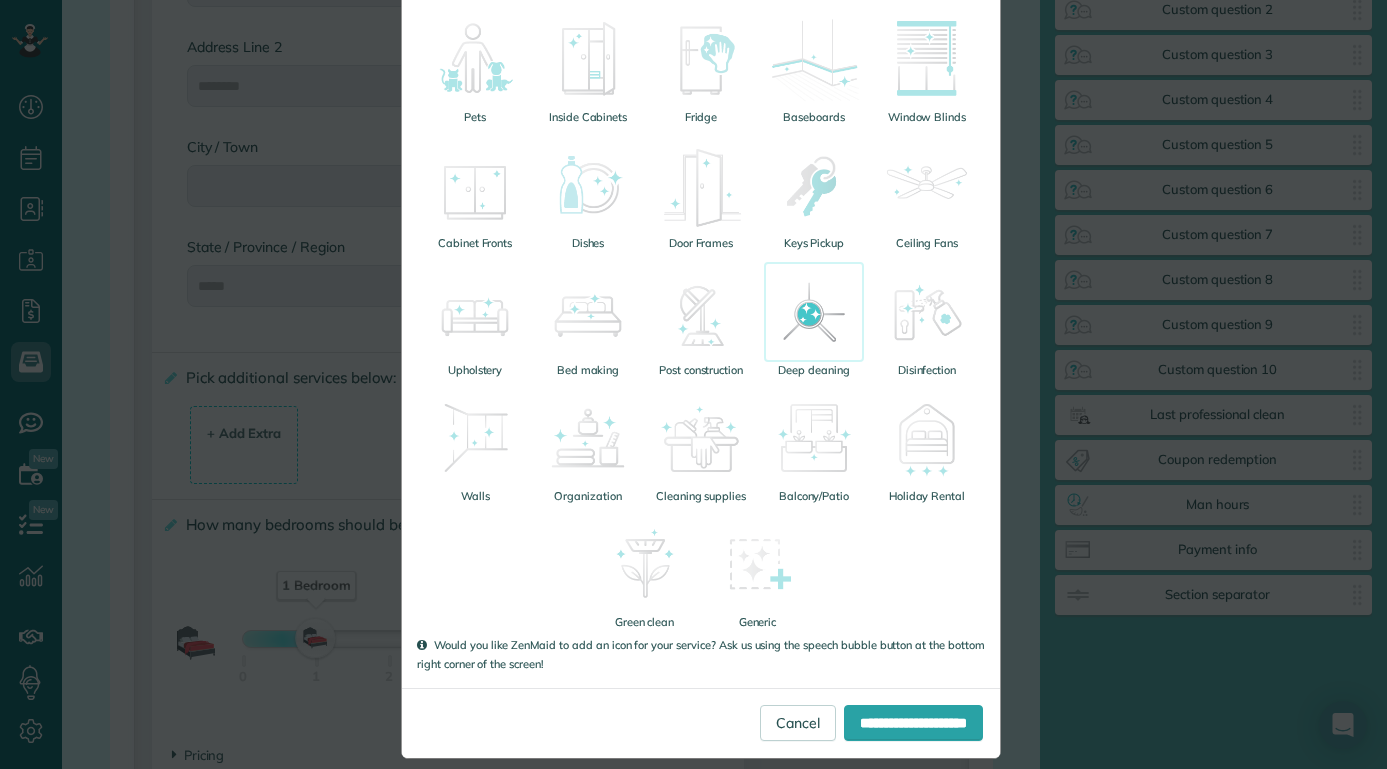 click at bounding box center [814, 312] 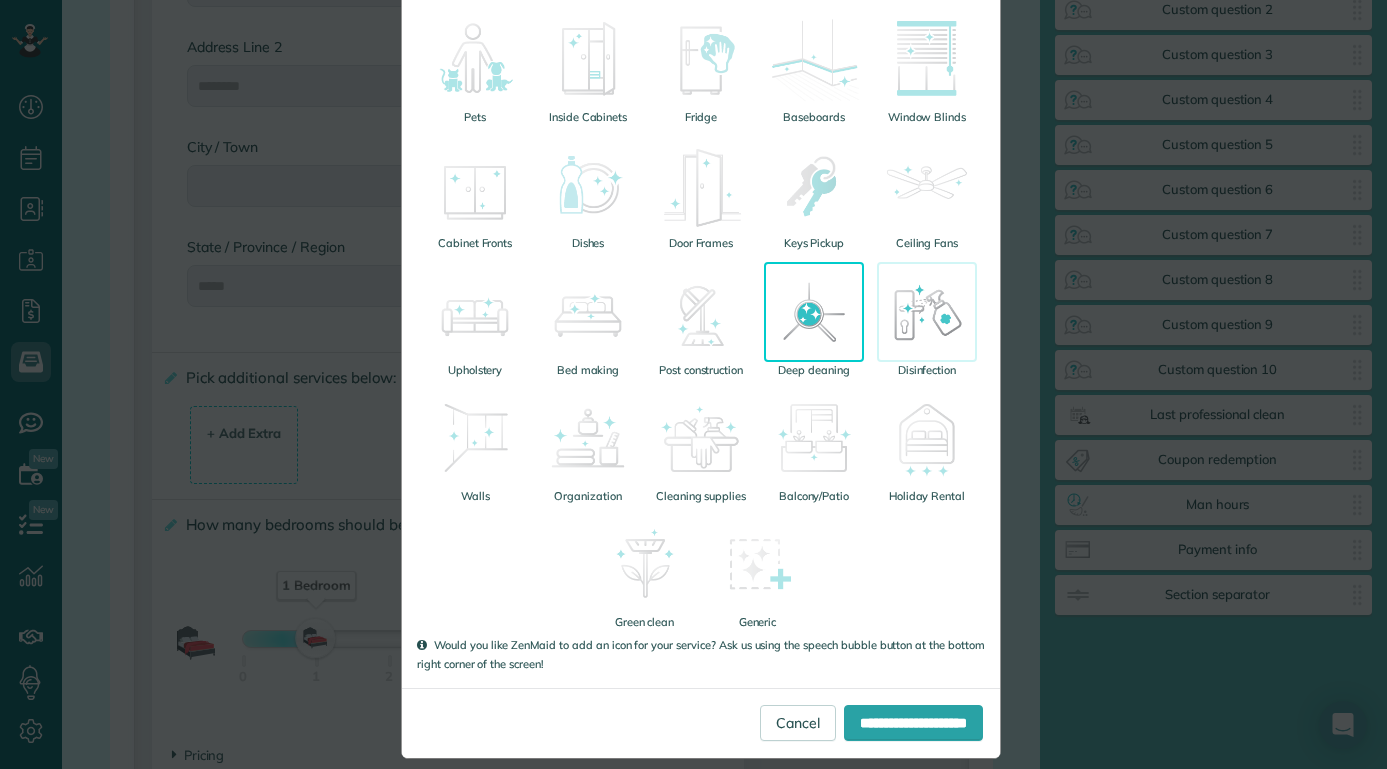 click at bounding box center (927, 312) 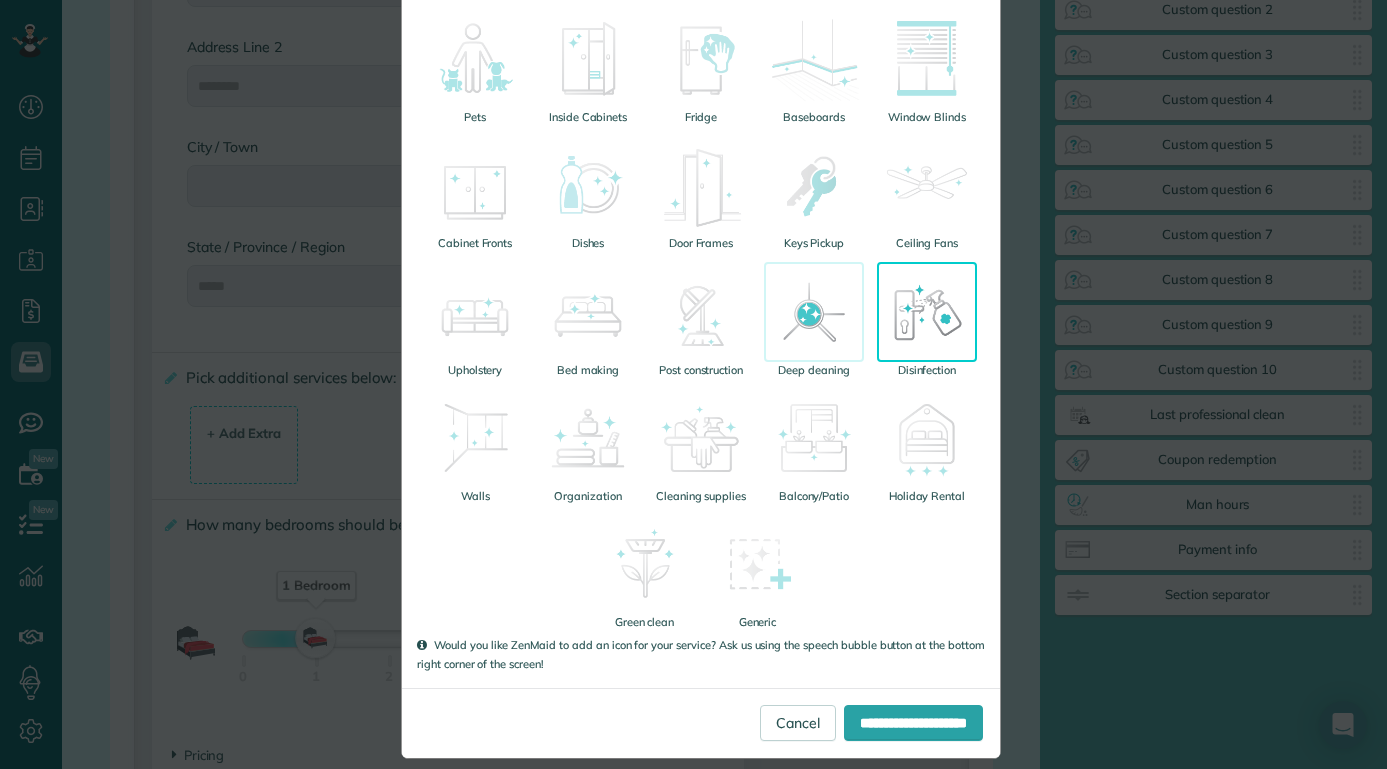 click at bounding box center (814, 312) 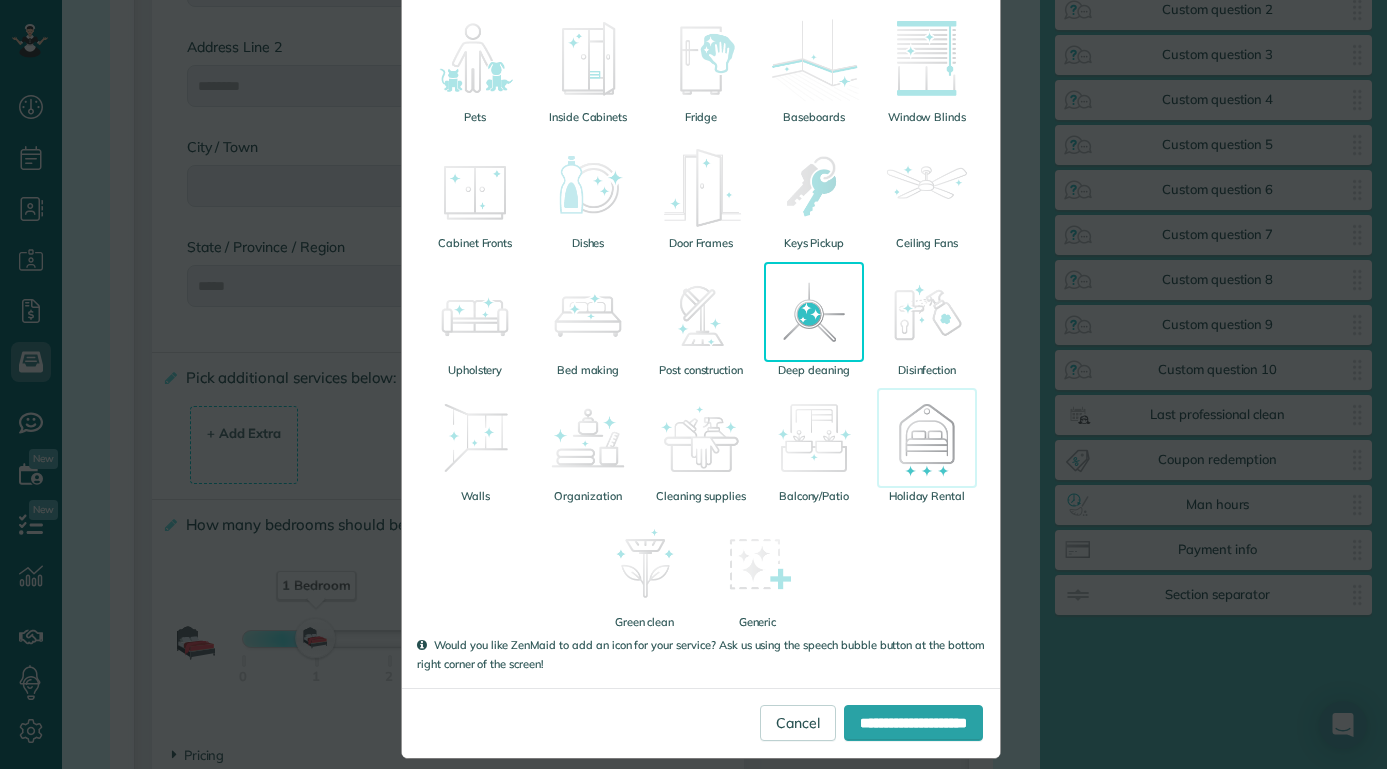 click at bounding box center (927, 438) 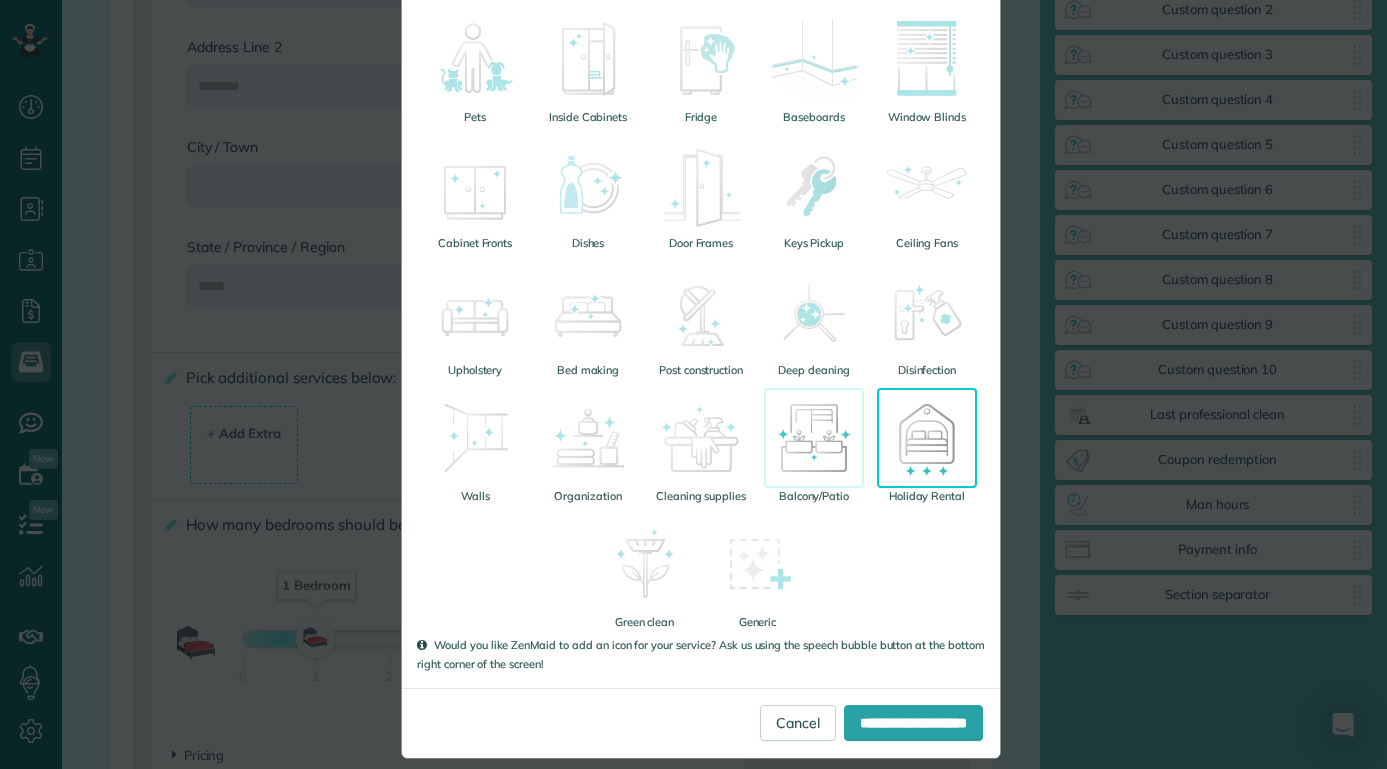 click at bounding box center (814, 438) 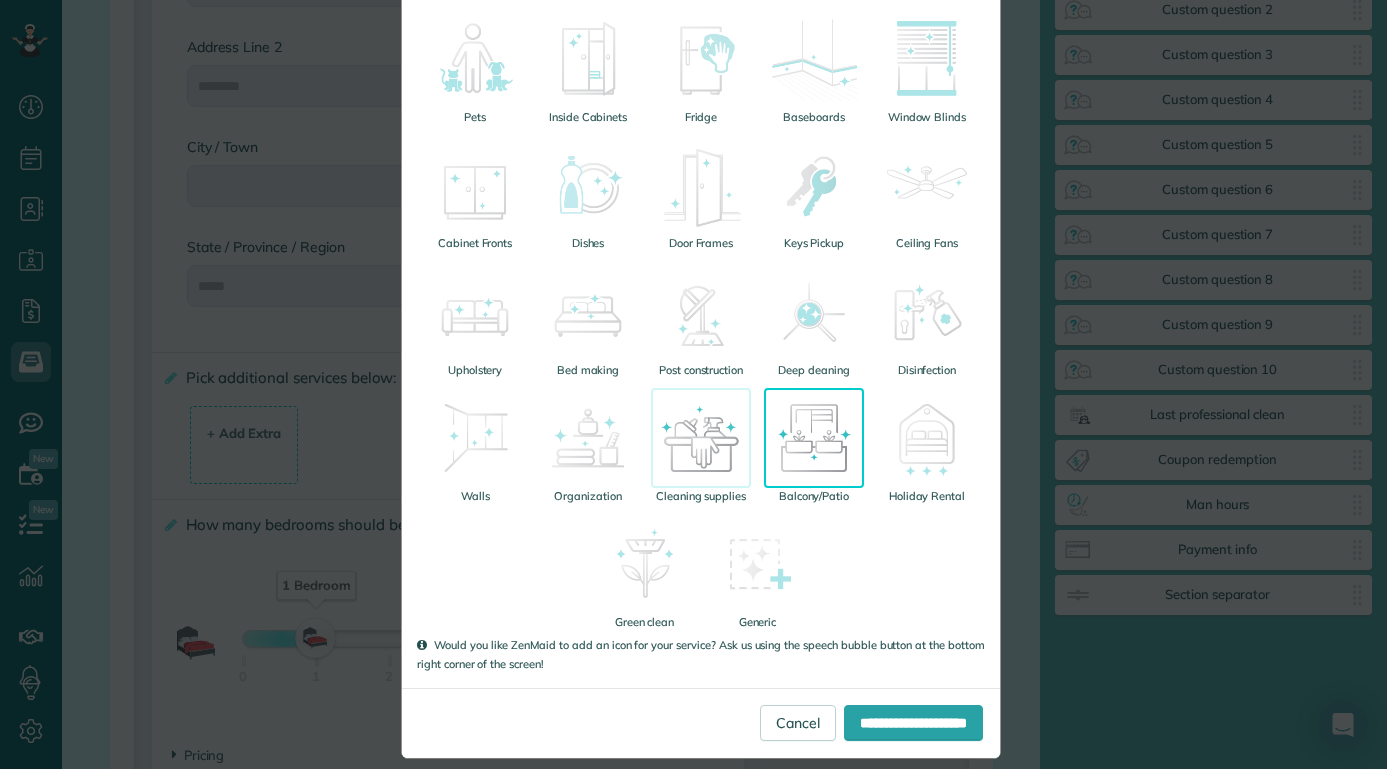 click at bounding box center (701, 438) 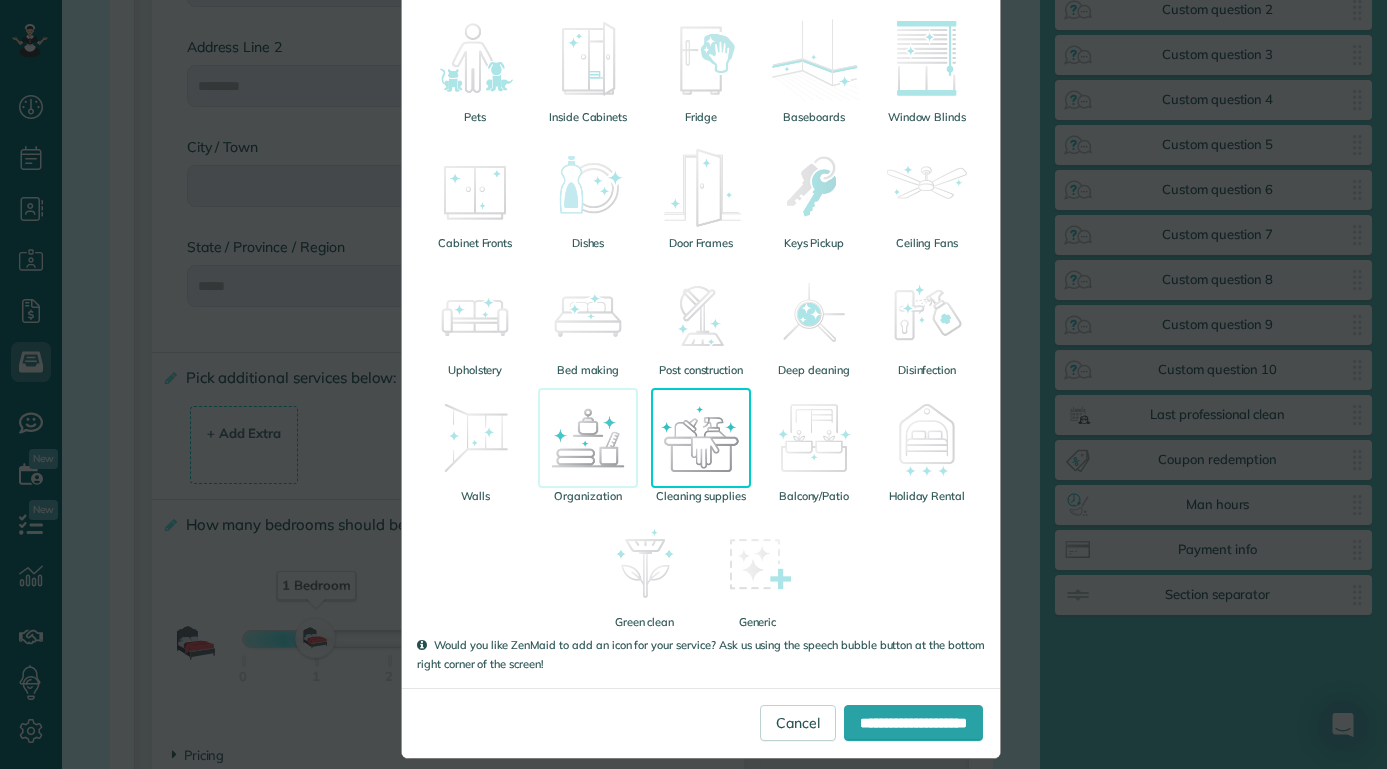 click at bounding box center [588, 438] 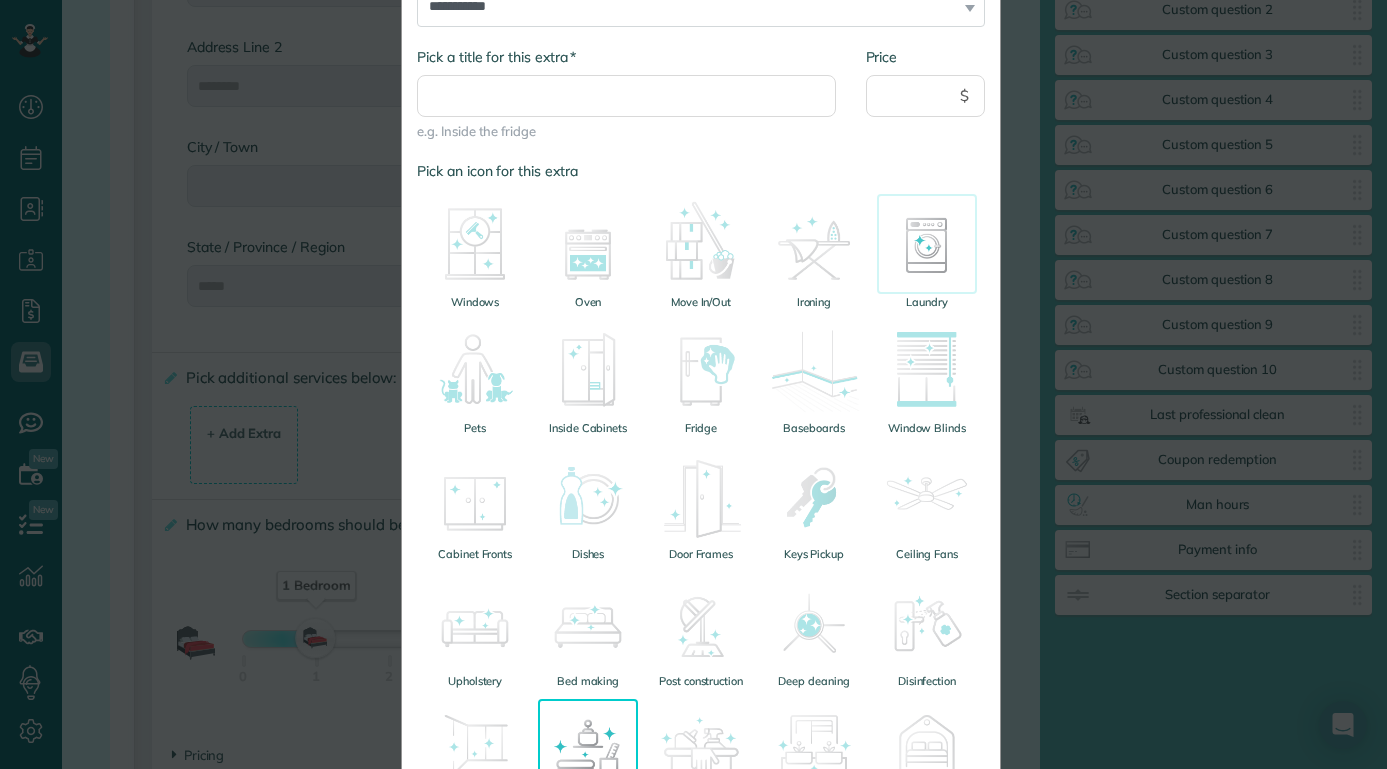 scroll, scrollTop: 0, scrollLeft: 0, axis: both 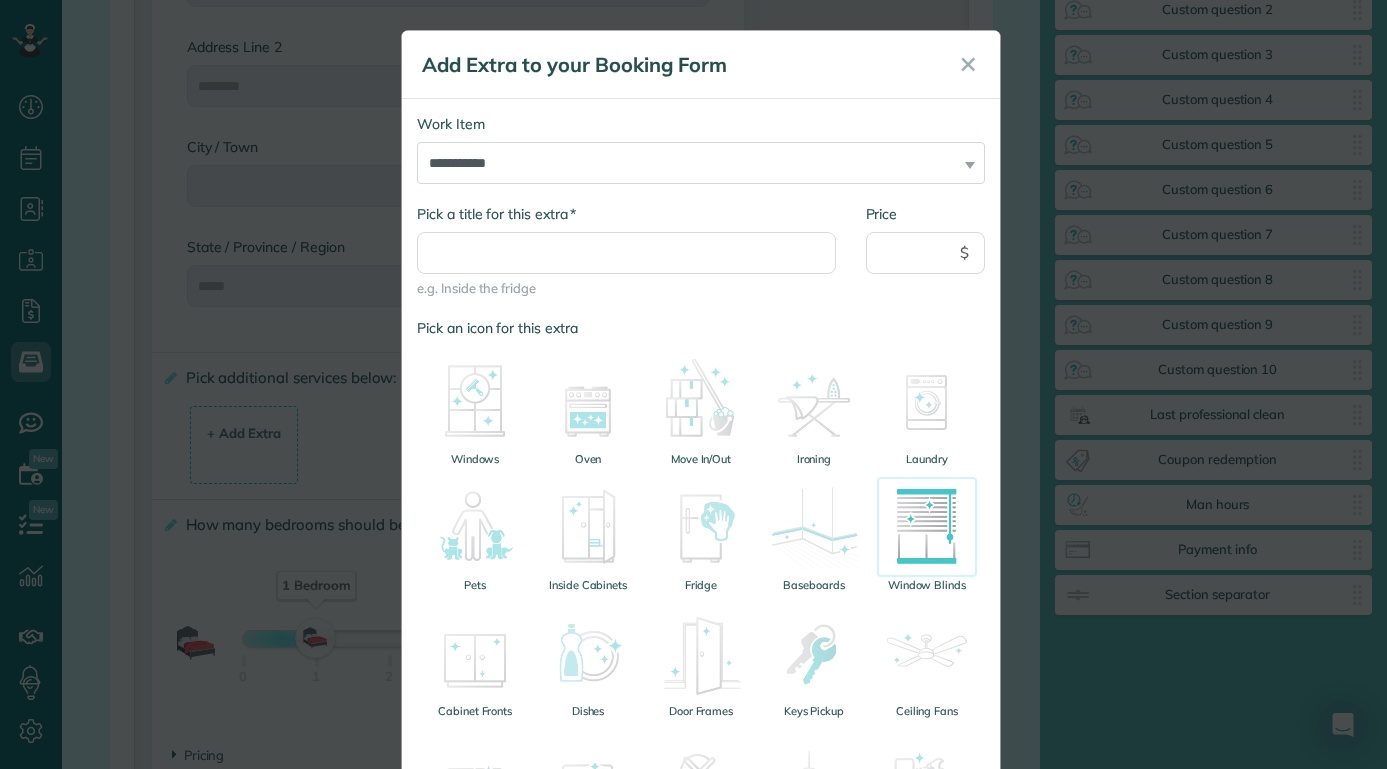 click at bounding box center (927, 527) 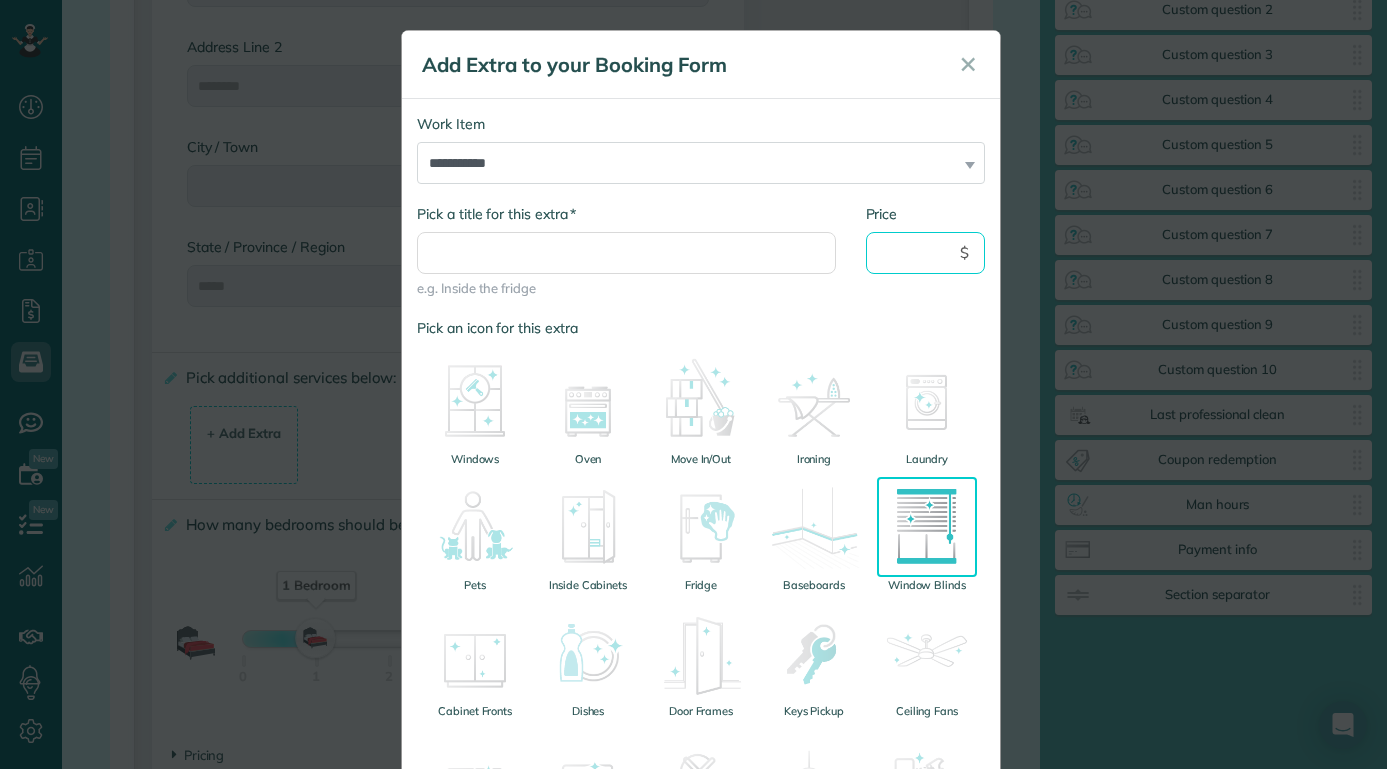 click on "Price" at bounding box center [926, 253] 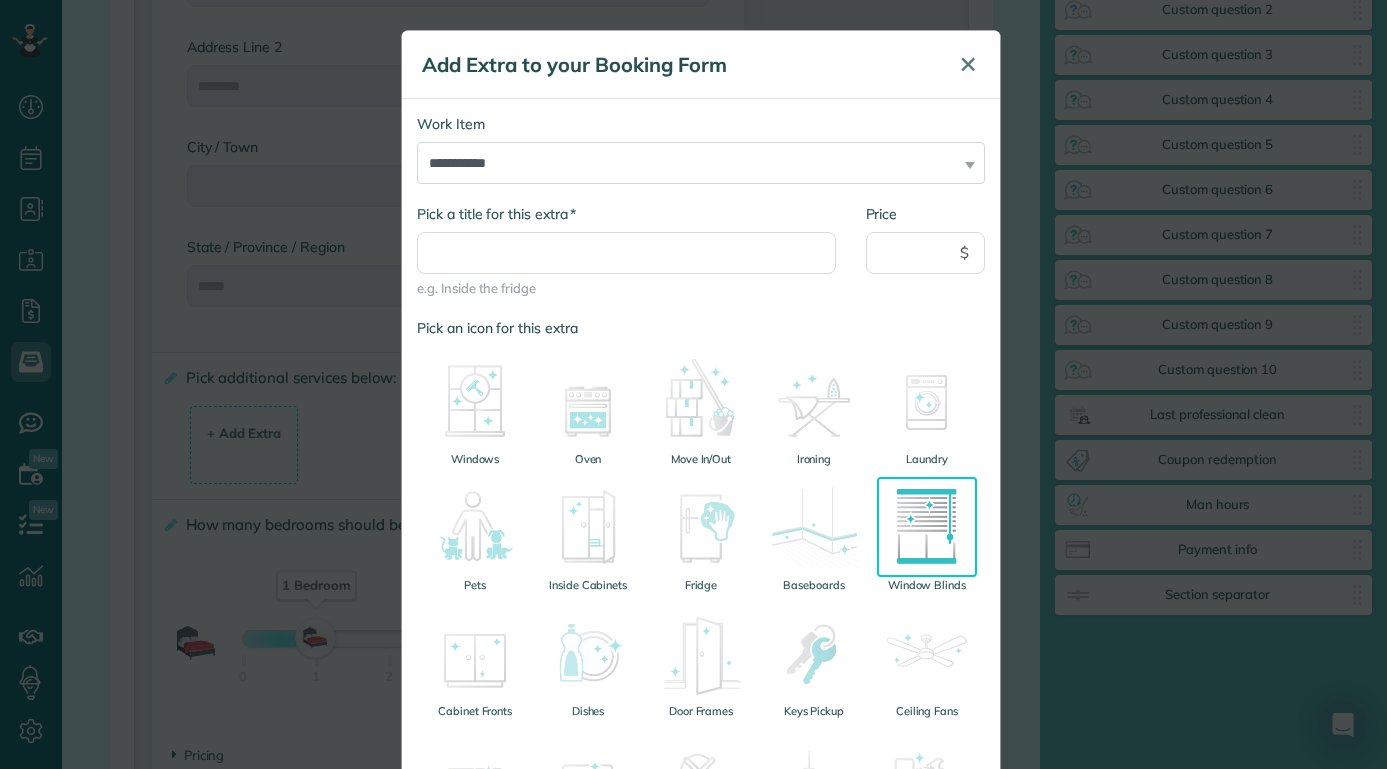 click on "✕" at bounding box center [968, 64] 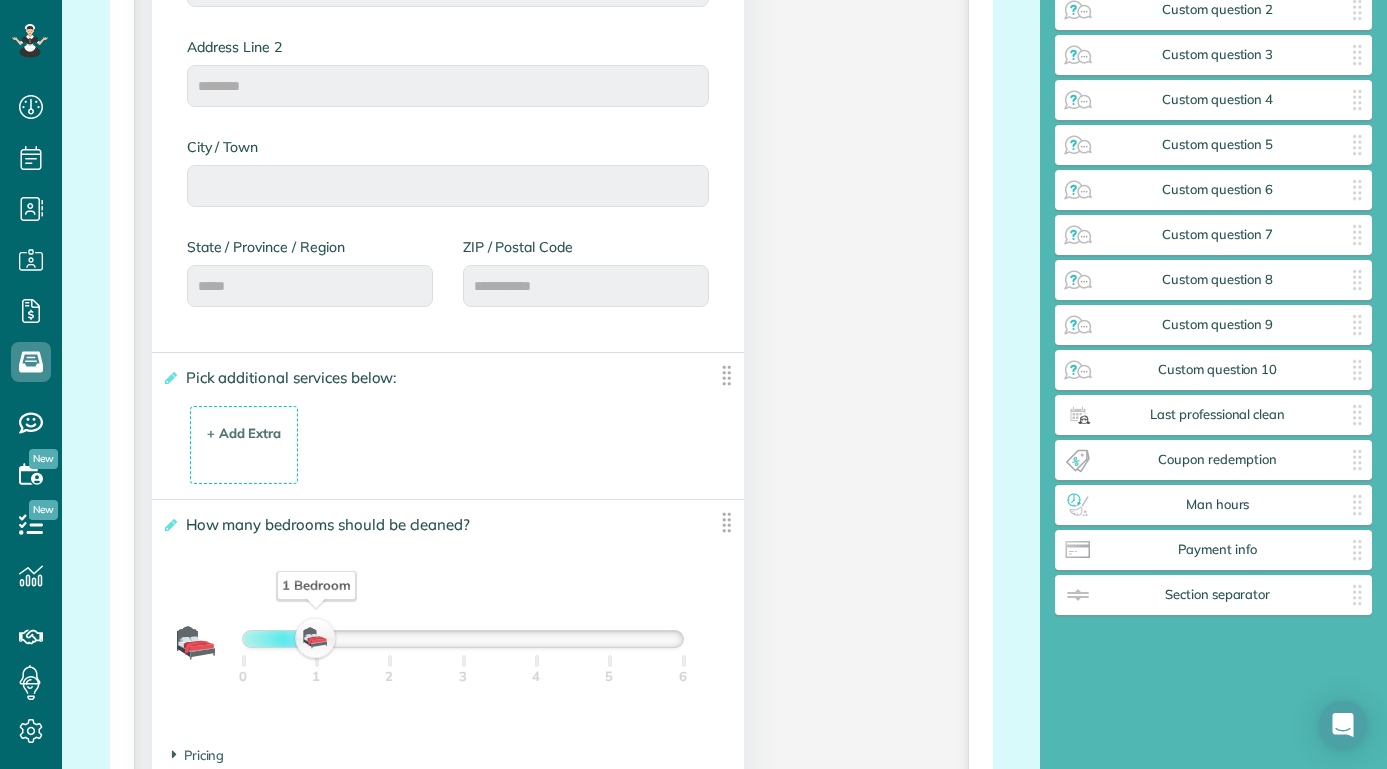 click on "**********" at bounding box center (448, 426) 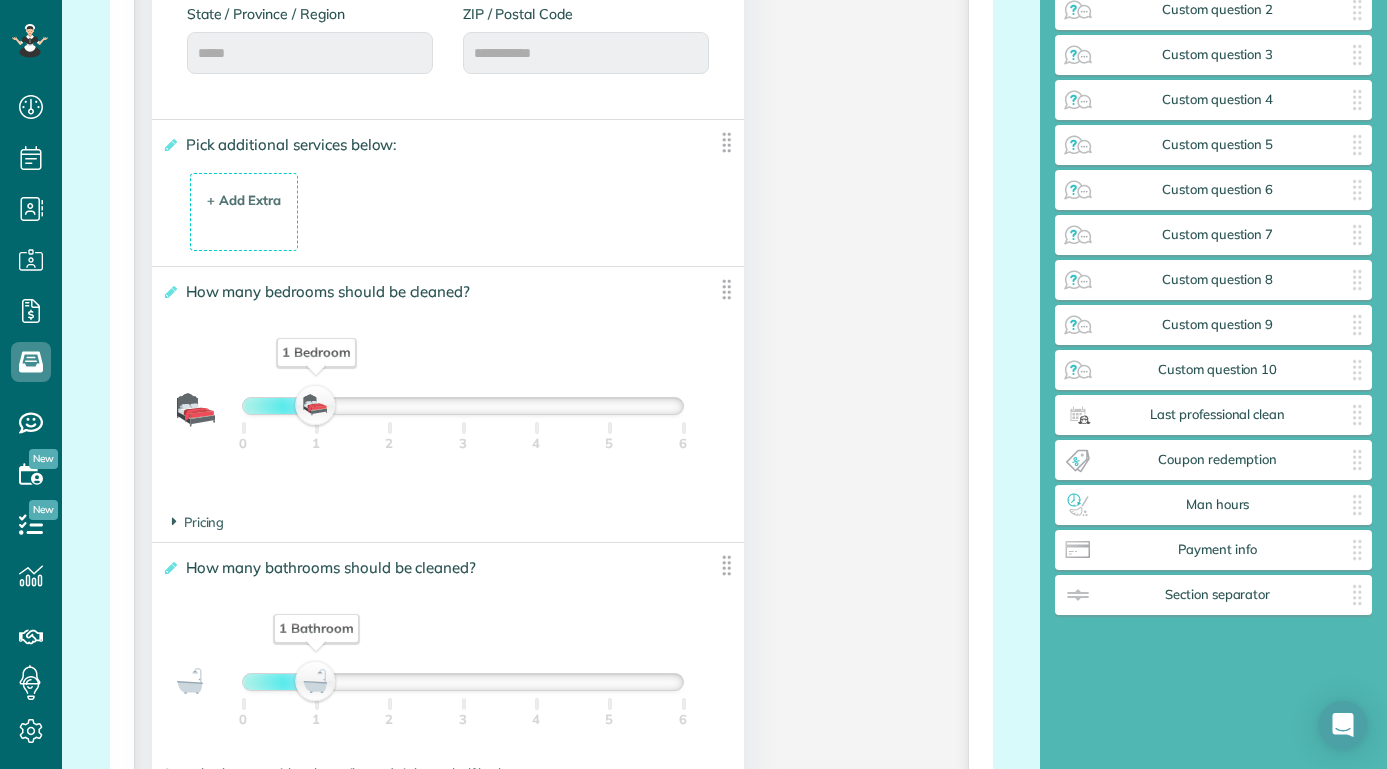 scroll, scrollTop: 1163, scrollLeft: 0, axis: vertical 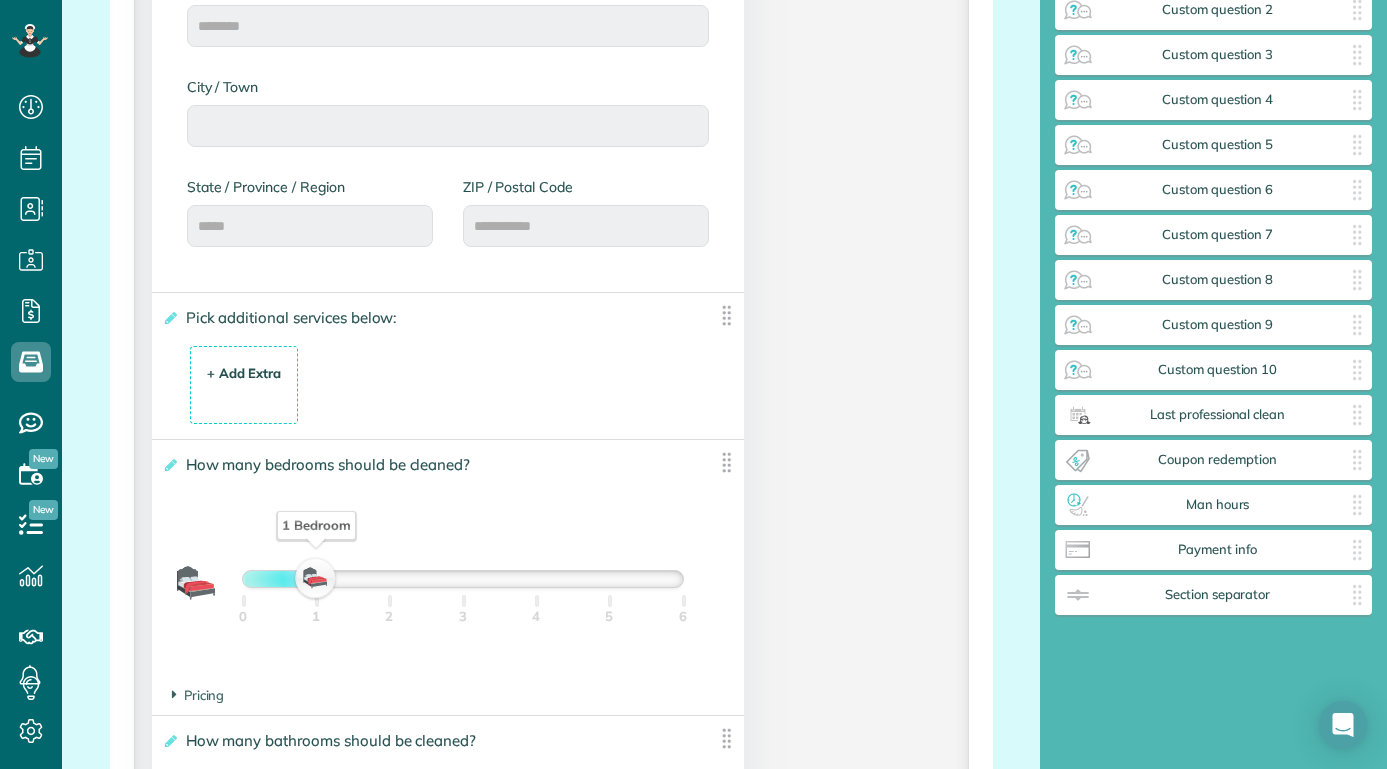 click on "+ Add Extra
$ 34 . 99" at bounding box center (244, 386) 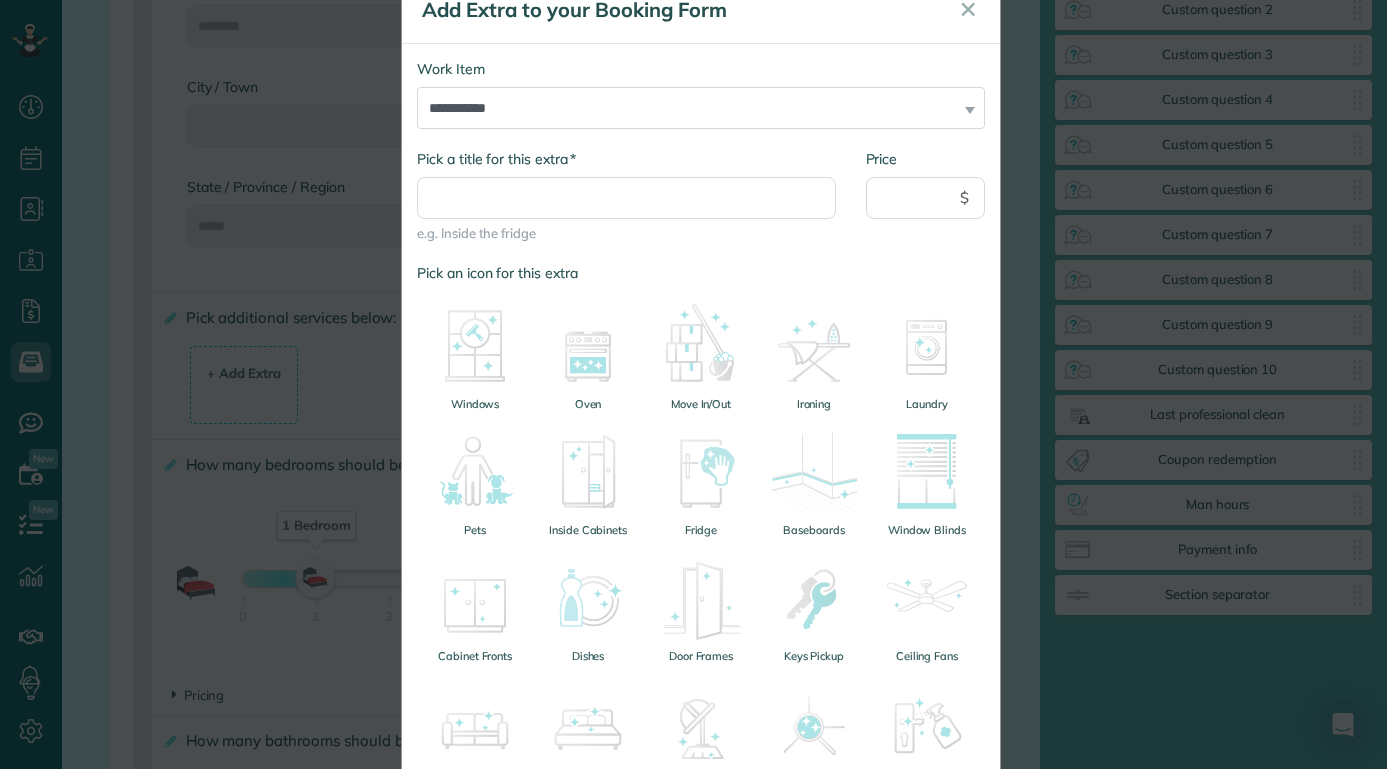 scroll, scrollTop: 0, scrollLeft: 0, axis: both 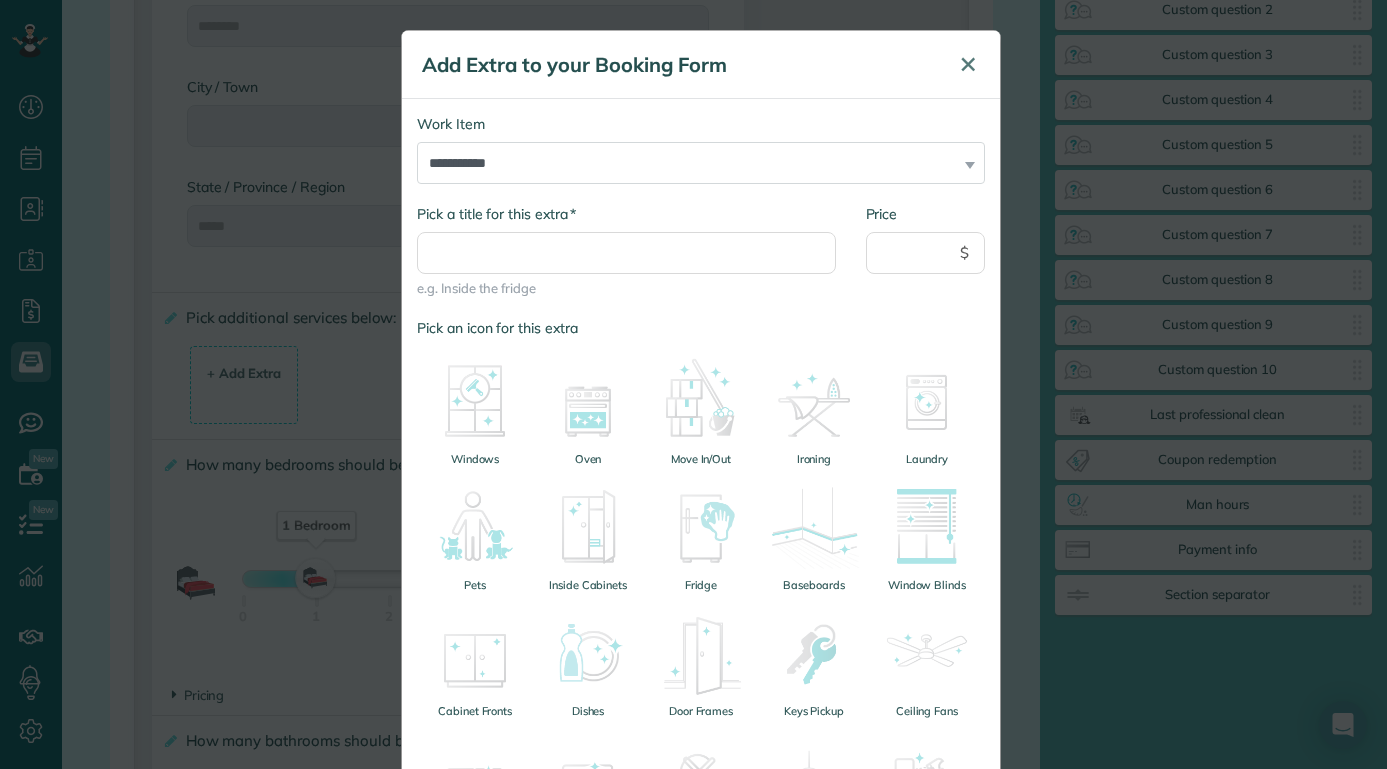 click on "✕" at bounding box center (968, 64) 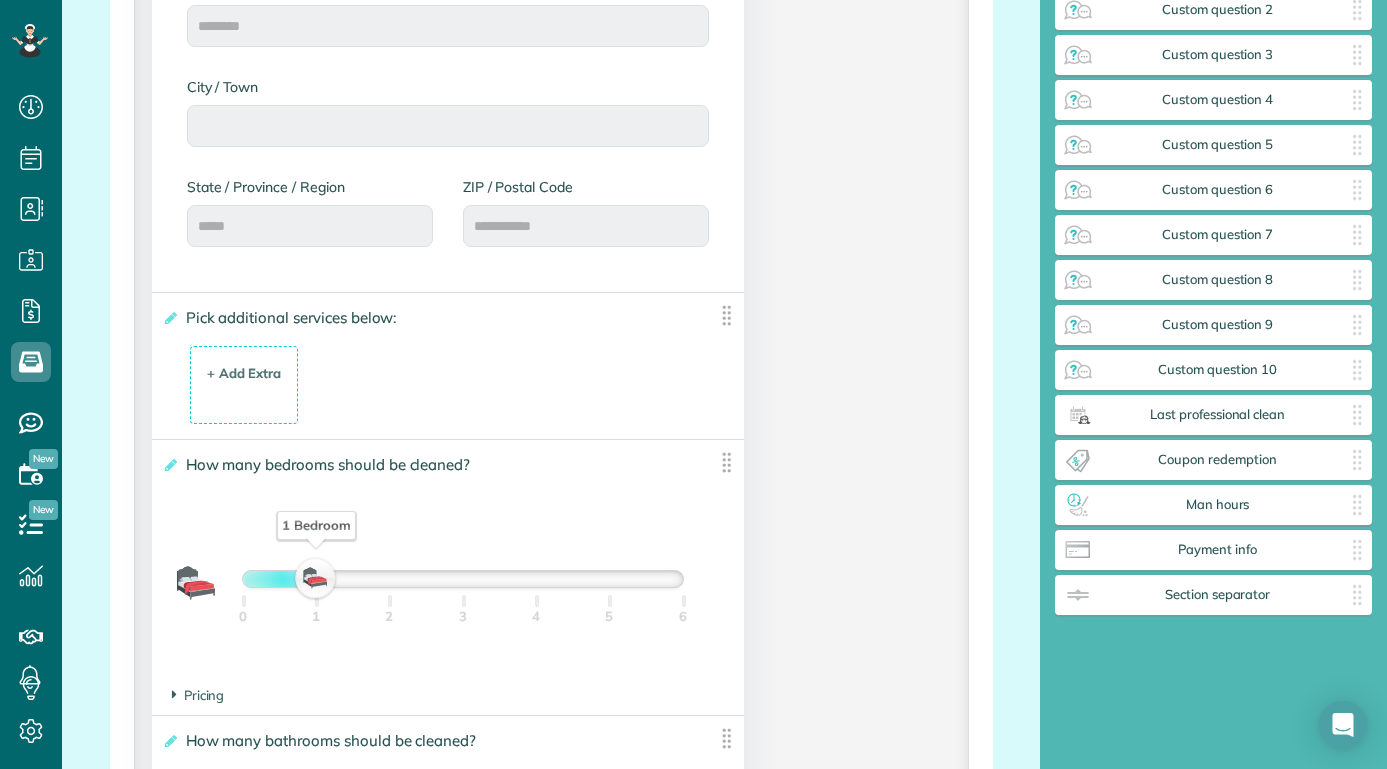 click on "**********" at bounding box center [551, 367] 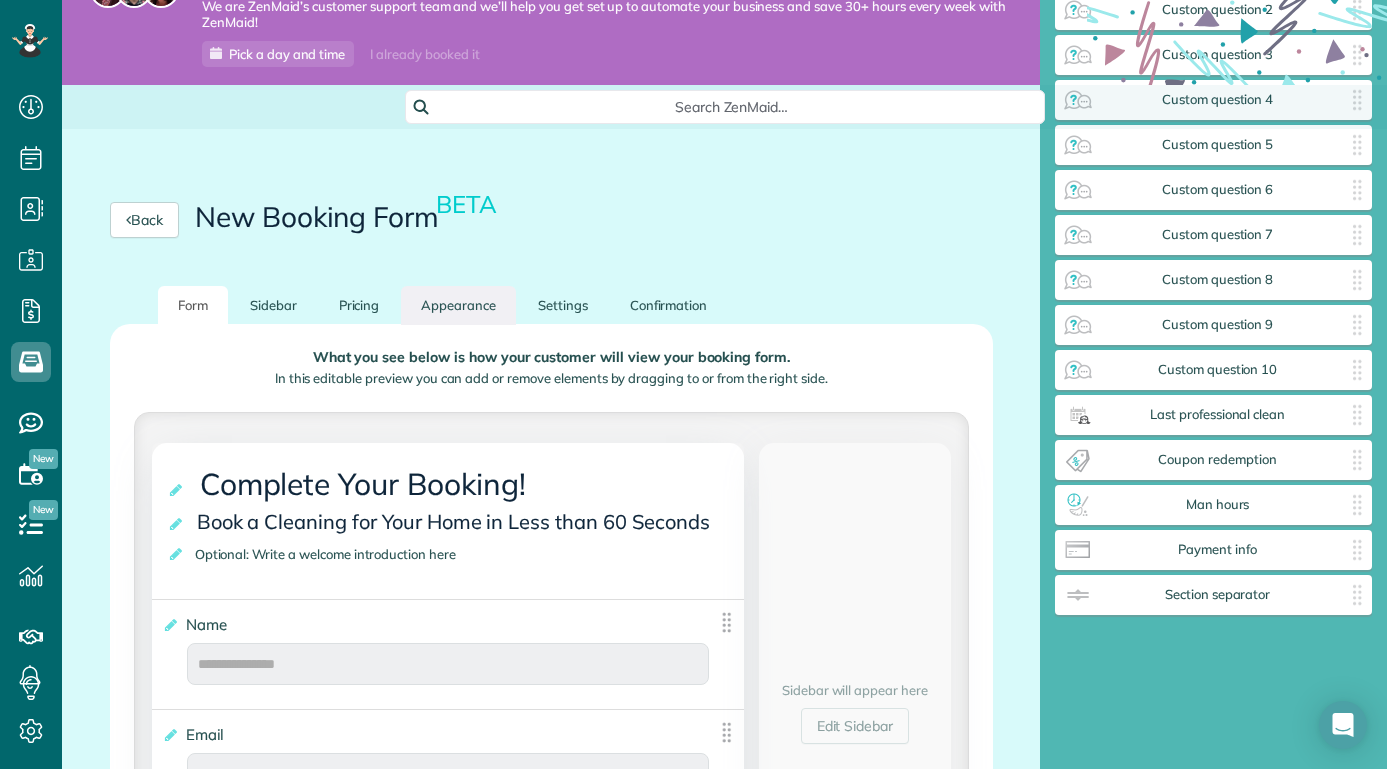 scroll, scrollTop: 11, scrollLeft: 0, axis: vertical 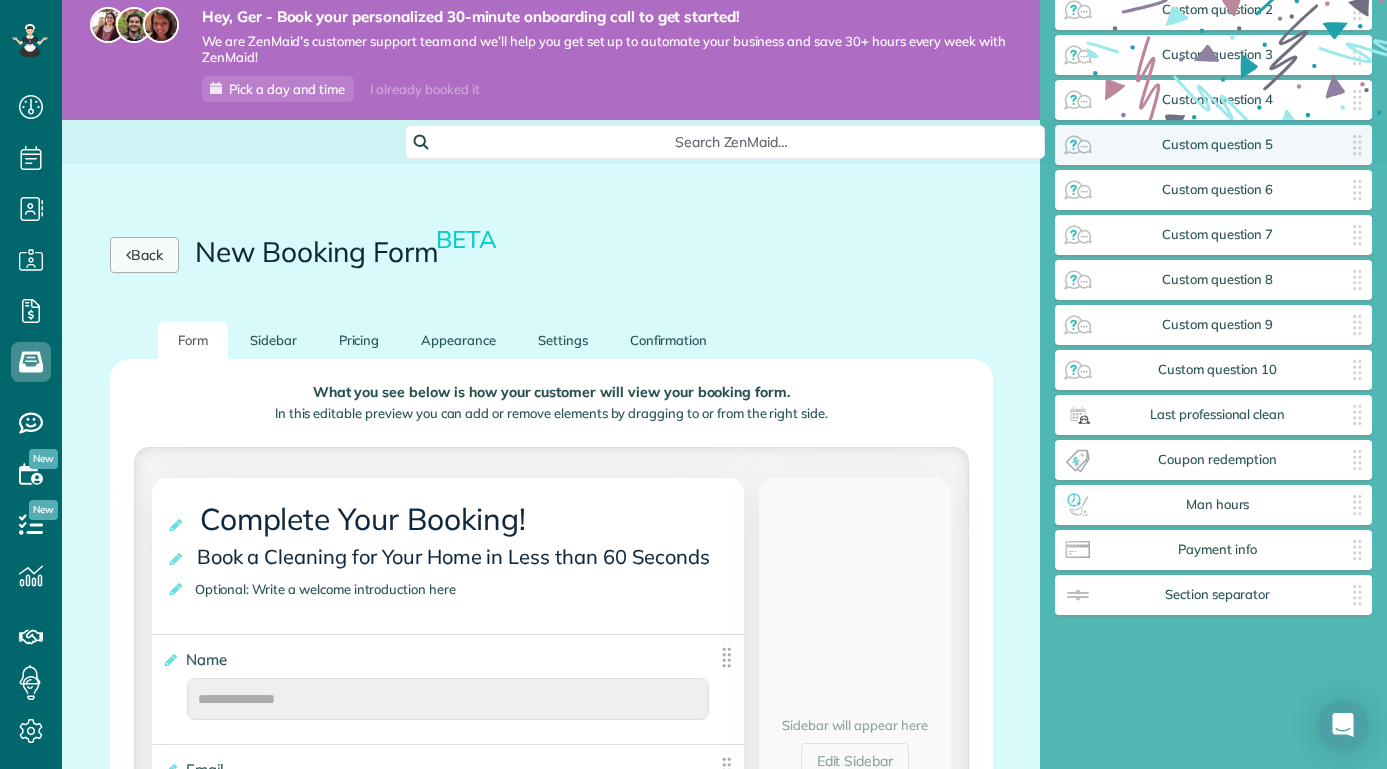 click on "Back" at bounding box center [144, 255] 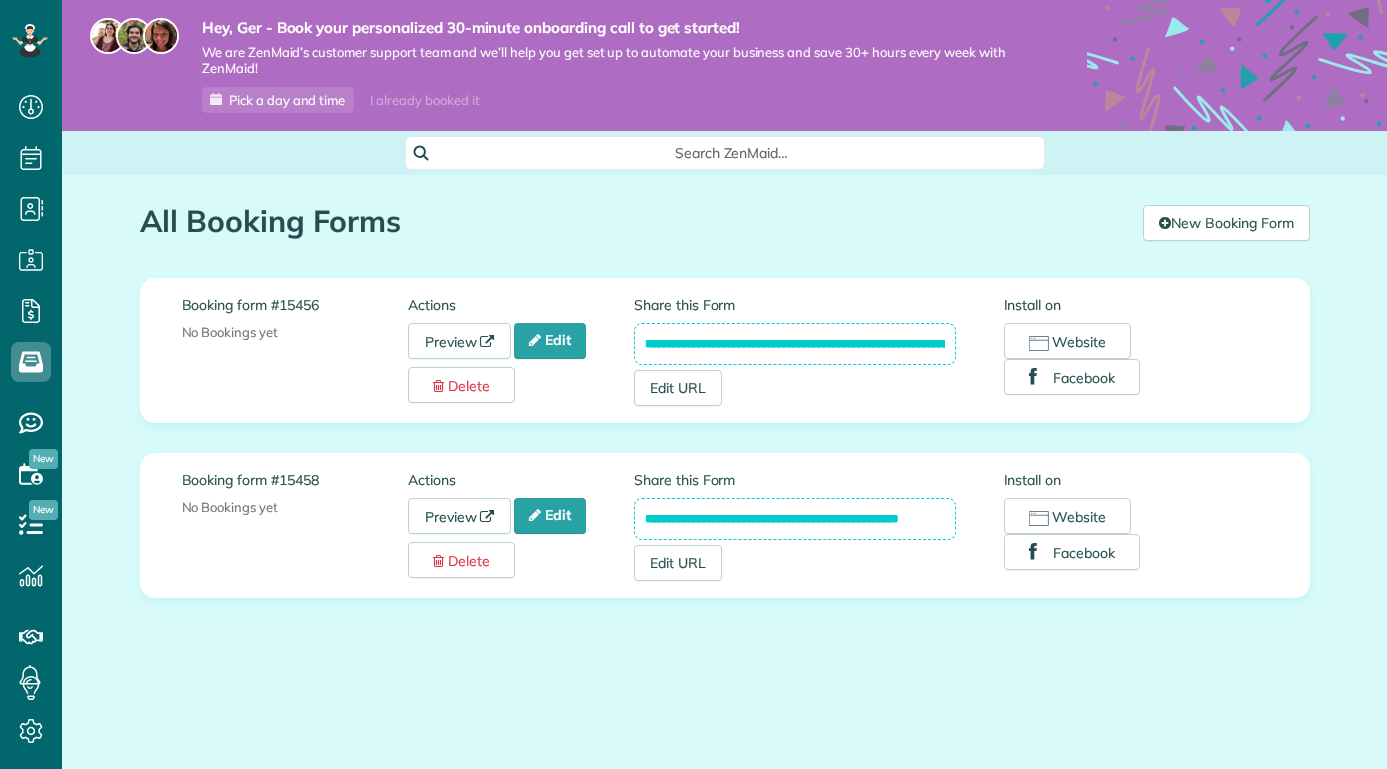 scroll, scrollTop: 0, scrollLeft: 0, axis: both 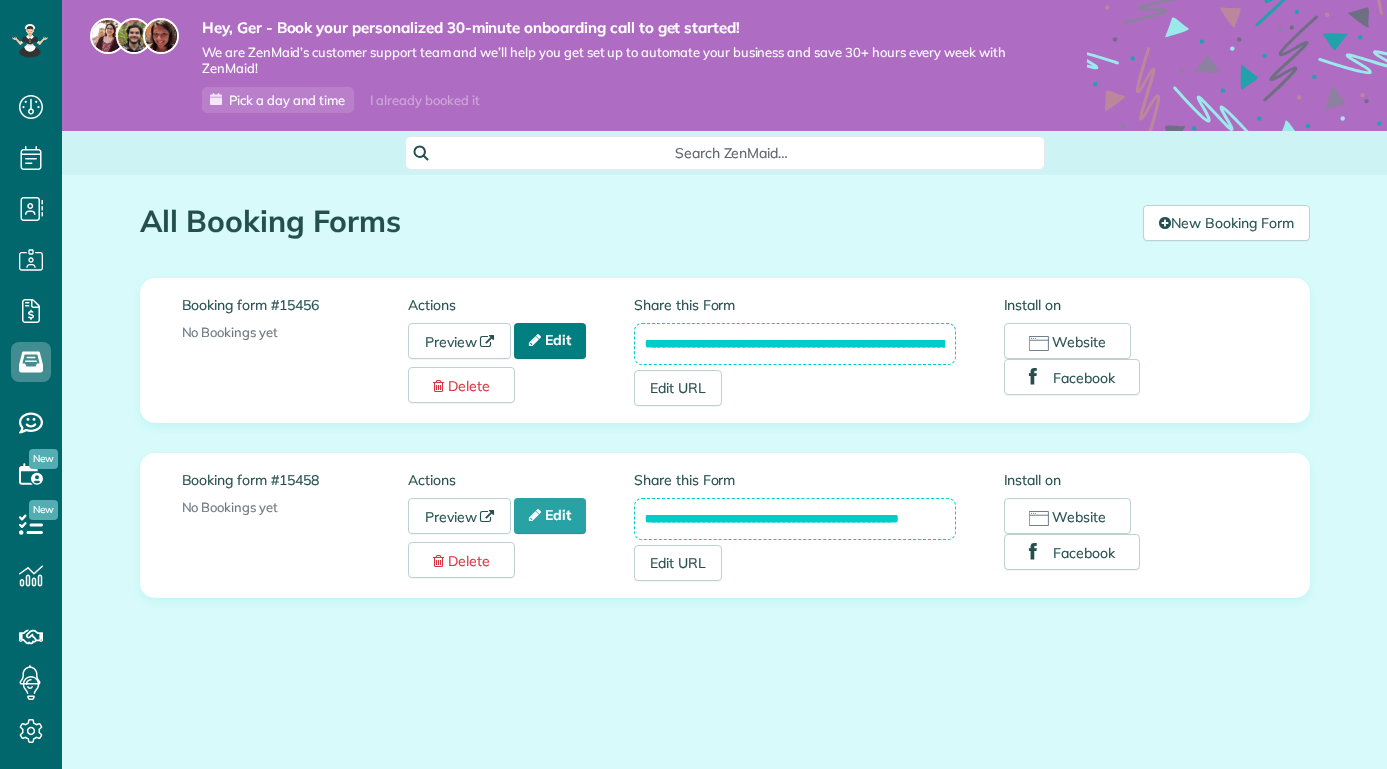 click on "Edit" at bounding box center [550, 341] 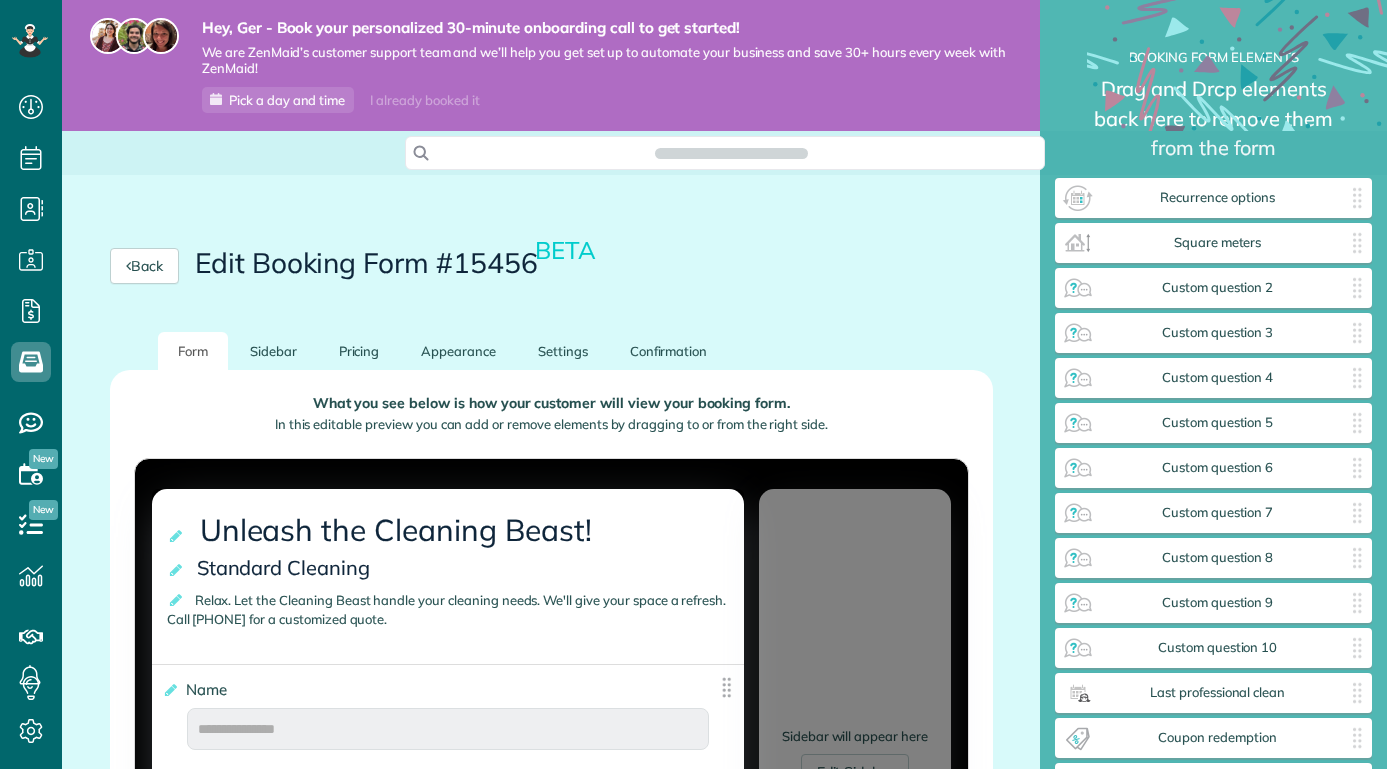 scroll, scrollTop: 0, scrollLeft: 0, axis: both 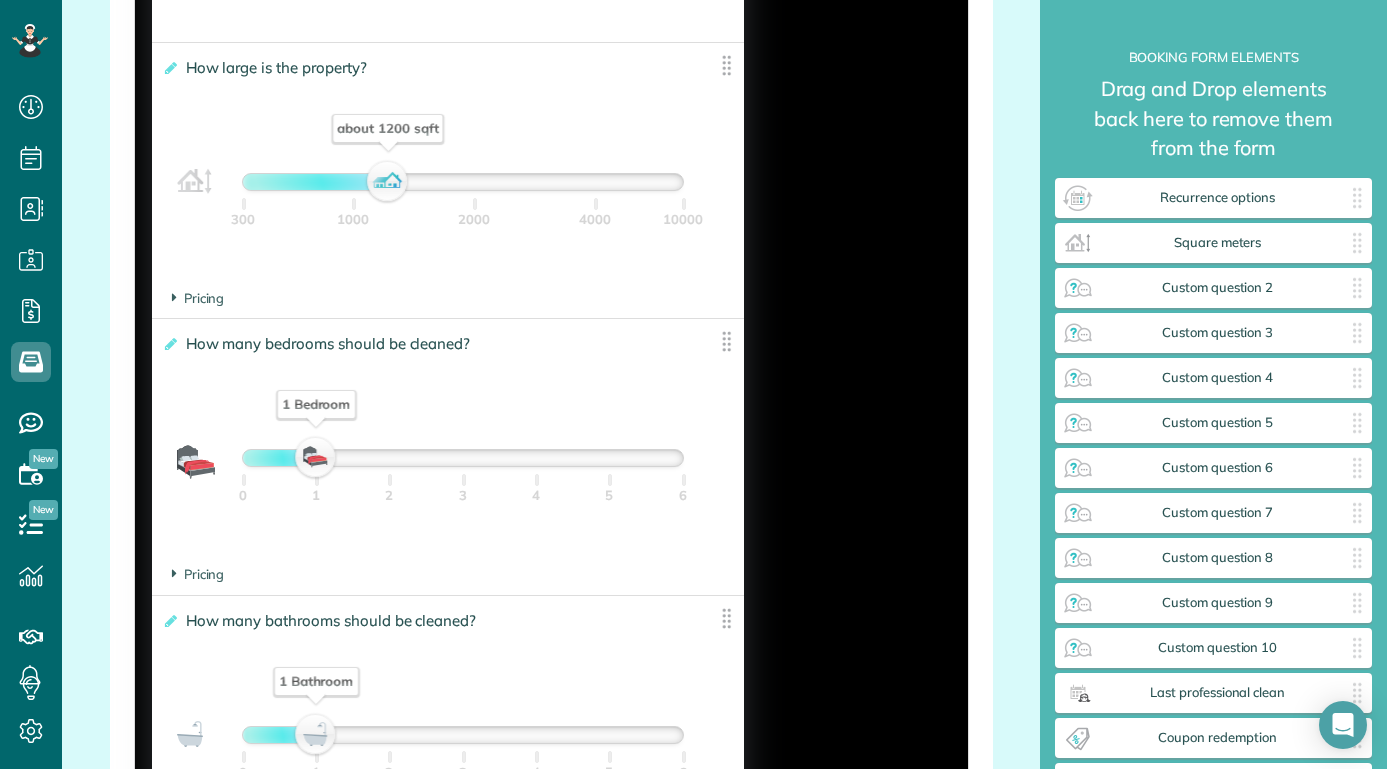drag, startPoint x: 388, startPoint y: 175, endPoint x: 326, endPoint y: 175, distance: 62 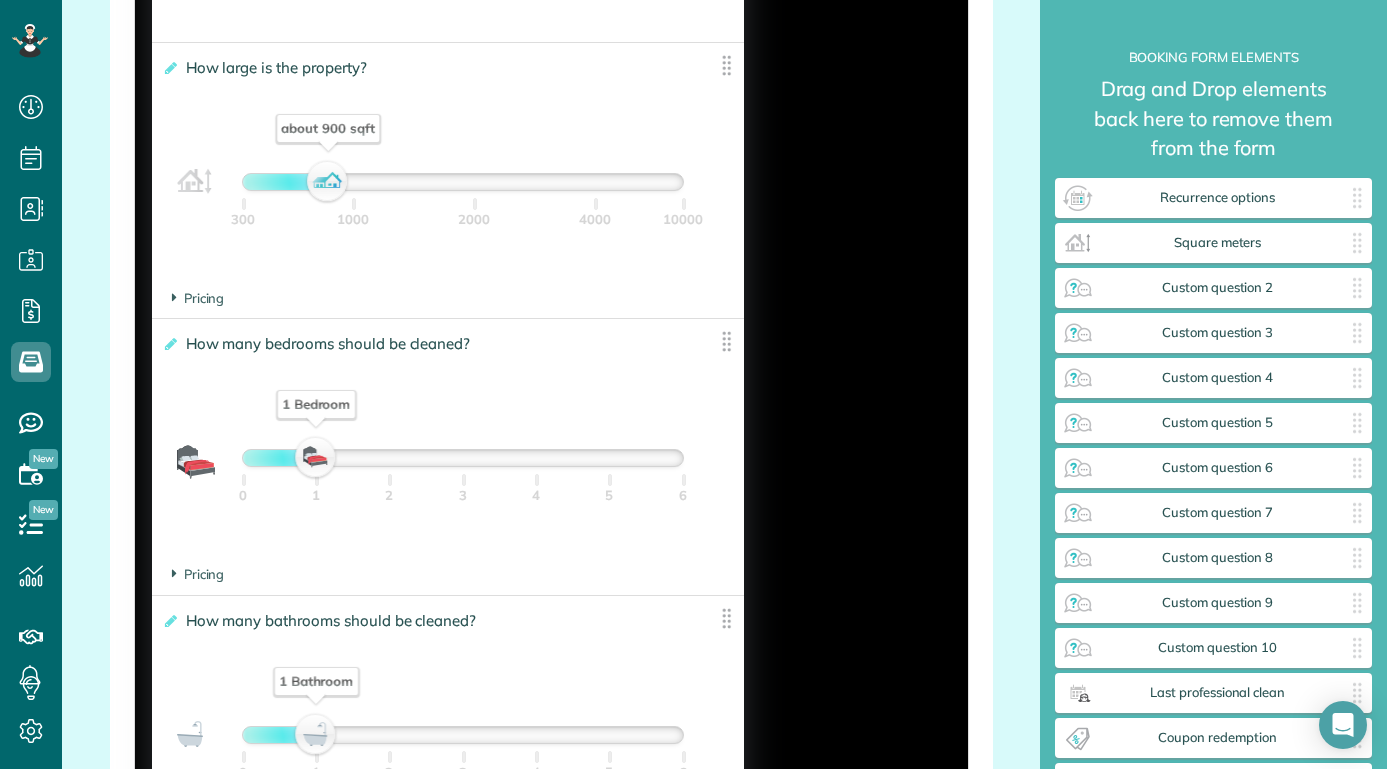 drag, startPoint x: 326, startPoint y: 176, endPoint x: 390, endPoint y: 196, distance: 67.052216 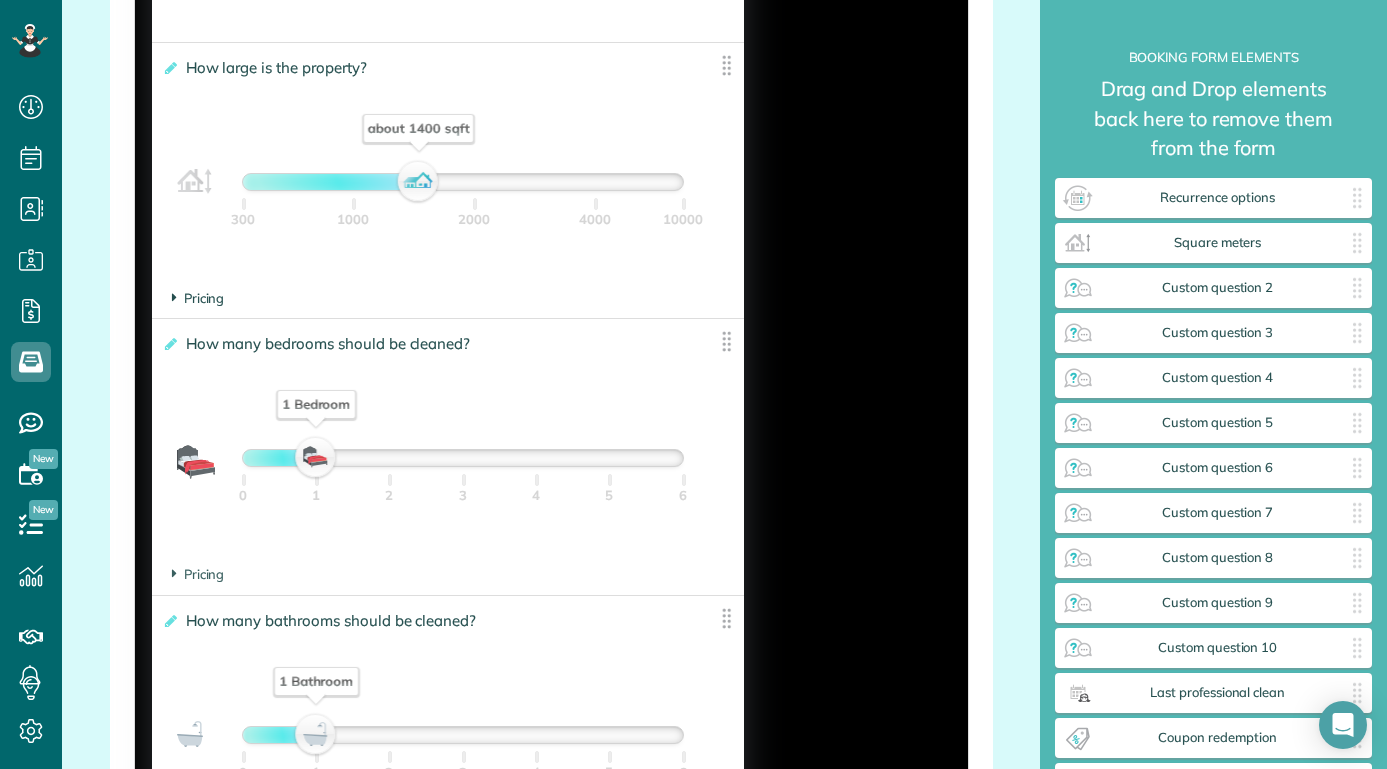click at bounding box center (174, 297) 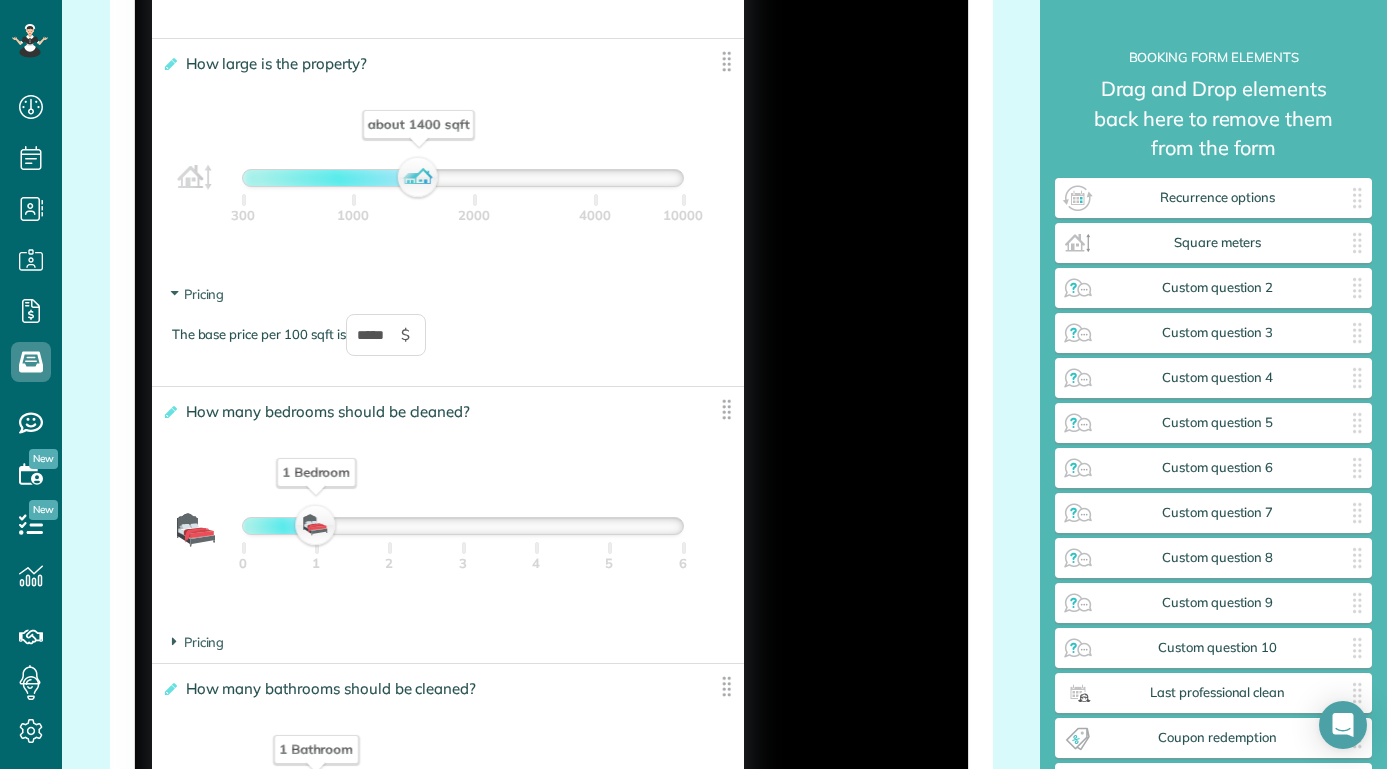 scroll, scrollTop: 1594, scrollLeft: 0, axis: vertical 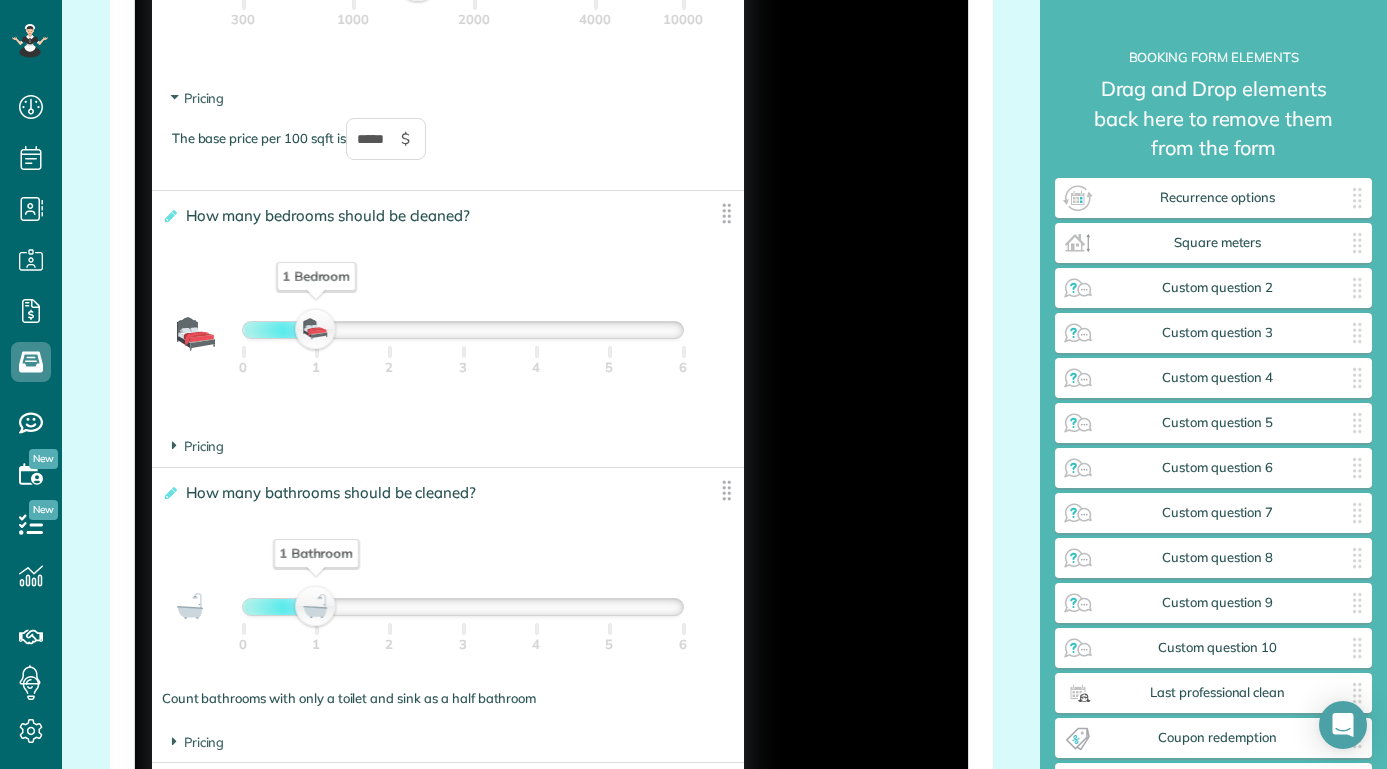 click on "Pricing
The base price per bedroom is
$" at bounding box center (448, 446) 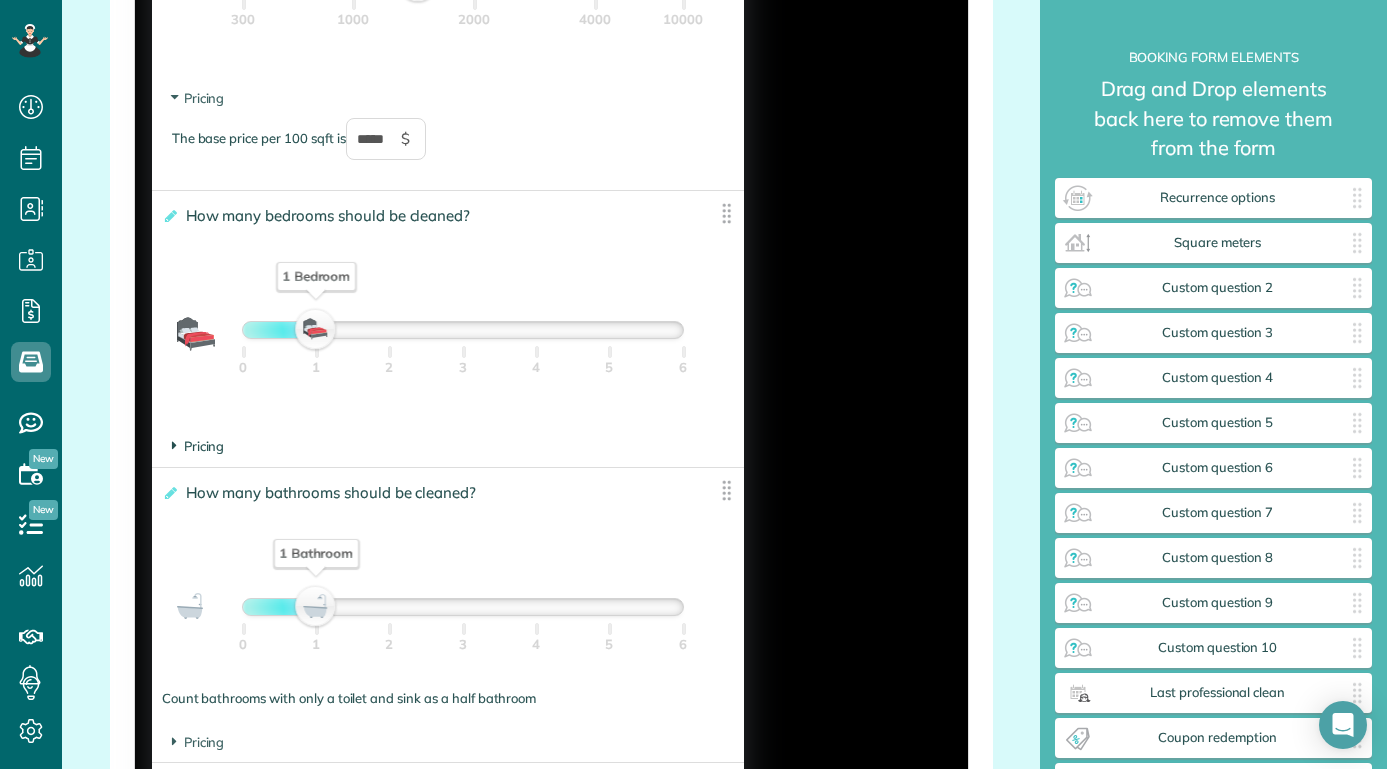 click at bounding box center [174, 445] 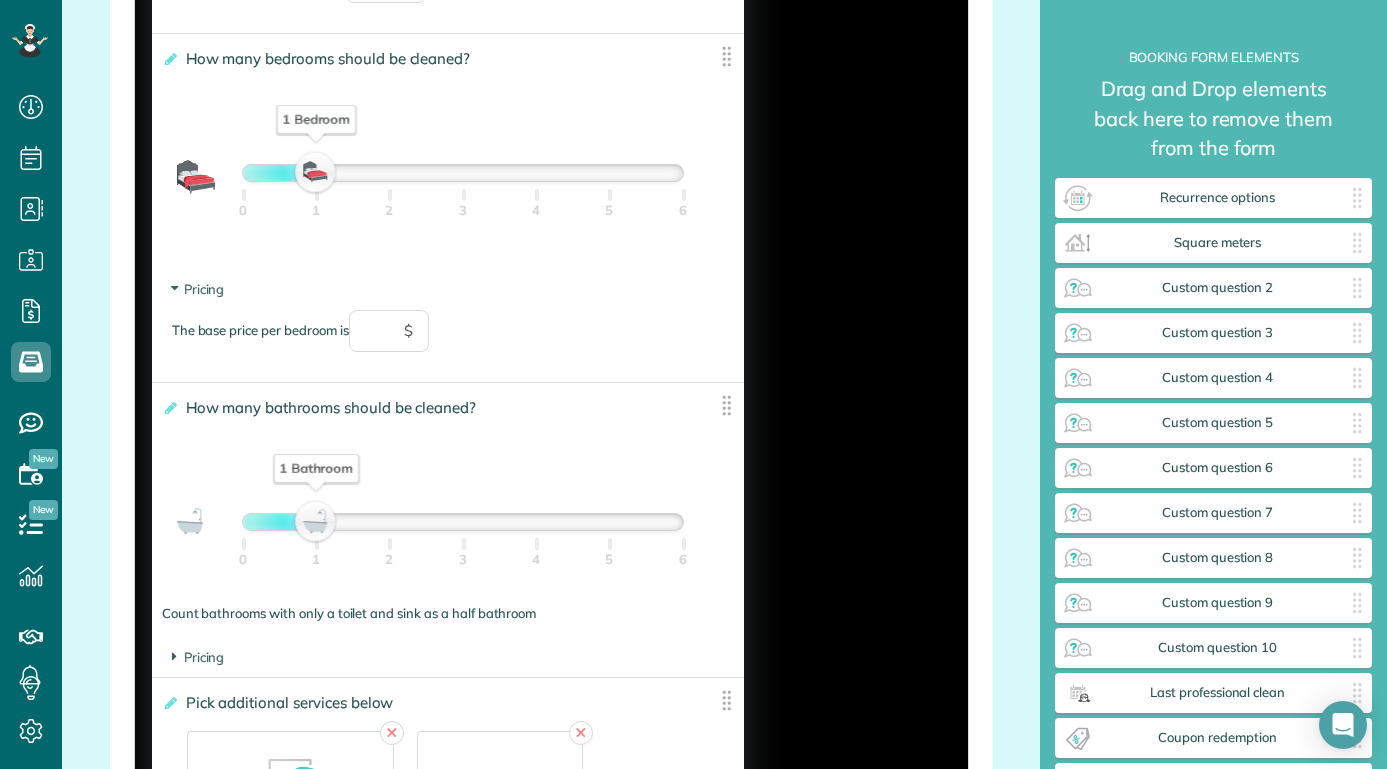 scroll, scrollTop: 1936, scrollLeft: 0, axis: vertical 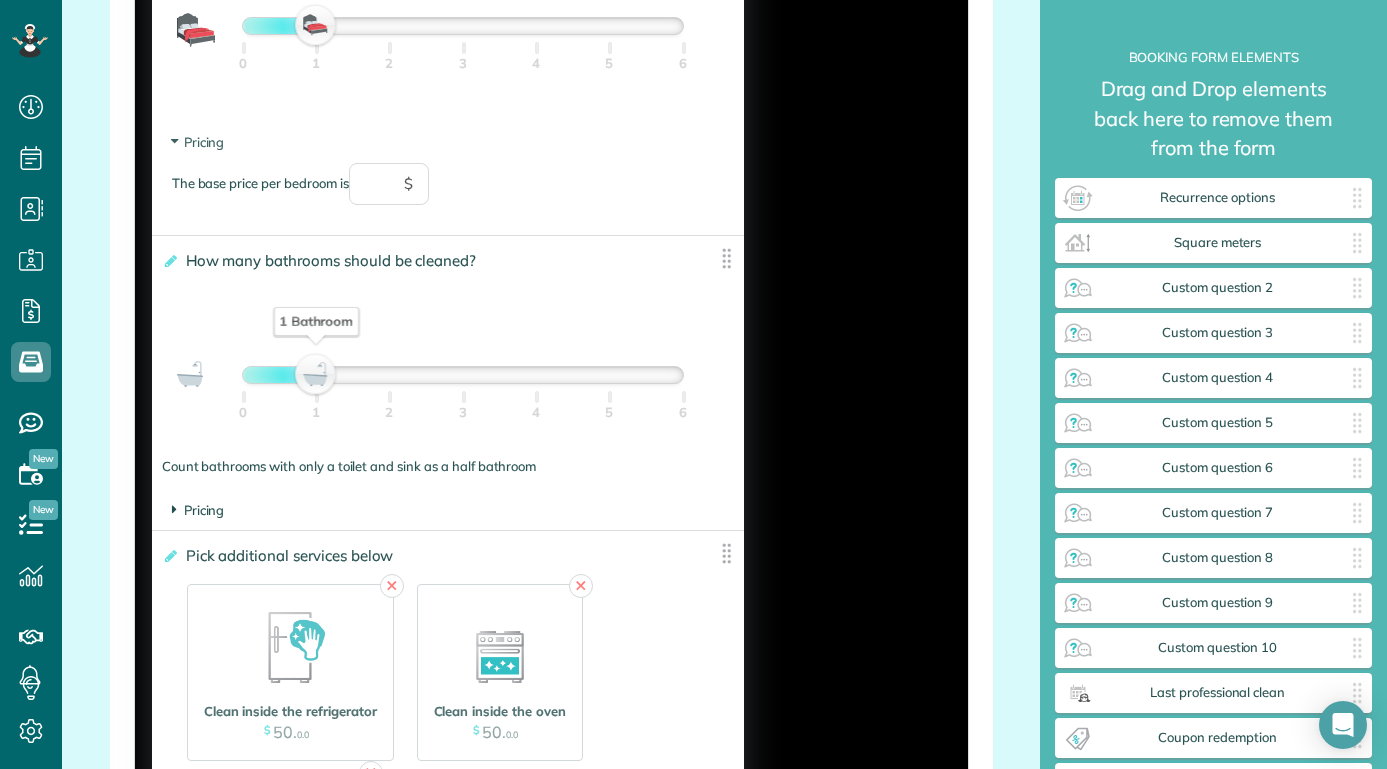 click on "Pricing" at bounding box center [198, 510] 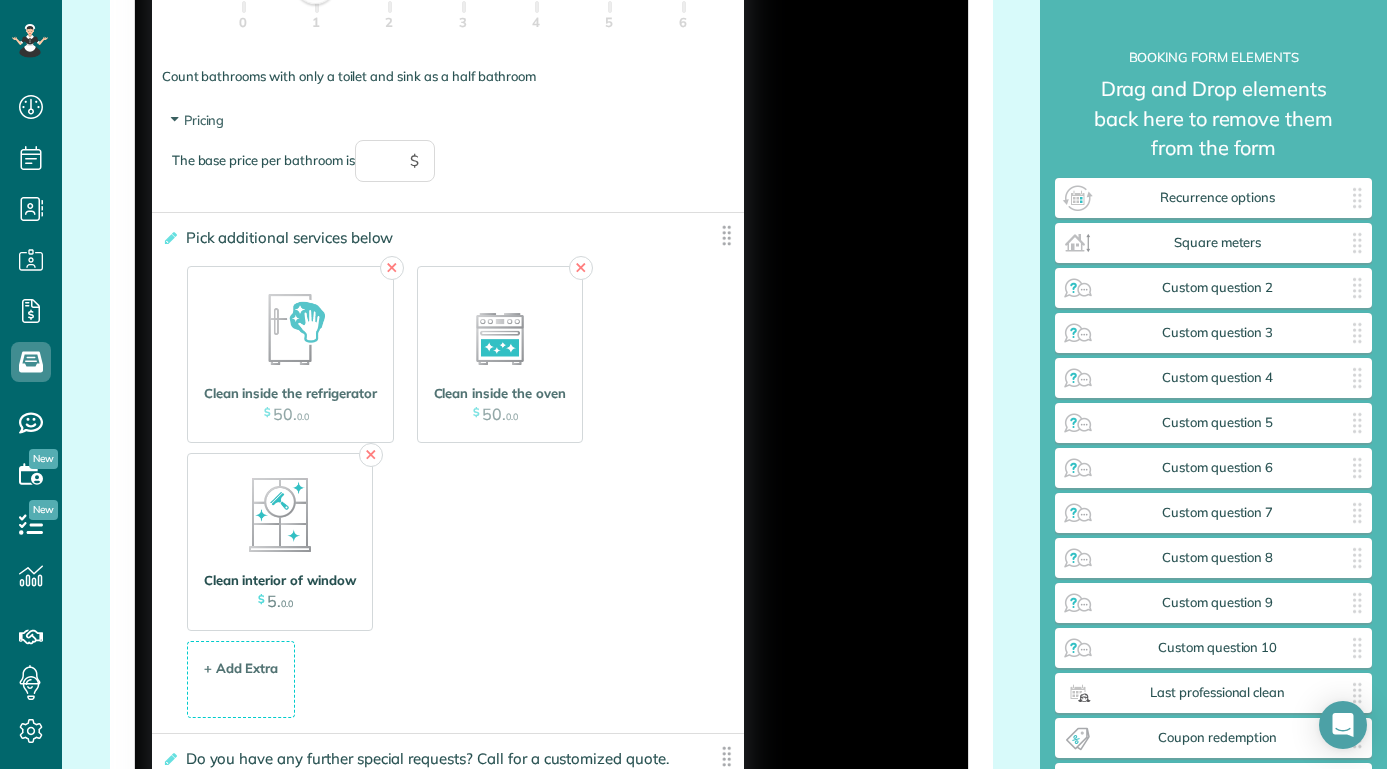 scroll, scrollTop: 2330, scrollLeft: 0, axis: vertical 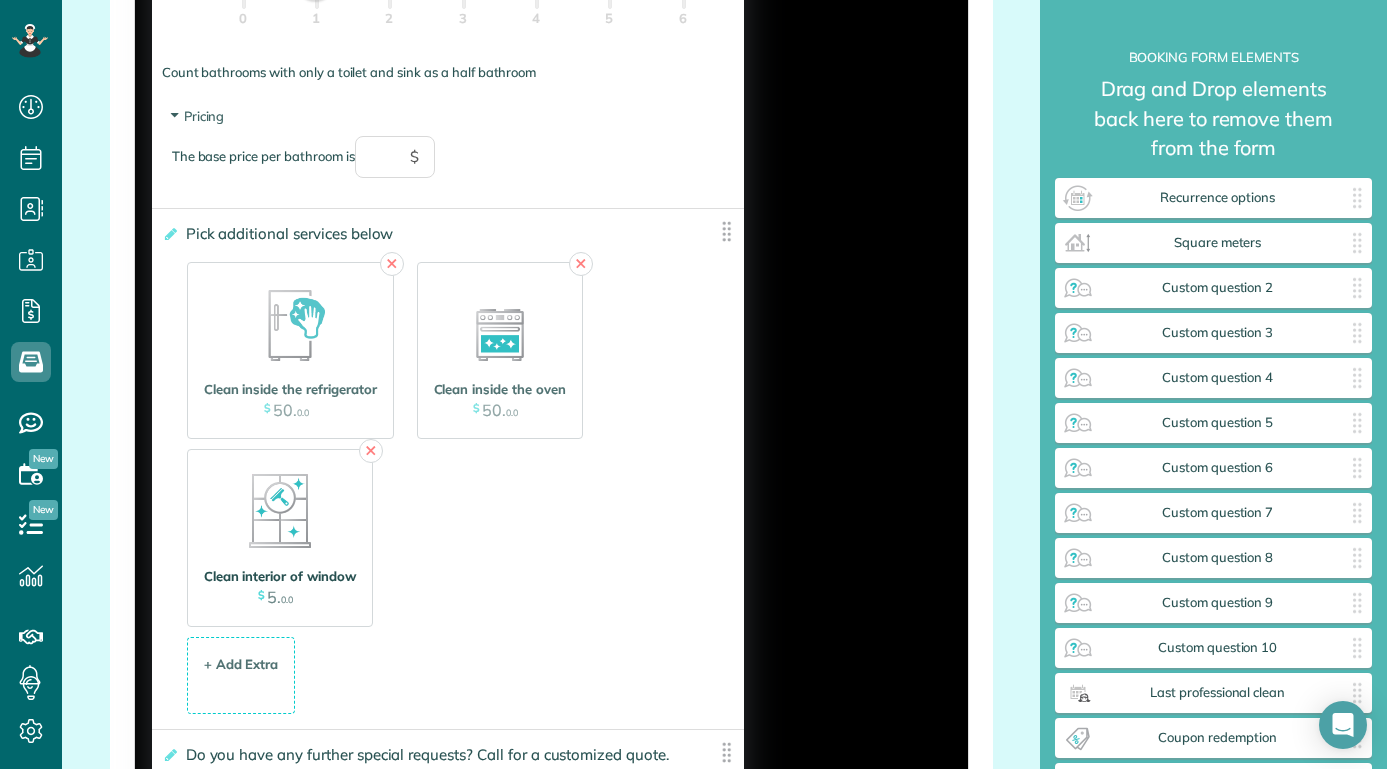 click at bounding box center (280, 511) 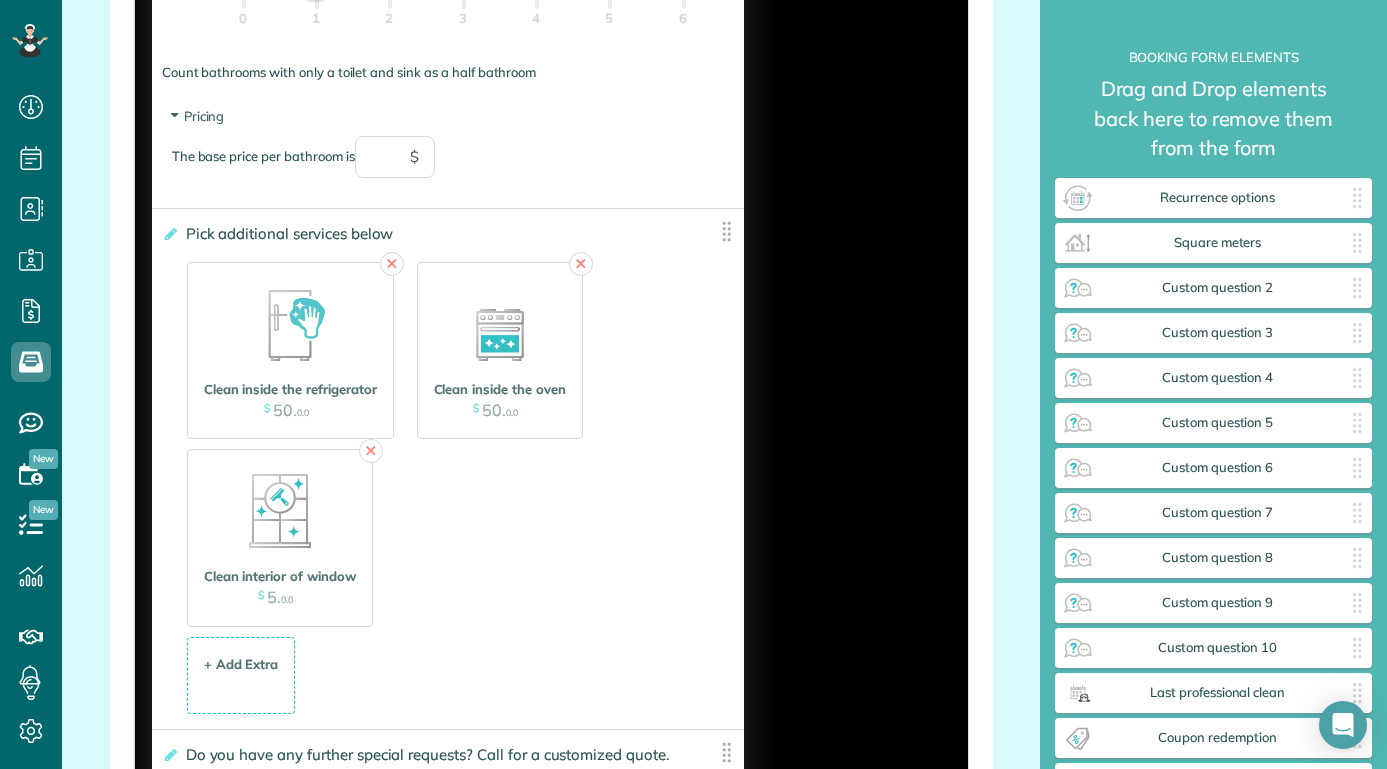 drag, startPoint x: 367, startPoint y: 447, endPoint x: 359, endPoint y: 454, distance: 10.630146 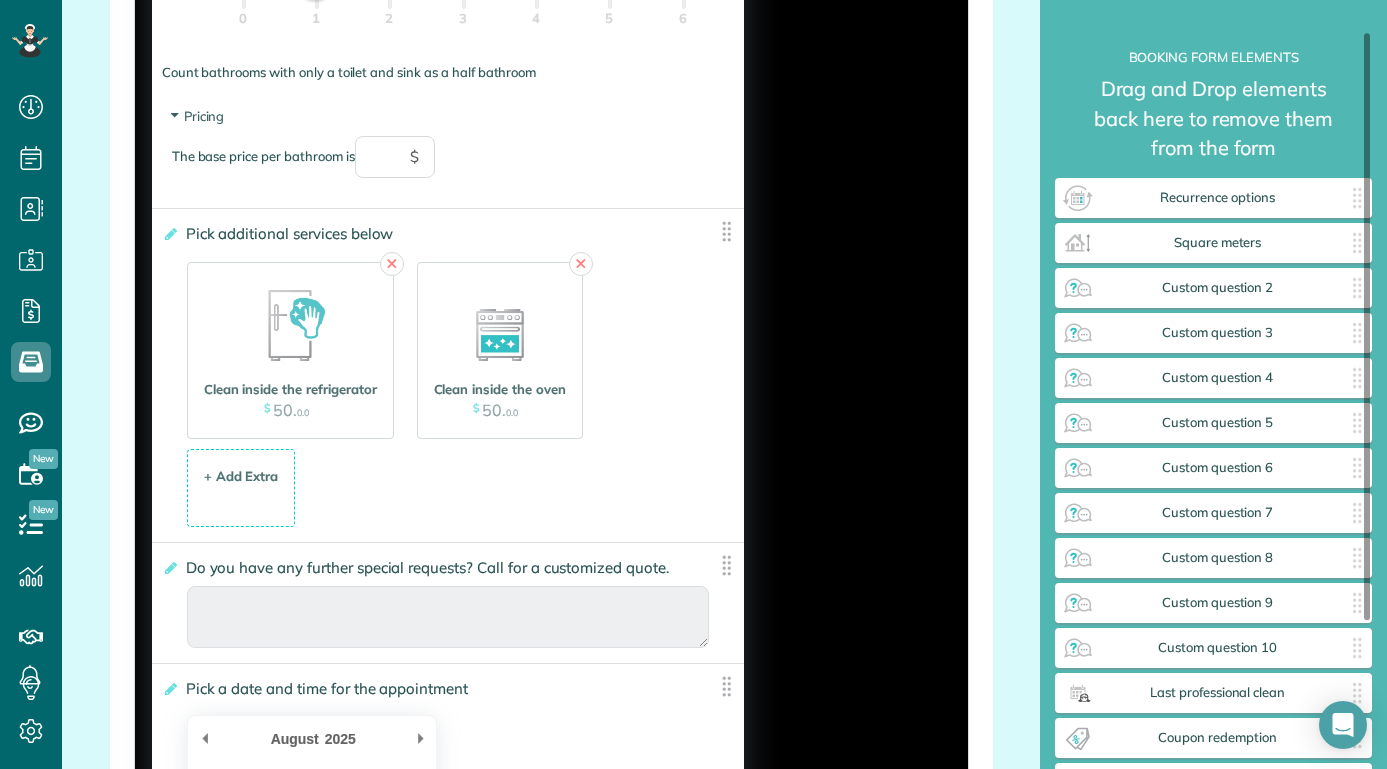 scroll, scrollTop: 169, scrollLeft: 0, axis: vertical 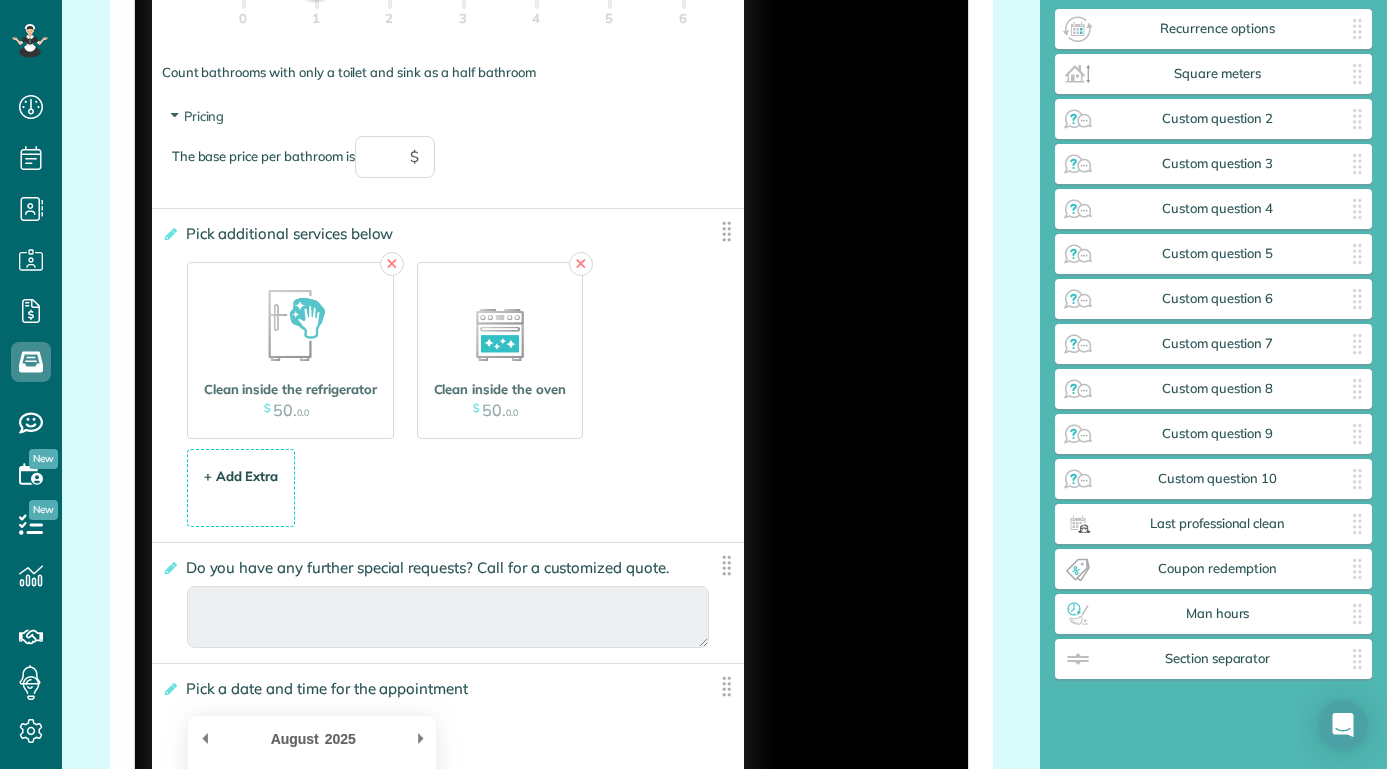 click on "+ Add Extra" at bounding box center [241, 476] 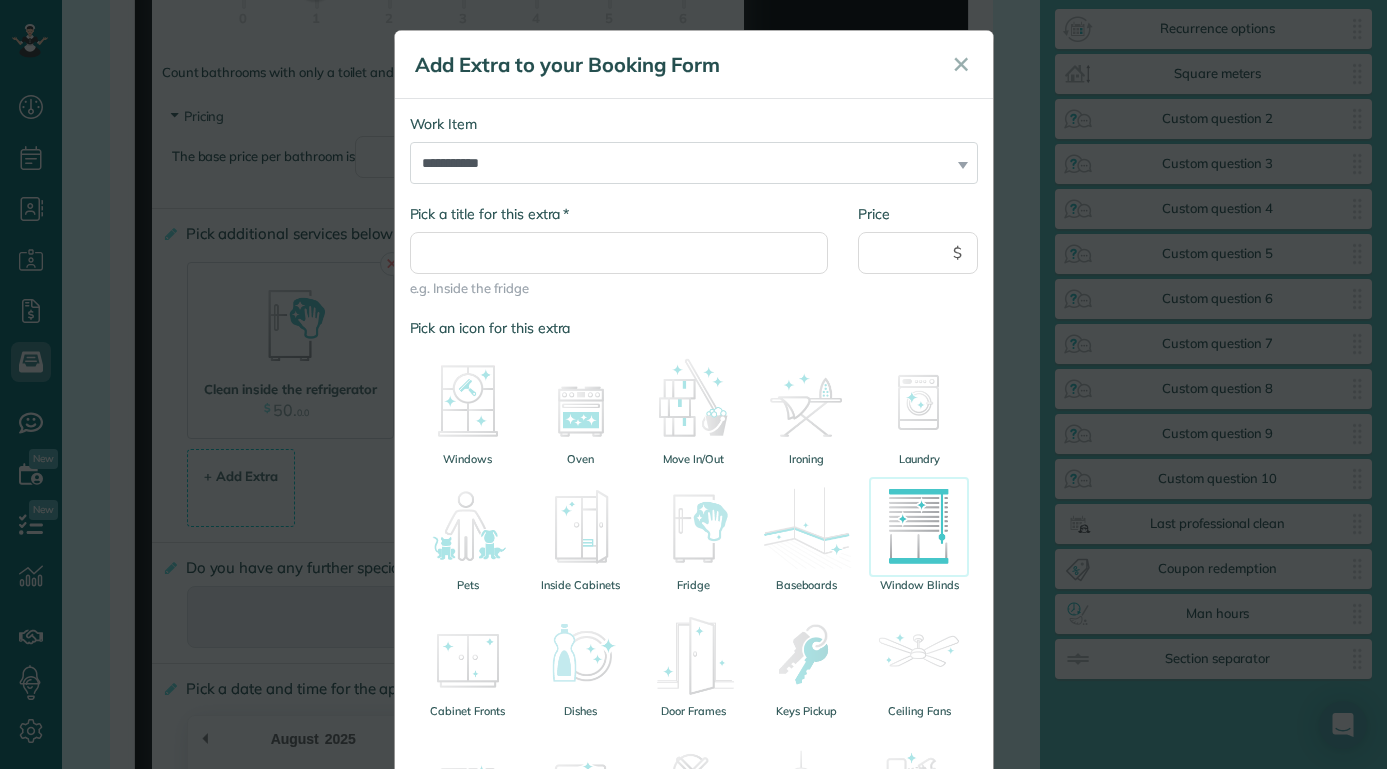 click at bounding box center [919, 527] 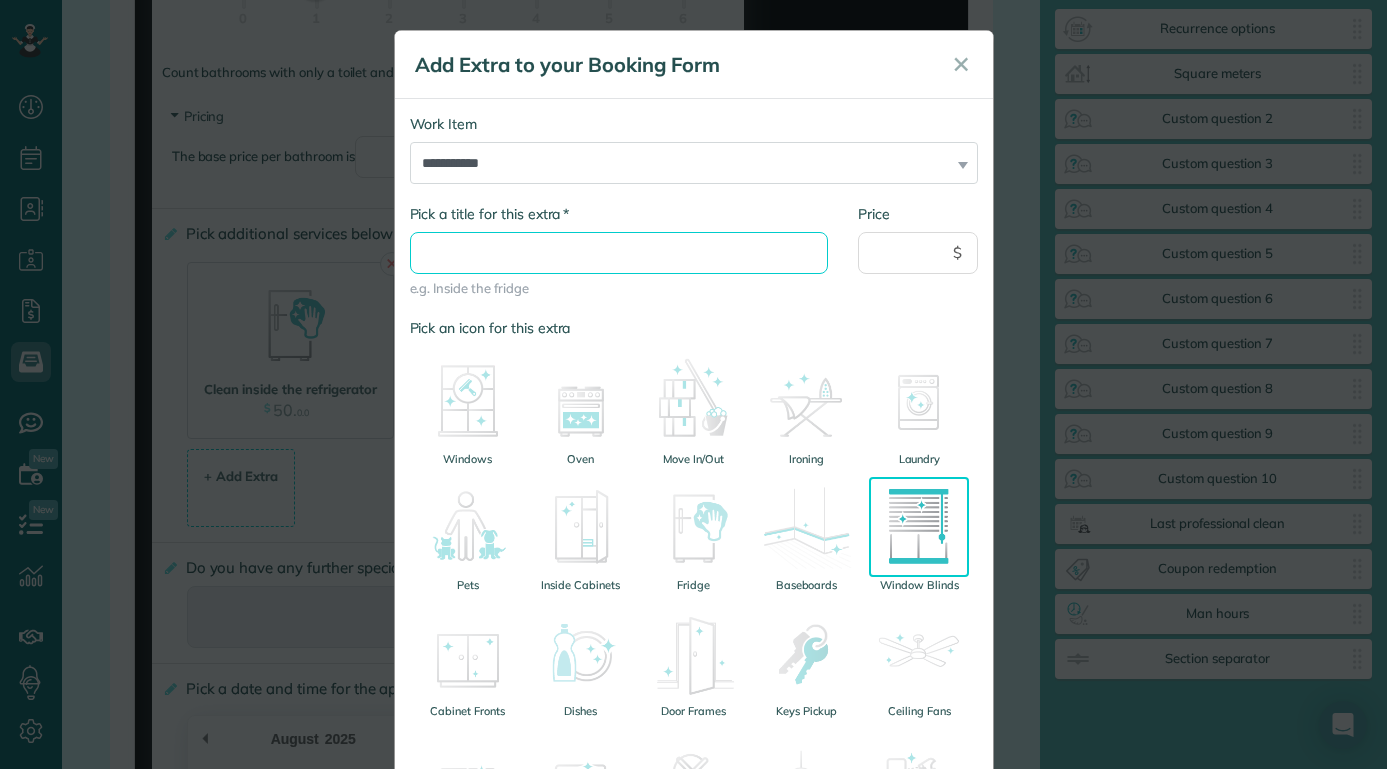 click on "*  Pick a title for this extra" at bounding box center [619, 253] 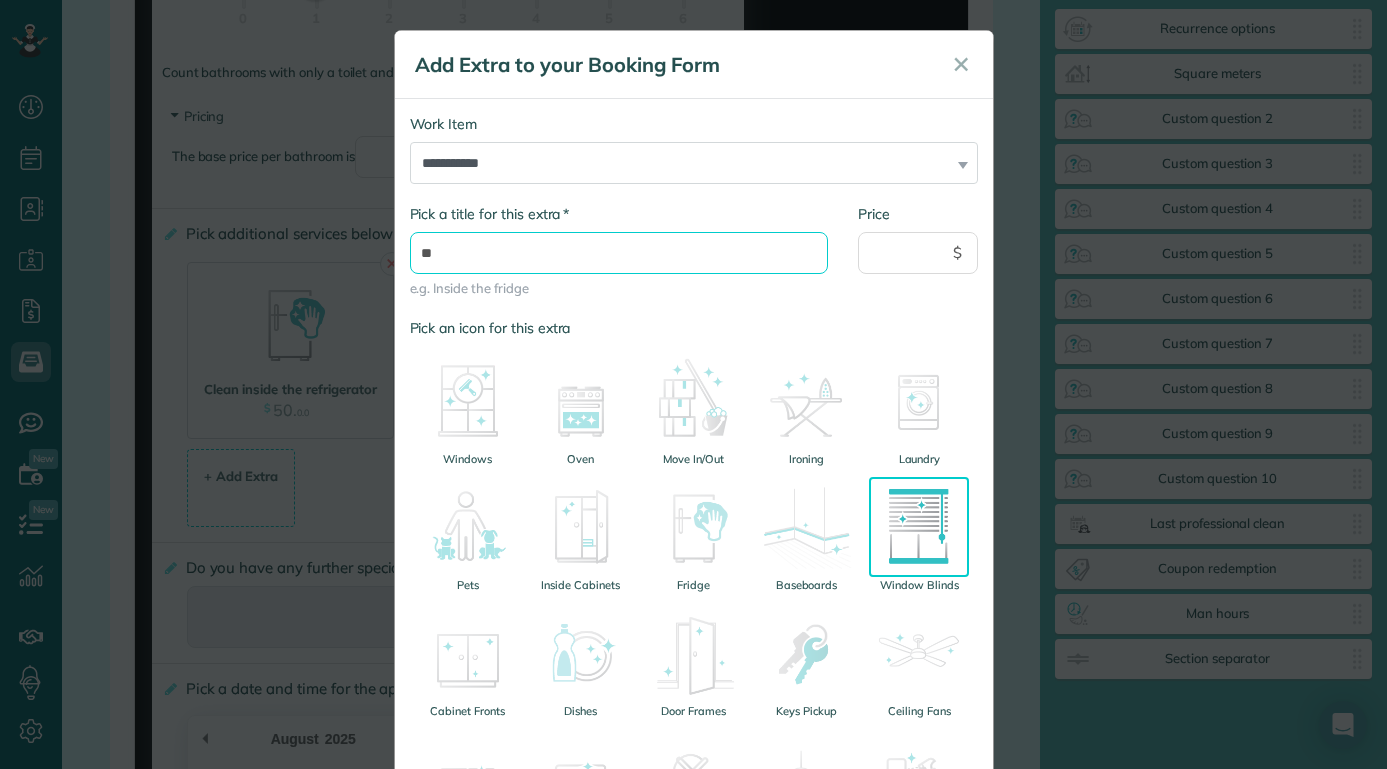 type on "*" 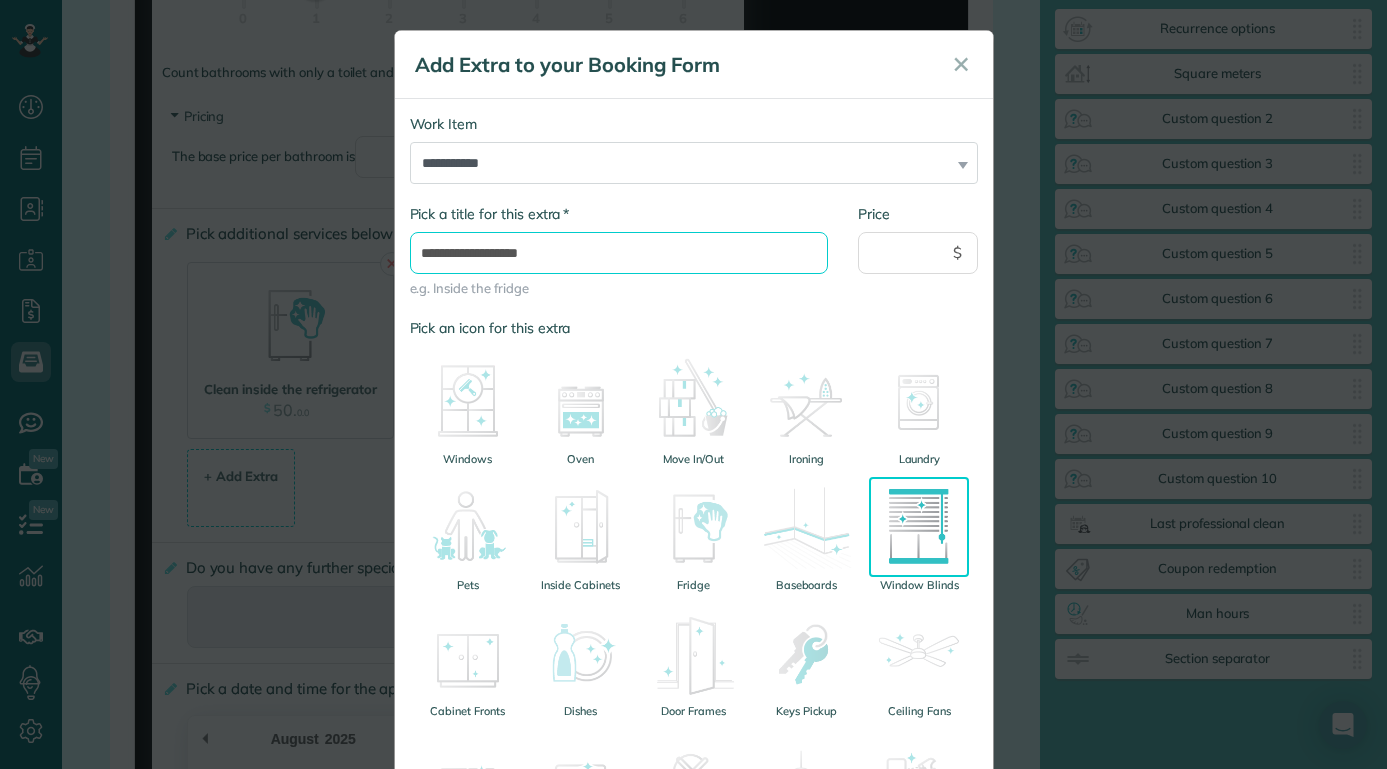 type on "**********" 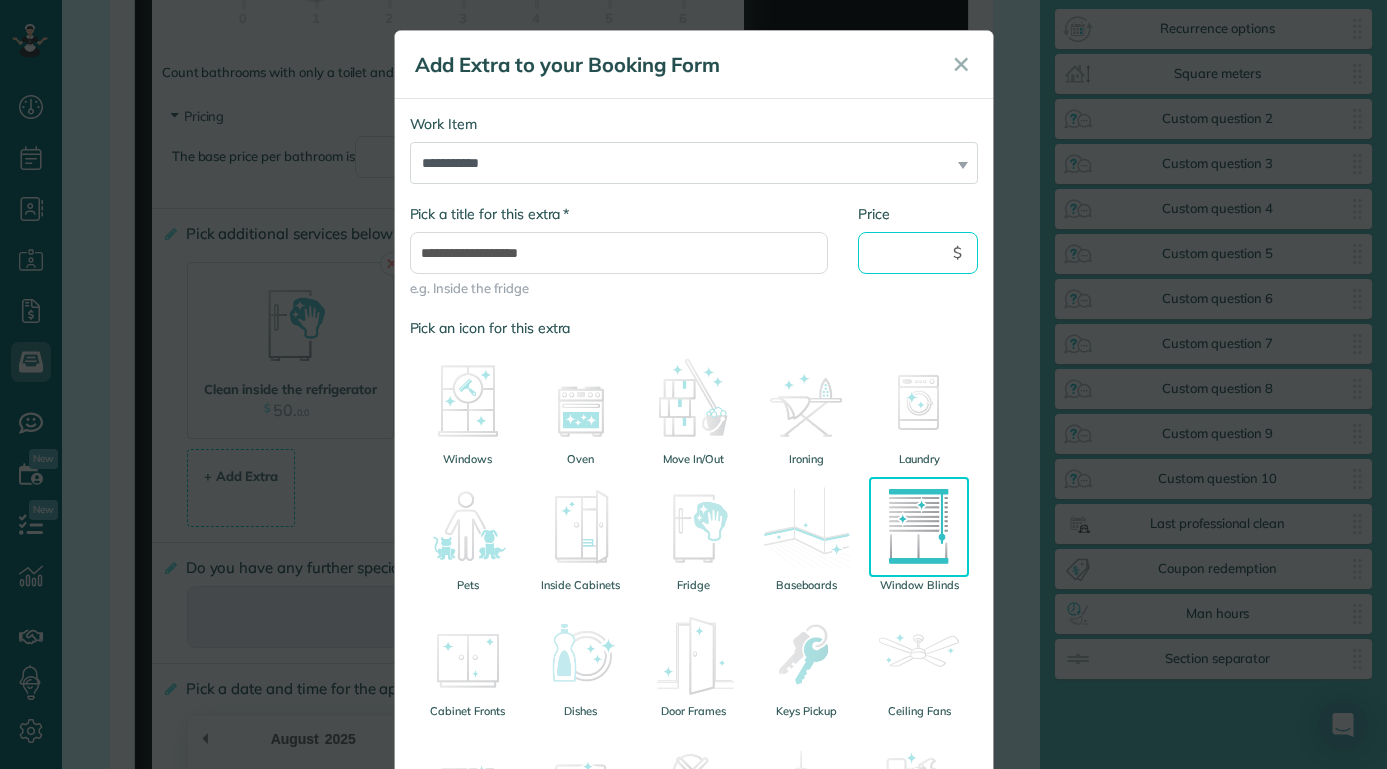 click on "Price" at bounding box center (918, 253) 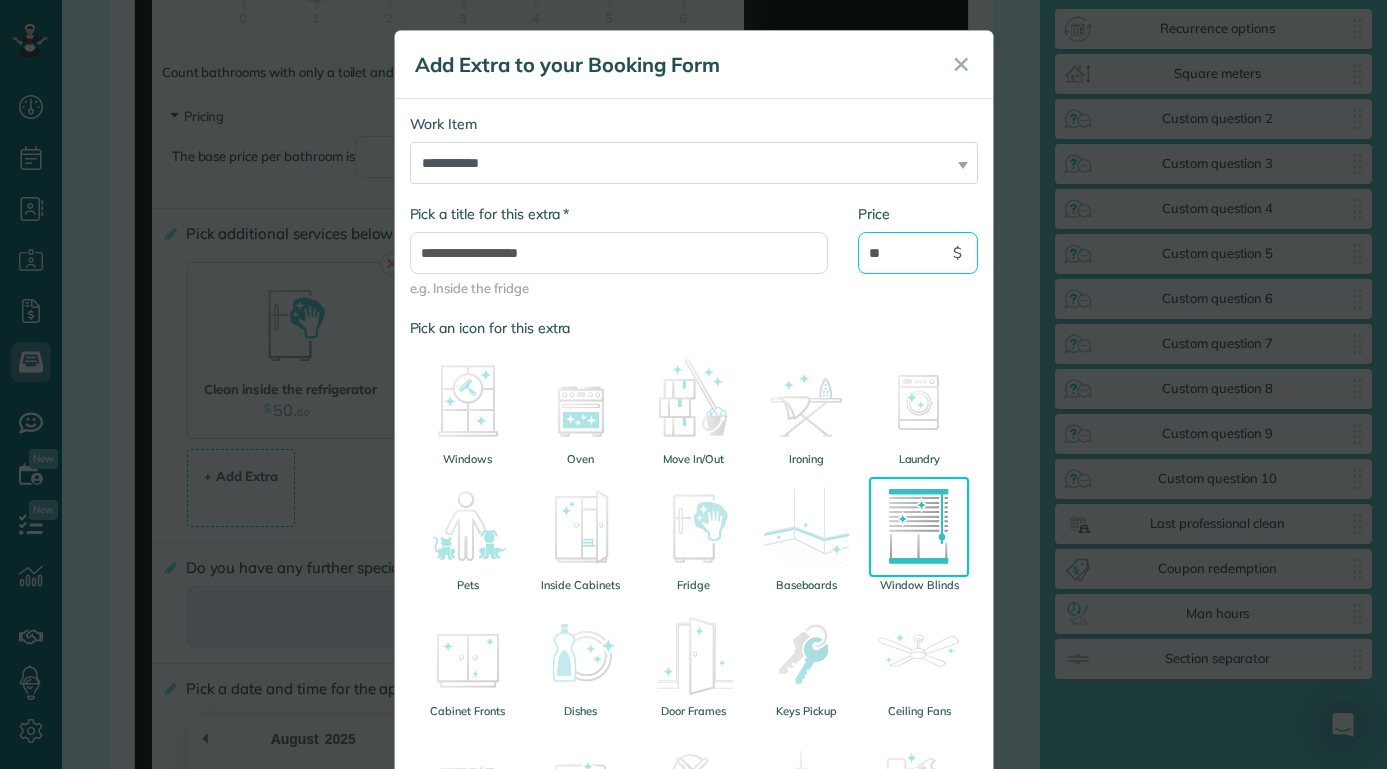 type on "**" 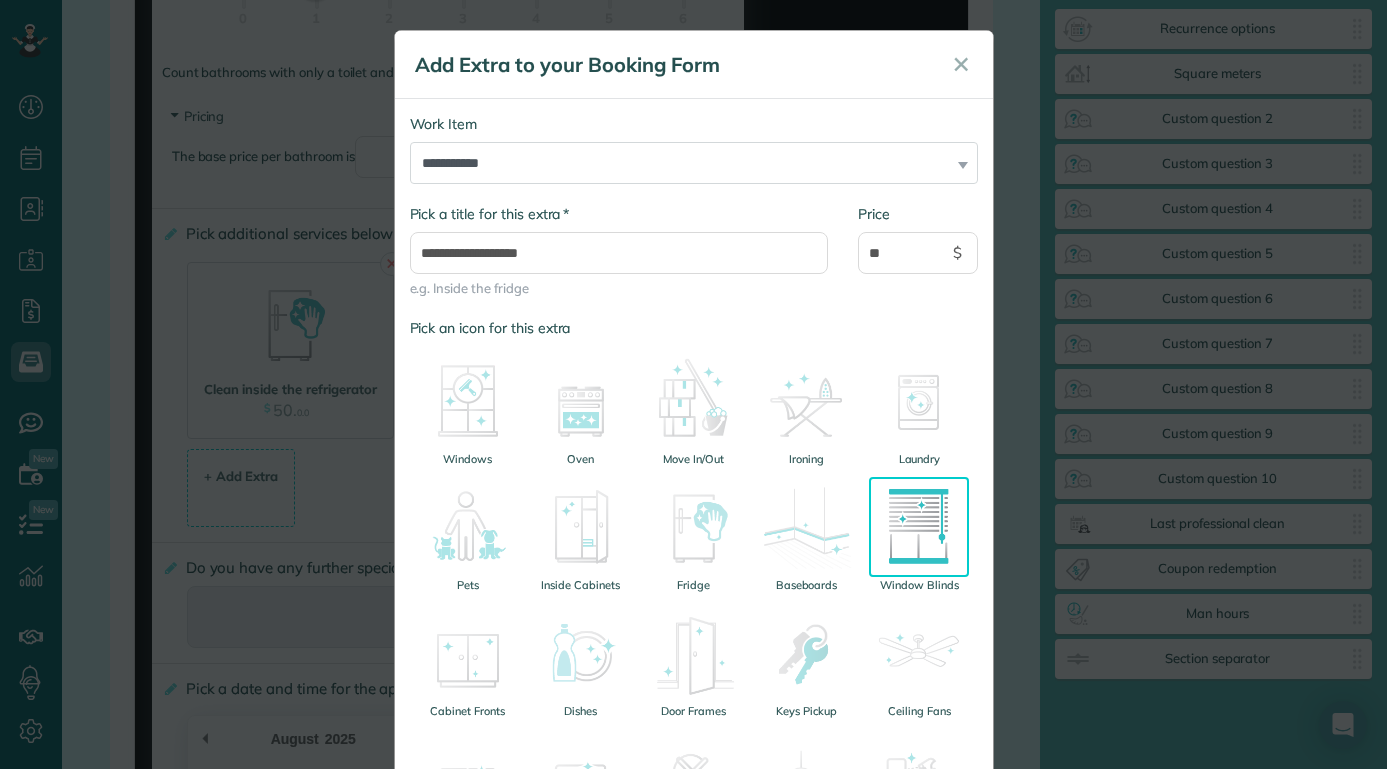 click on "Pick an icon for this extra" at bounding box center (694, 328) 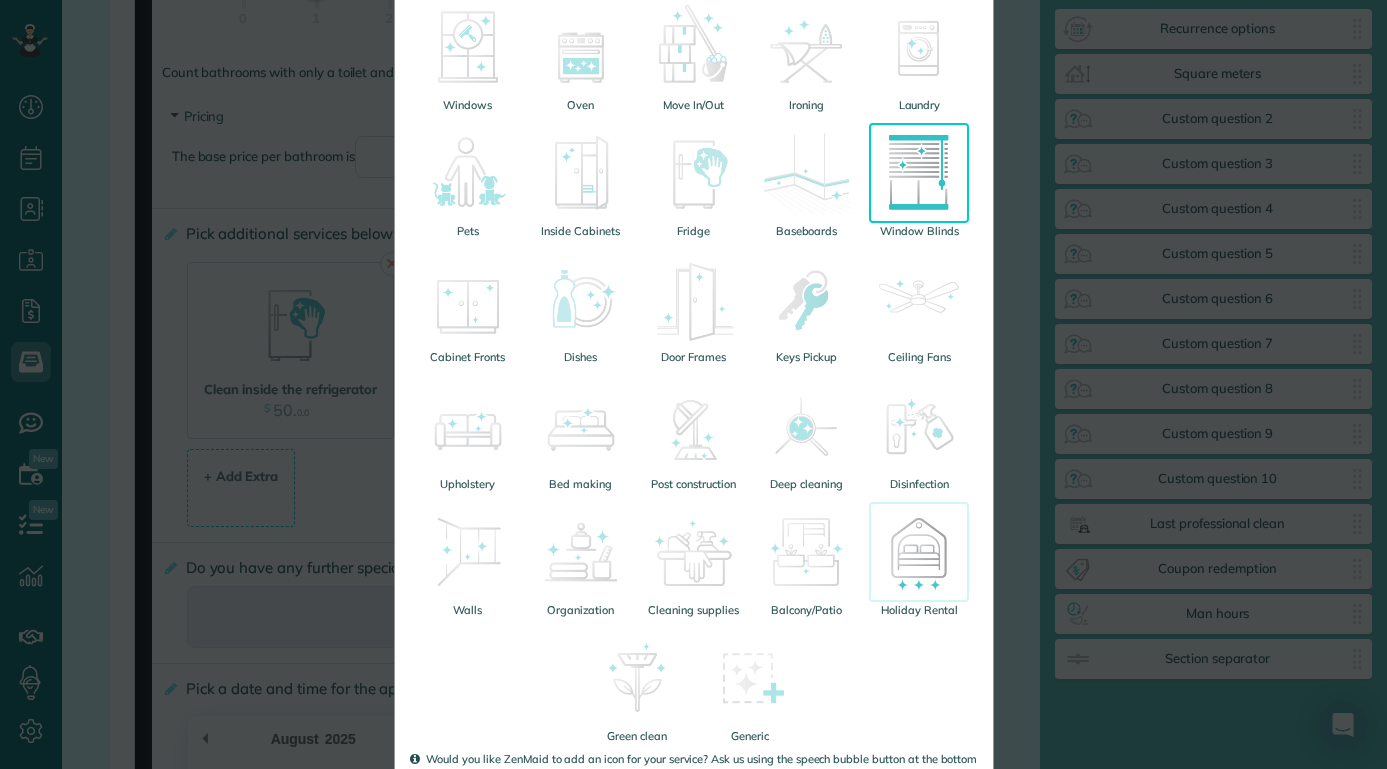 scroll, scrollTop: 487, scrollLeft: 0, axis: vertical 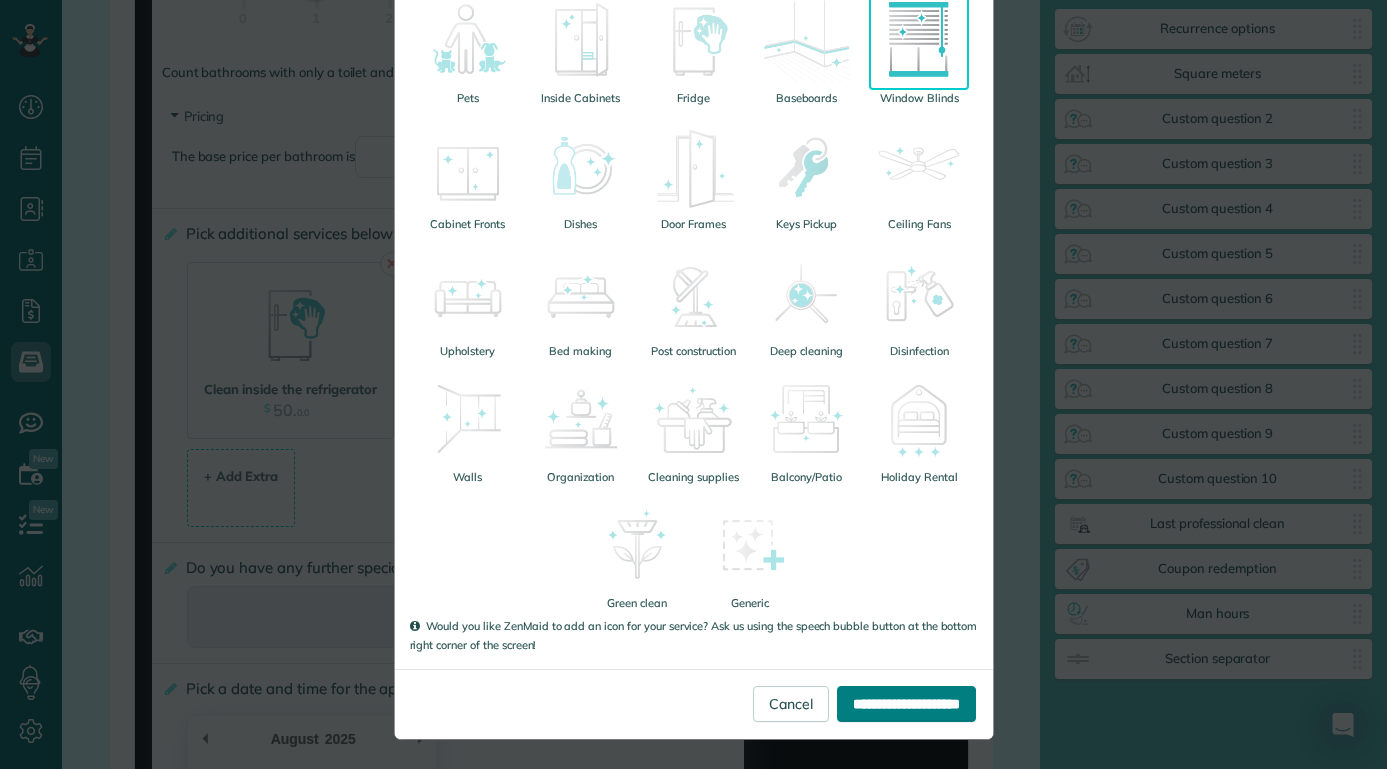 click on "**********" at bounding box center (906, 704) 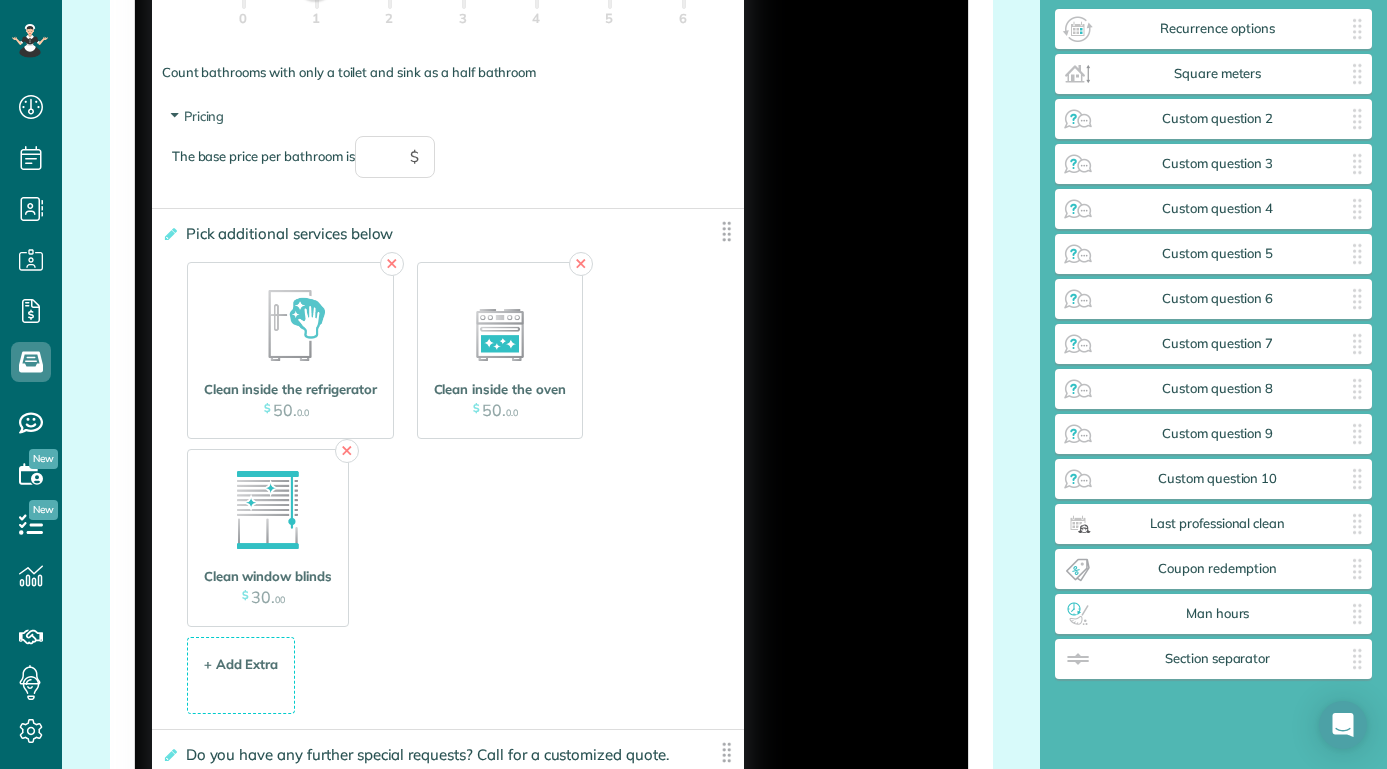 click on "✕
Clean inside the refrigerator
$ 50 . 0.0
✕
Clean inside the oven
$ 50 . 0.0
✕
Clean interior of window
$ 5 . 0.0
✕
Clean window blinds
$ 30 . 00" at bounding box center (448, 439) 